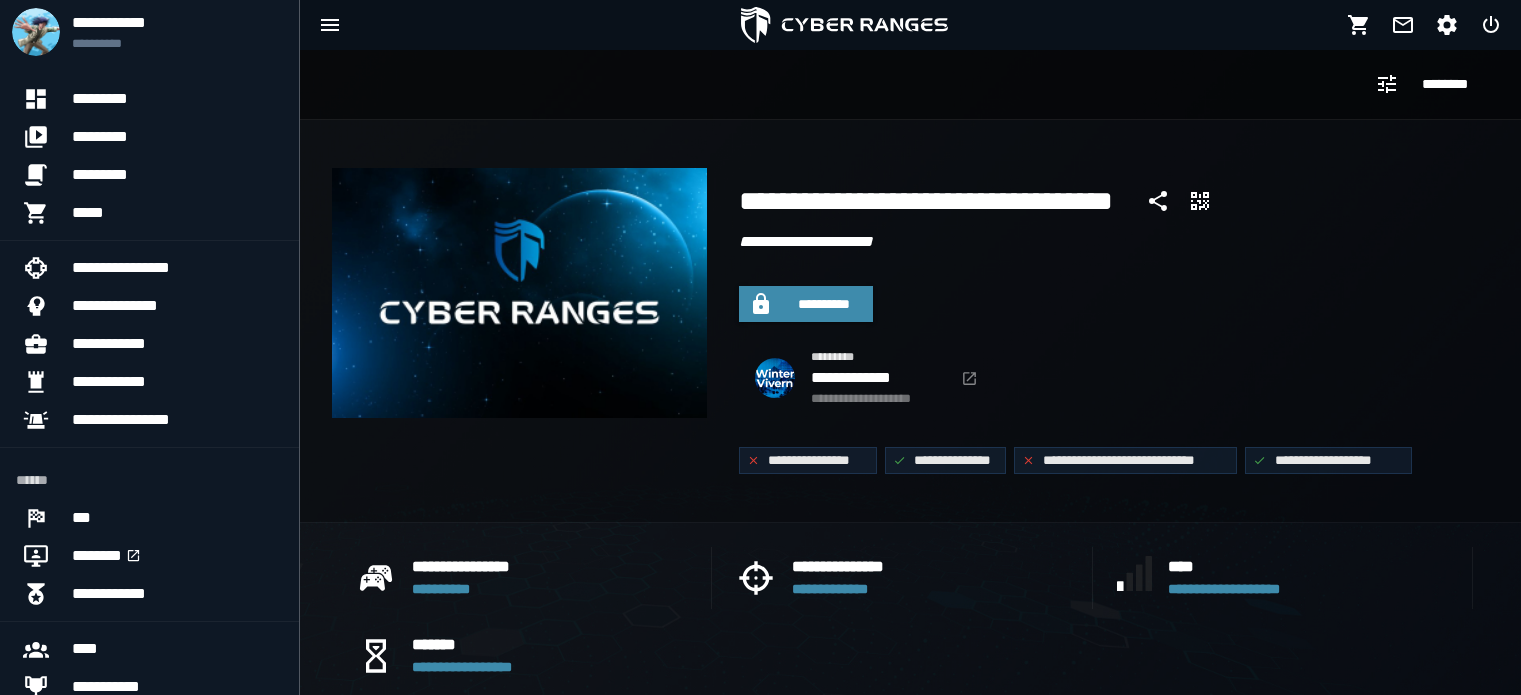 scroll, scrollTop: 0, scrollLeft: 0, axis: both 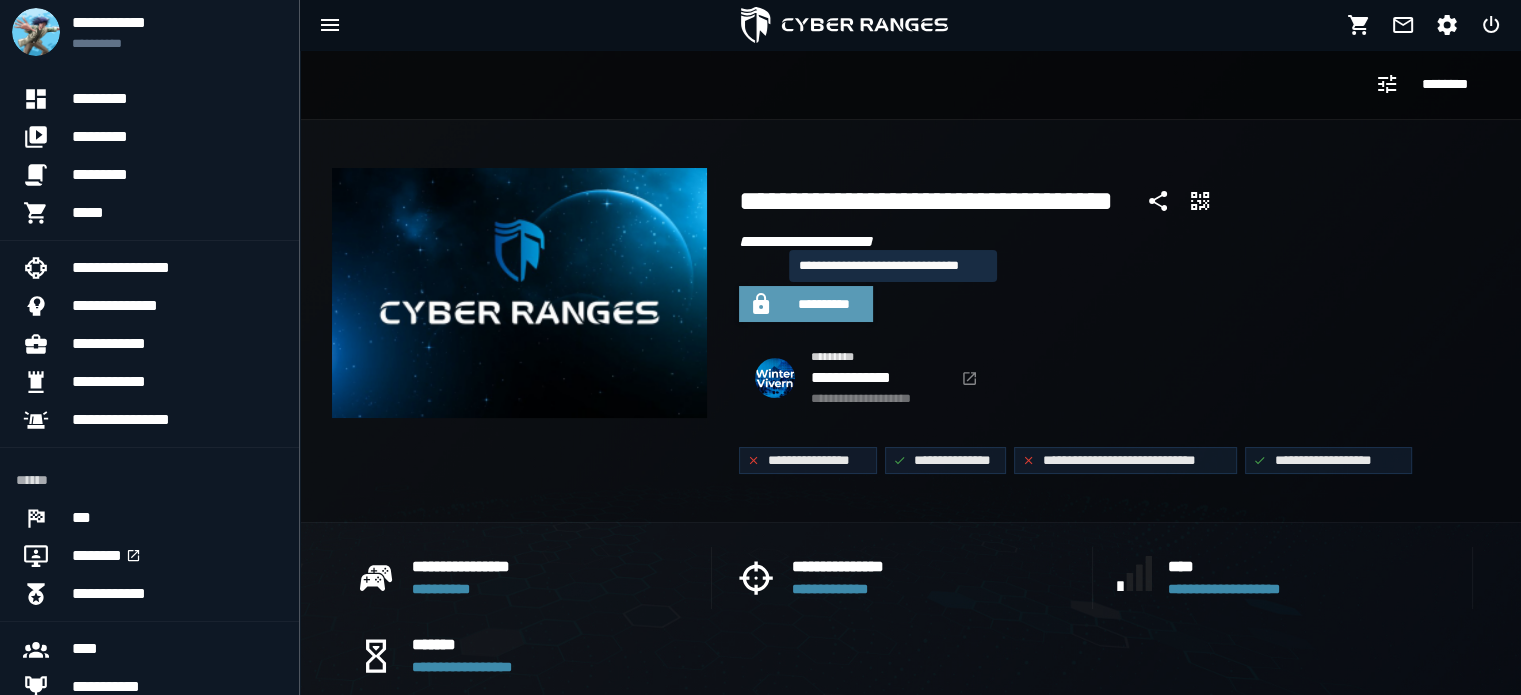 click on "**********" at bounding box center [824, 304] 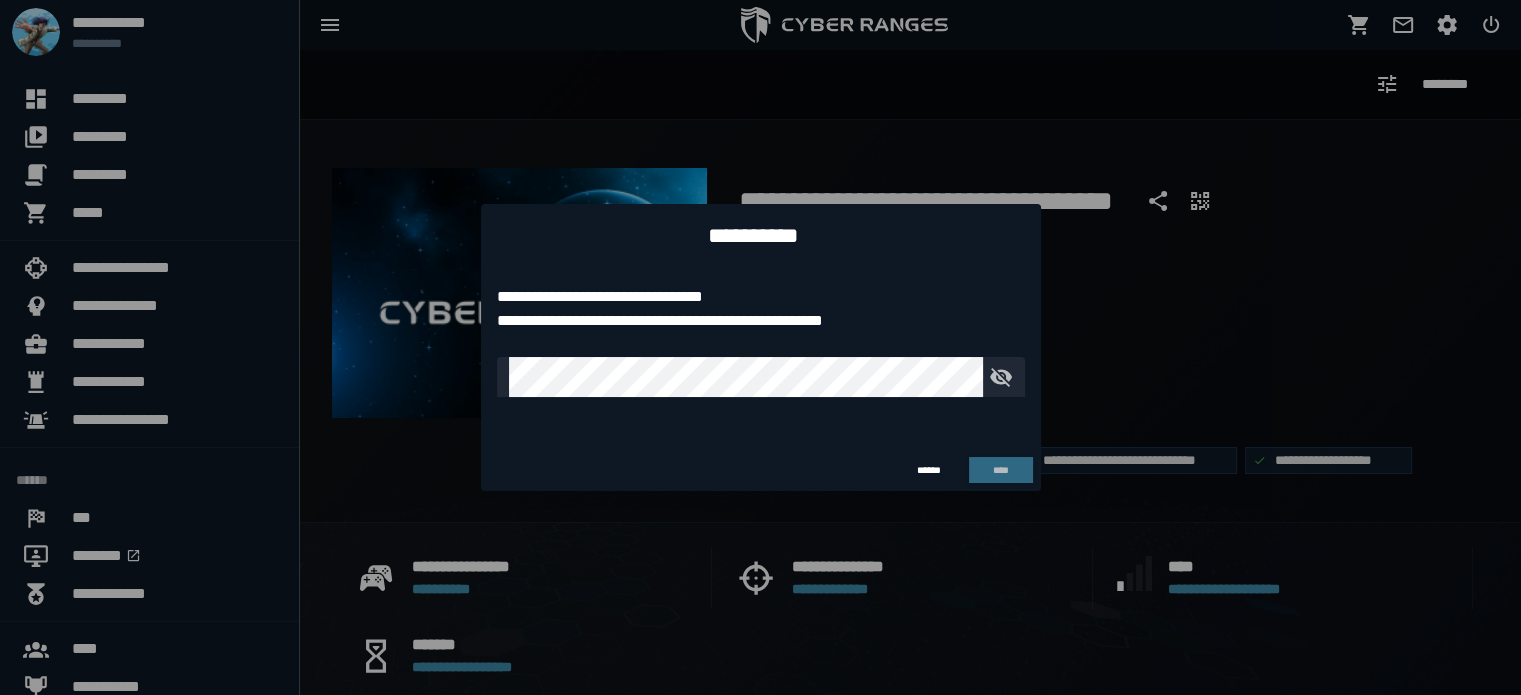 type on "**********" 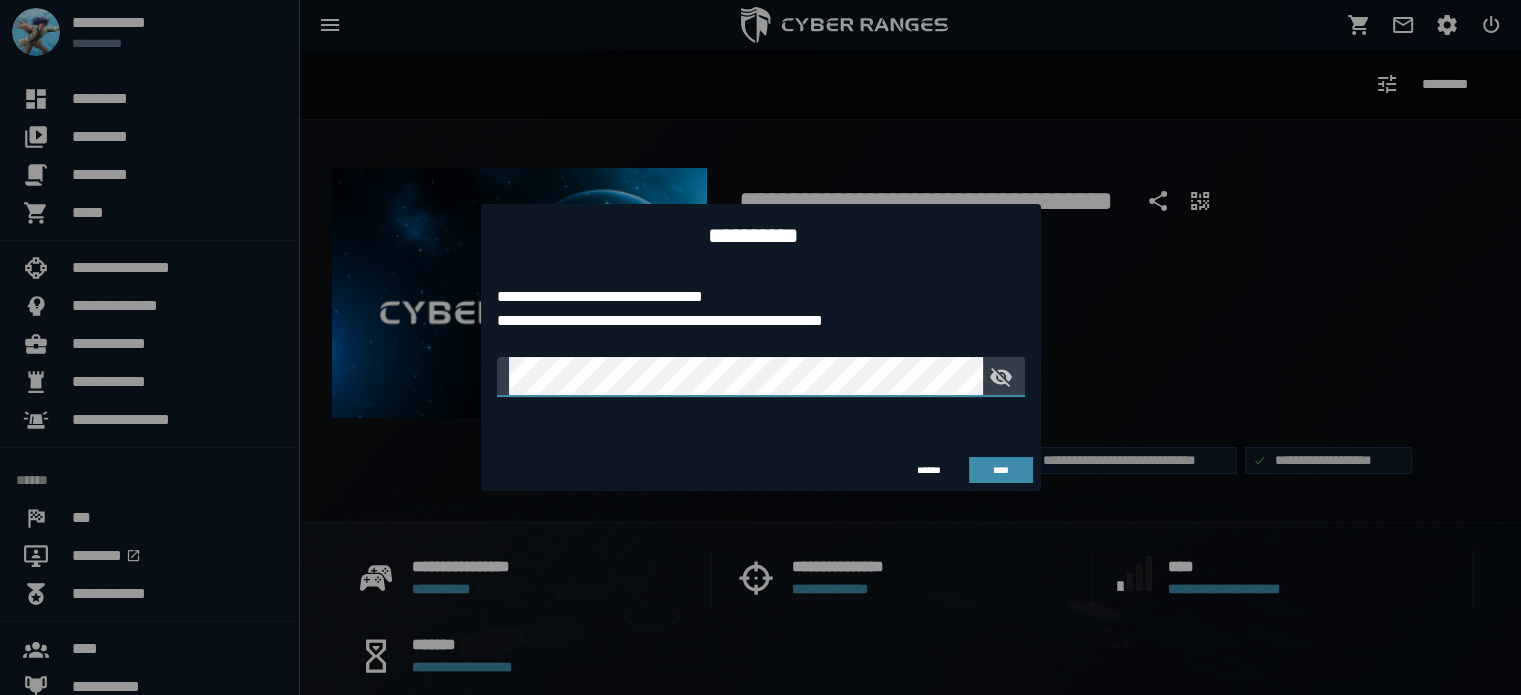 click on "**********" 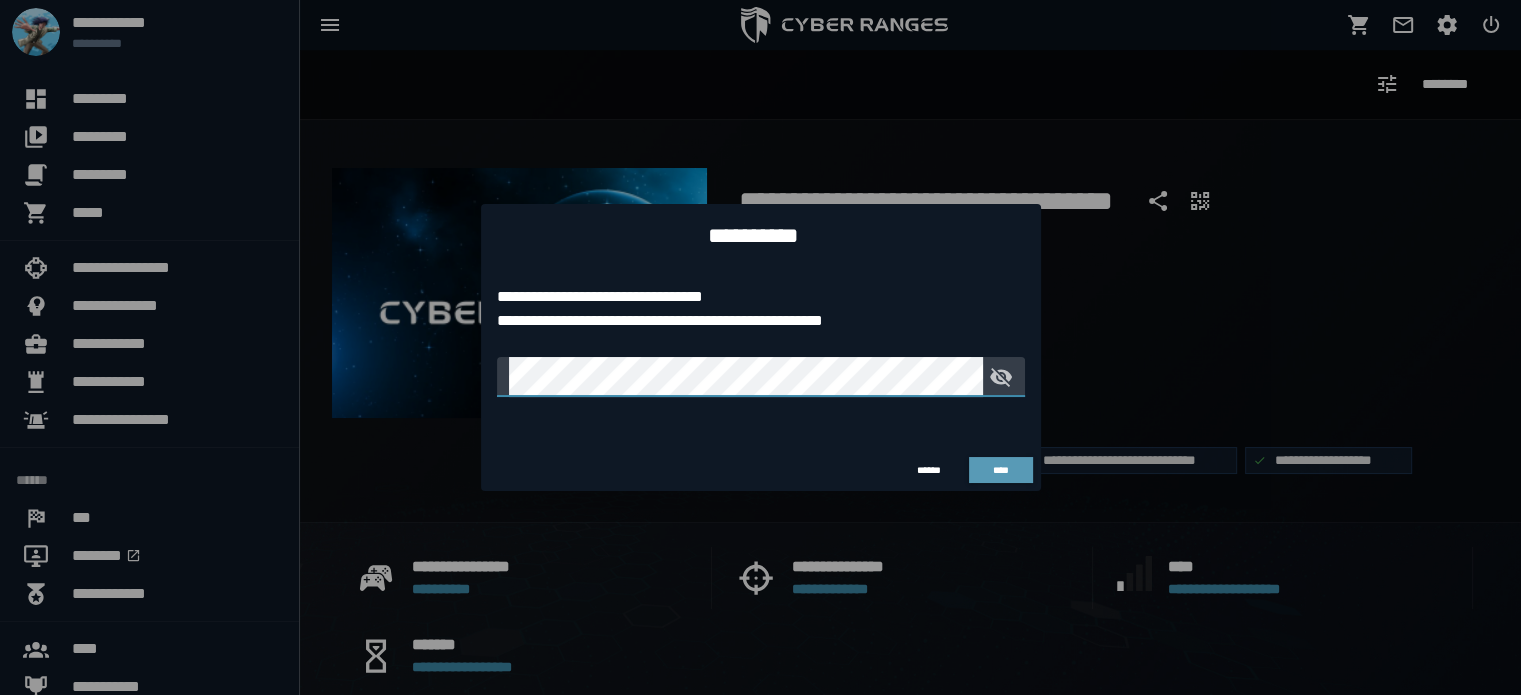 click on "****" at bounding box center [1001, 470] 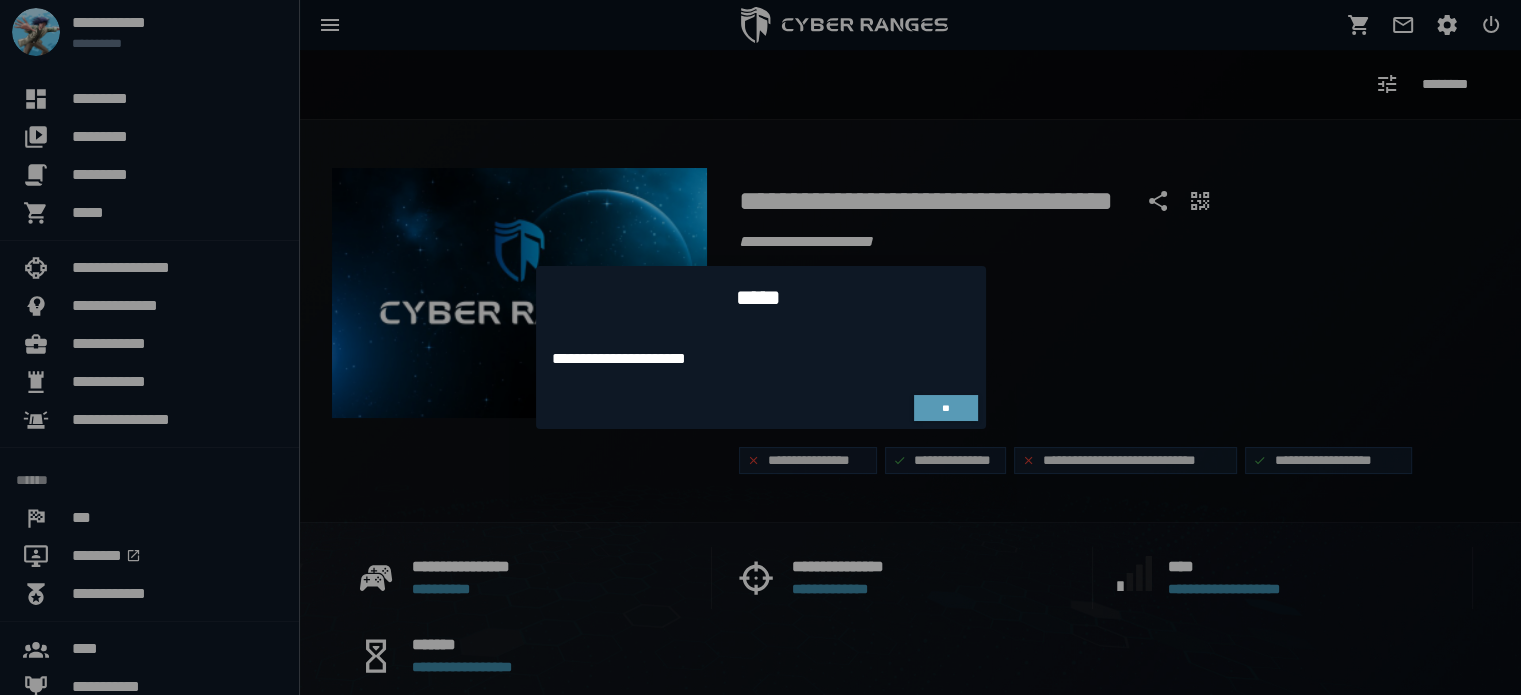 click on "**" at bounding box center [945, 408] 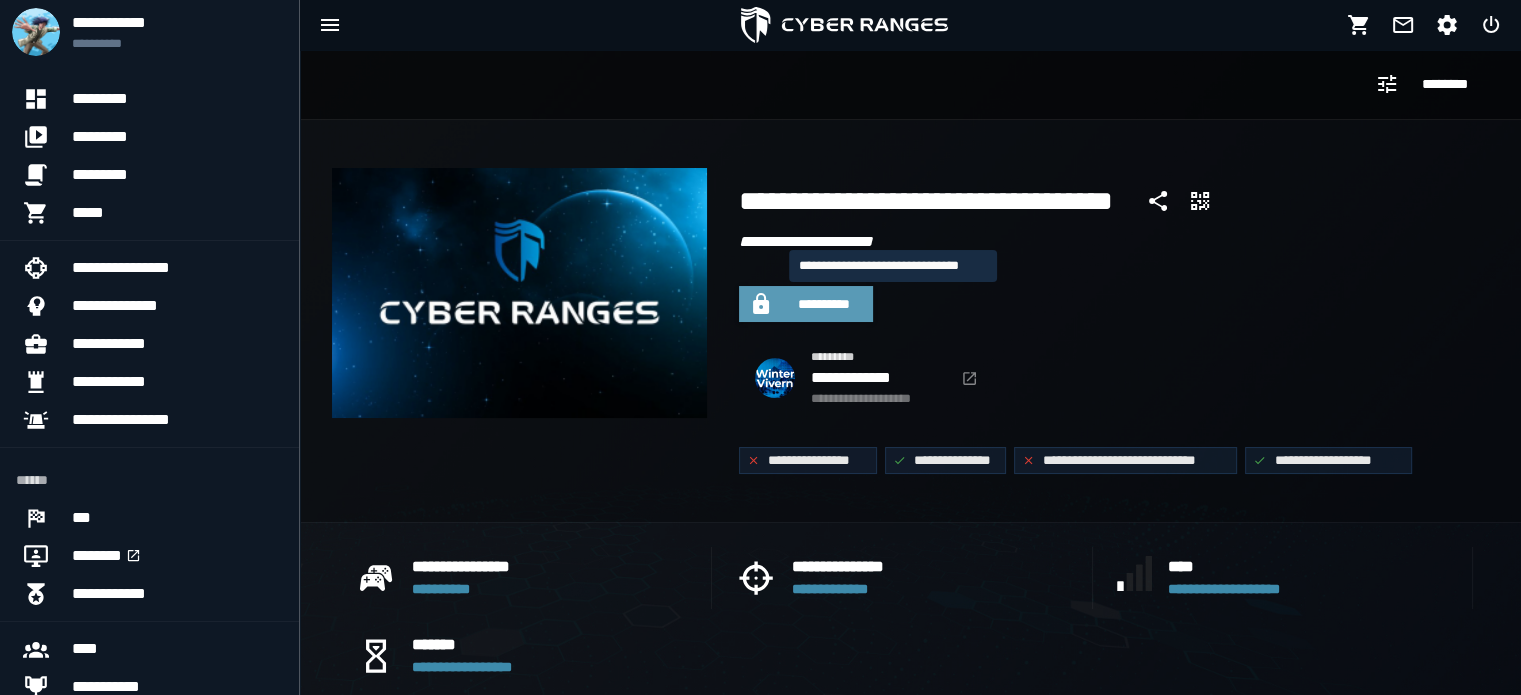 click on "**********" at bounding box center (806, 304) 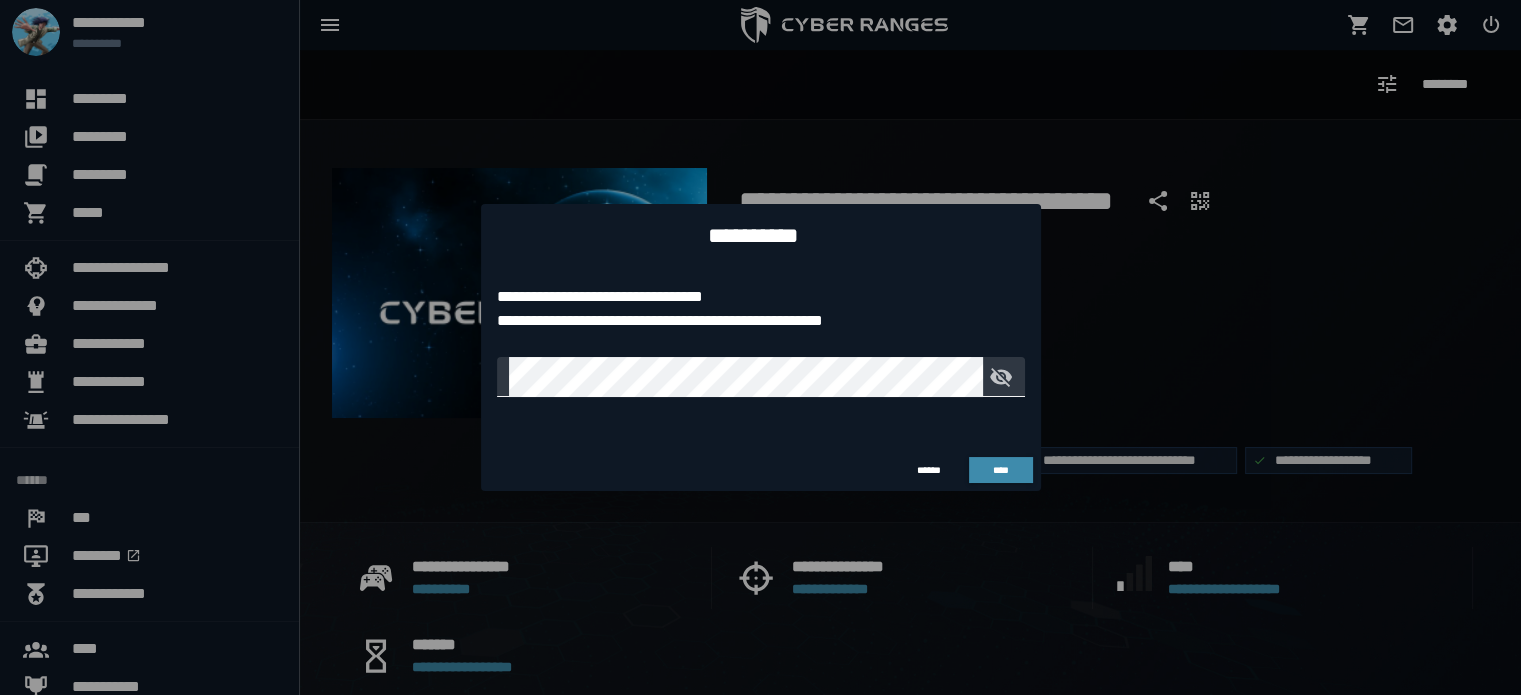 click 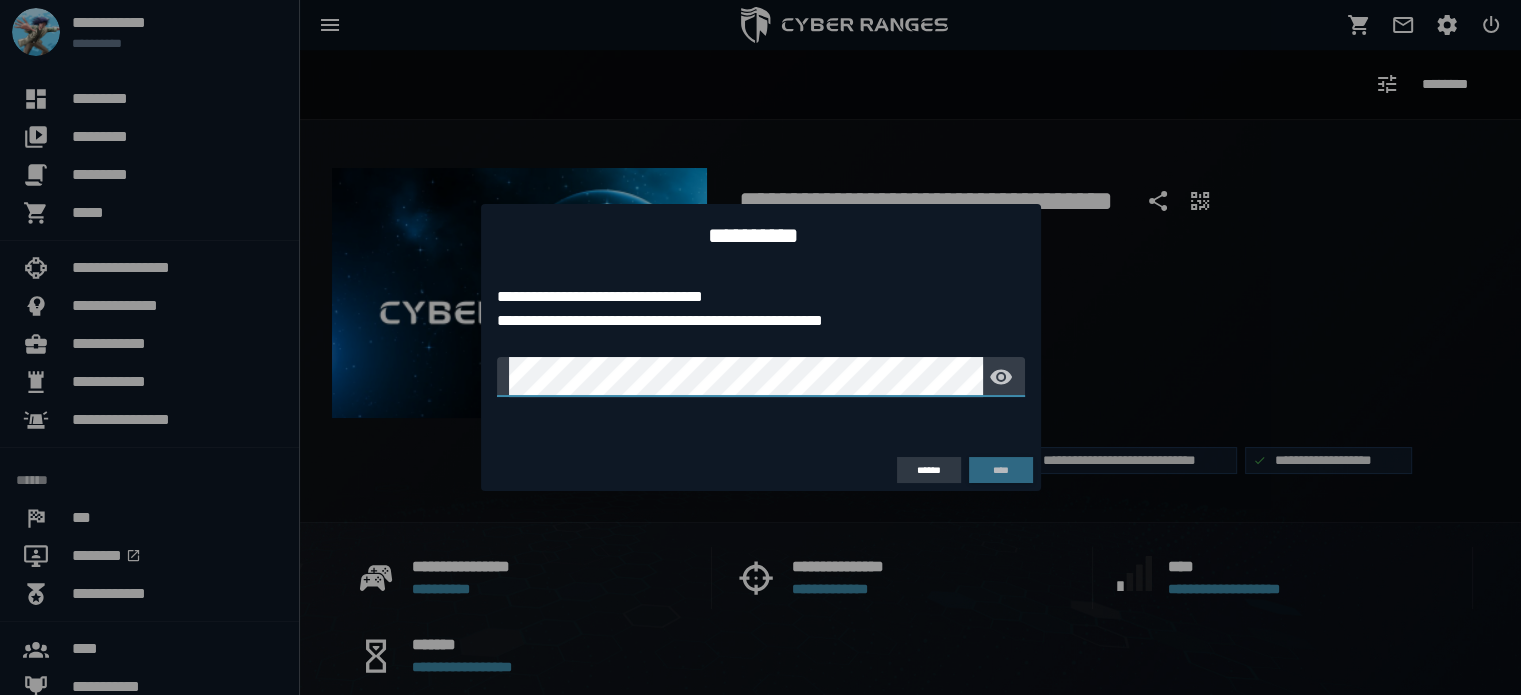 click on "******" at bounding box center (929, 470) 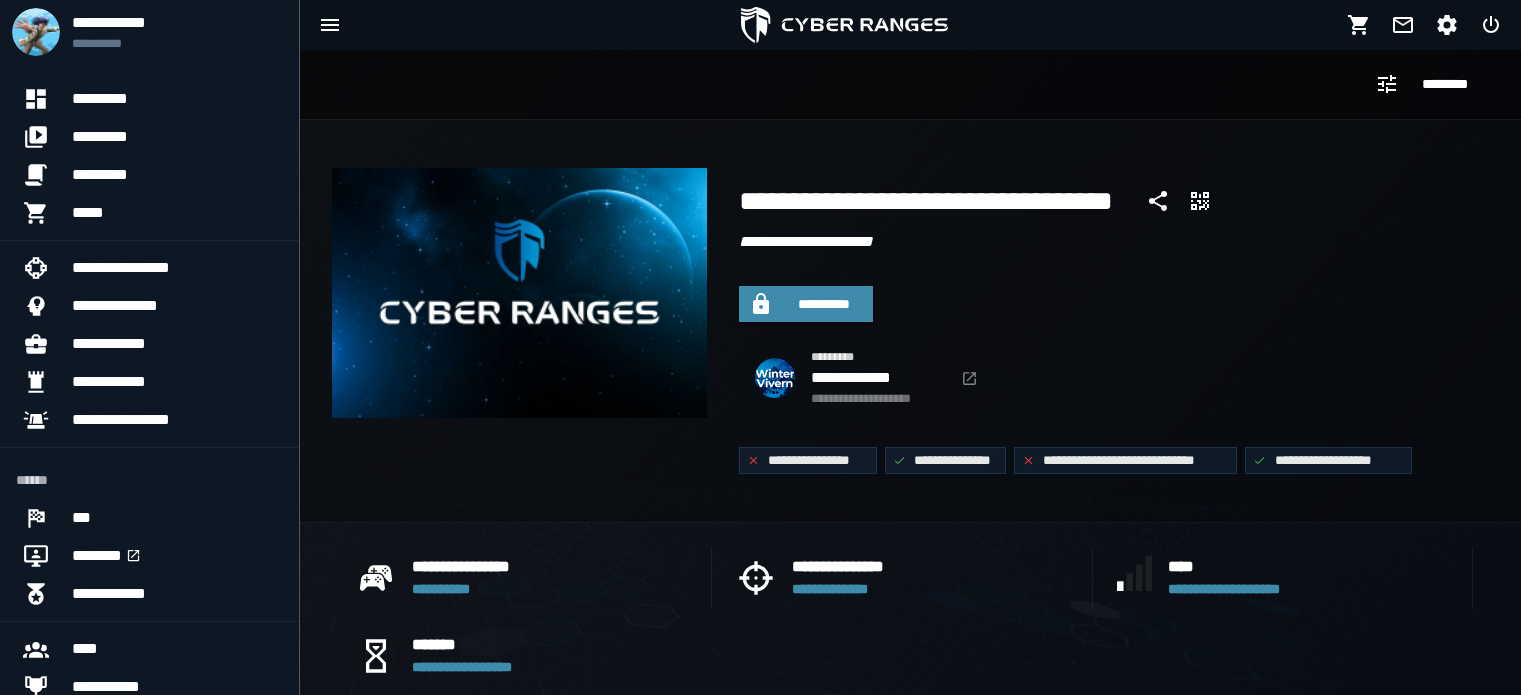 scroll, scrollTop: 0, scrollLeft: 0, axis: both 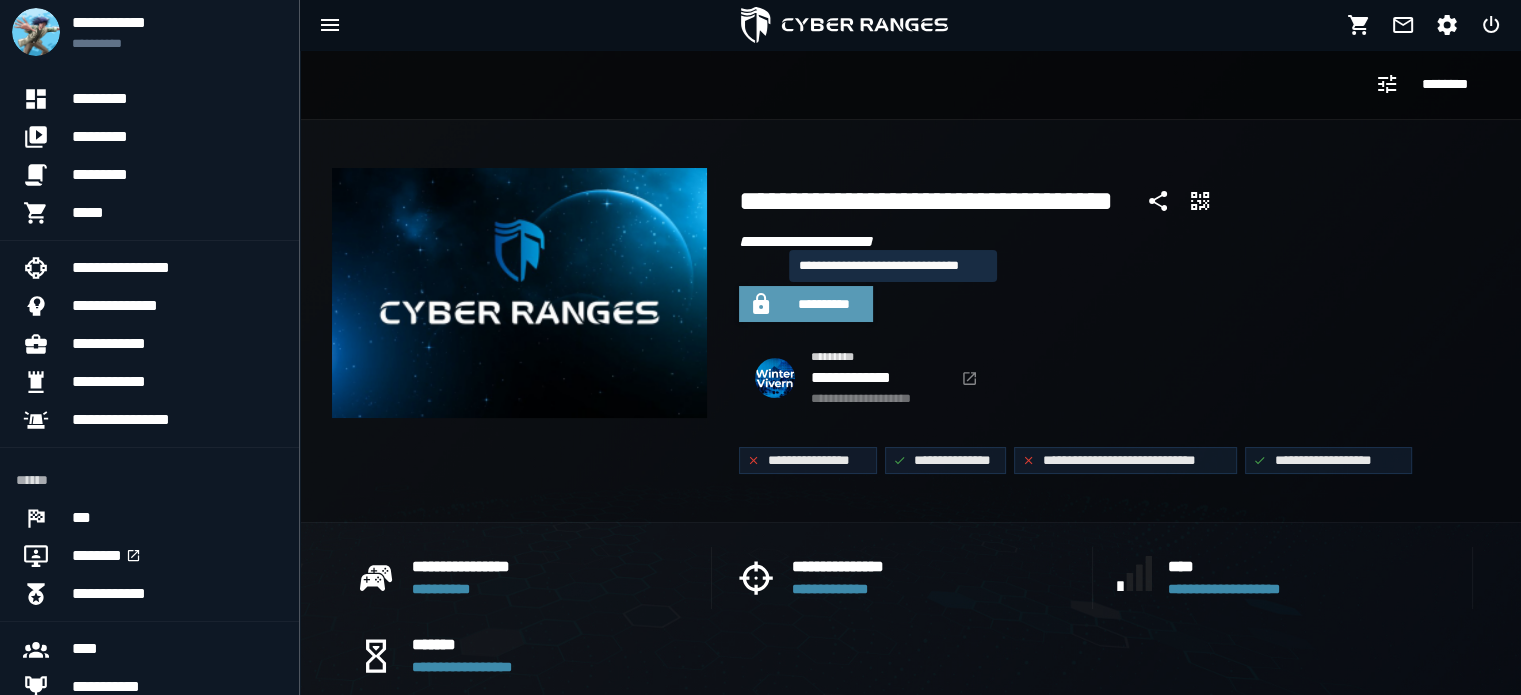 click on "**********" at bounding box center (824, 304) 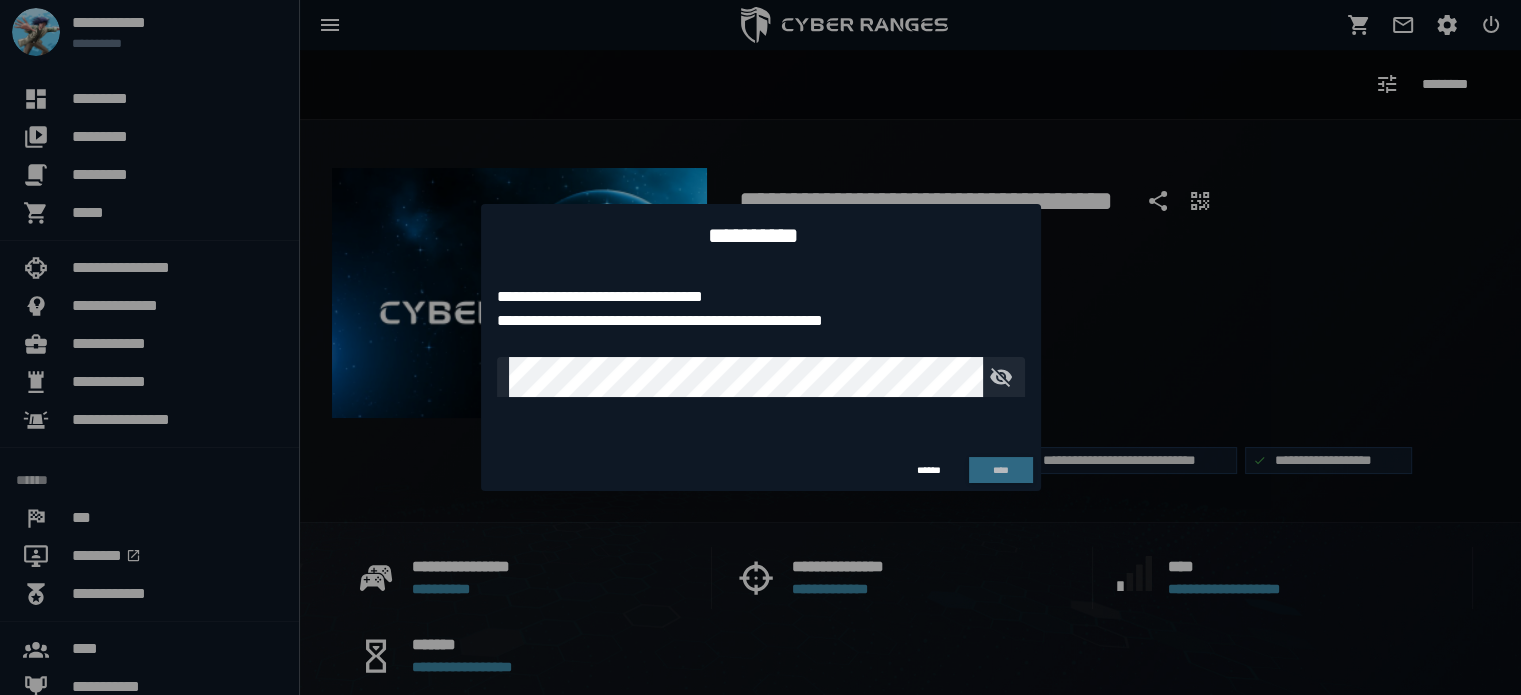 type on "**********" 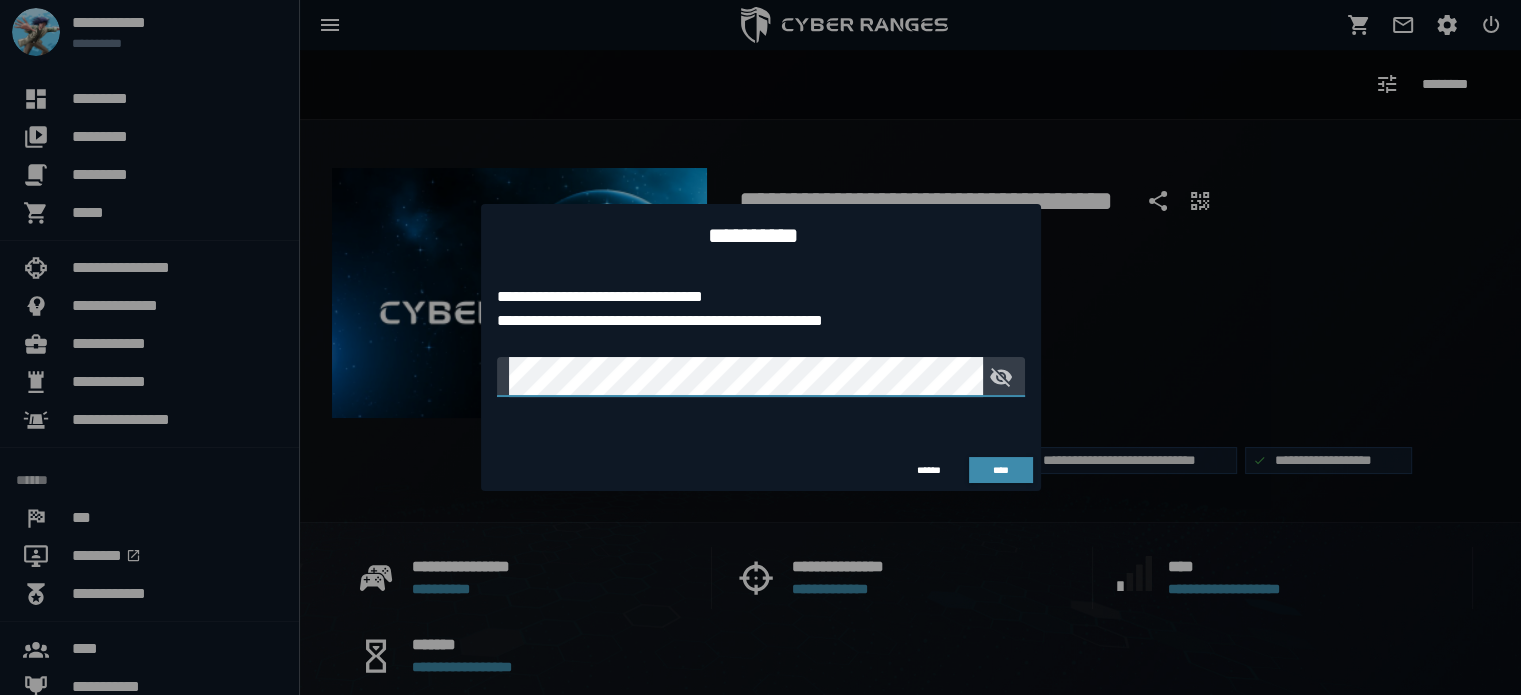 click on "**********" 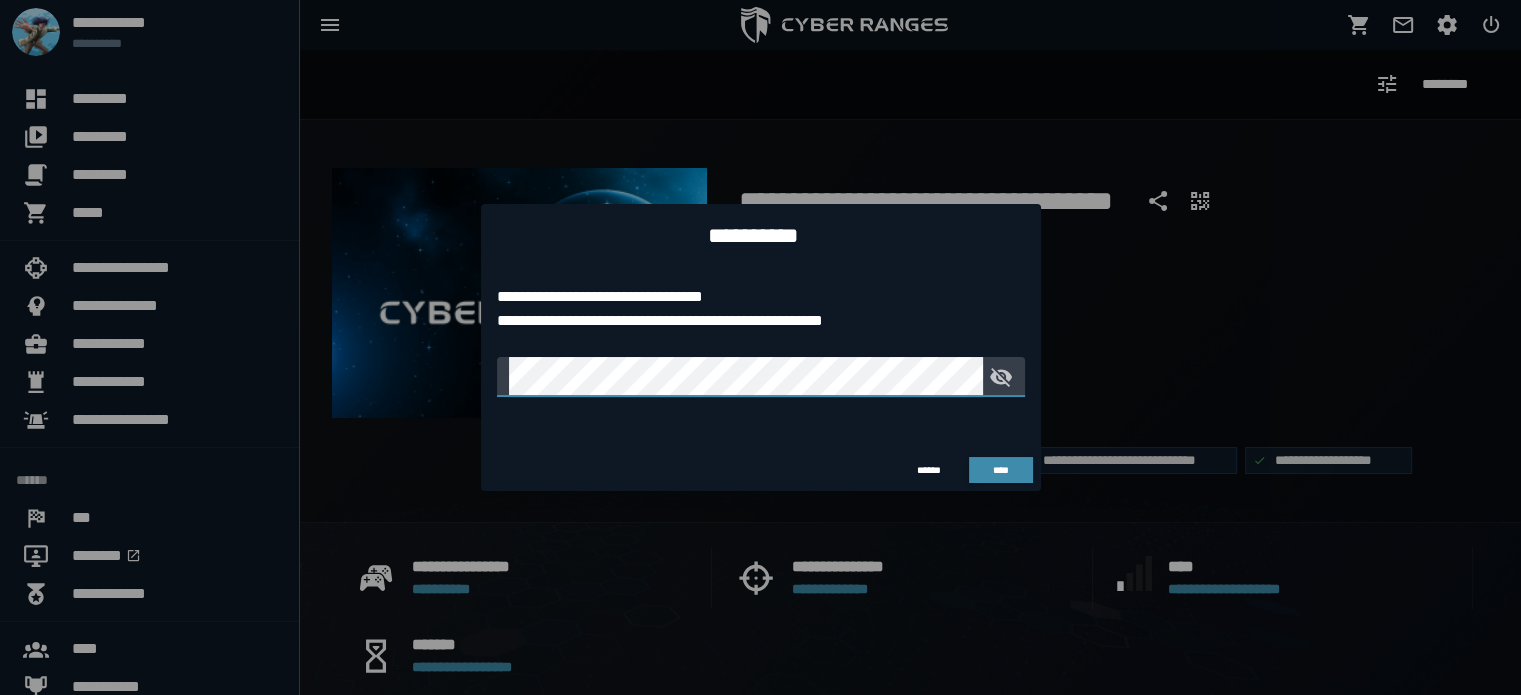 click 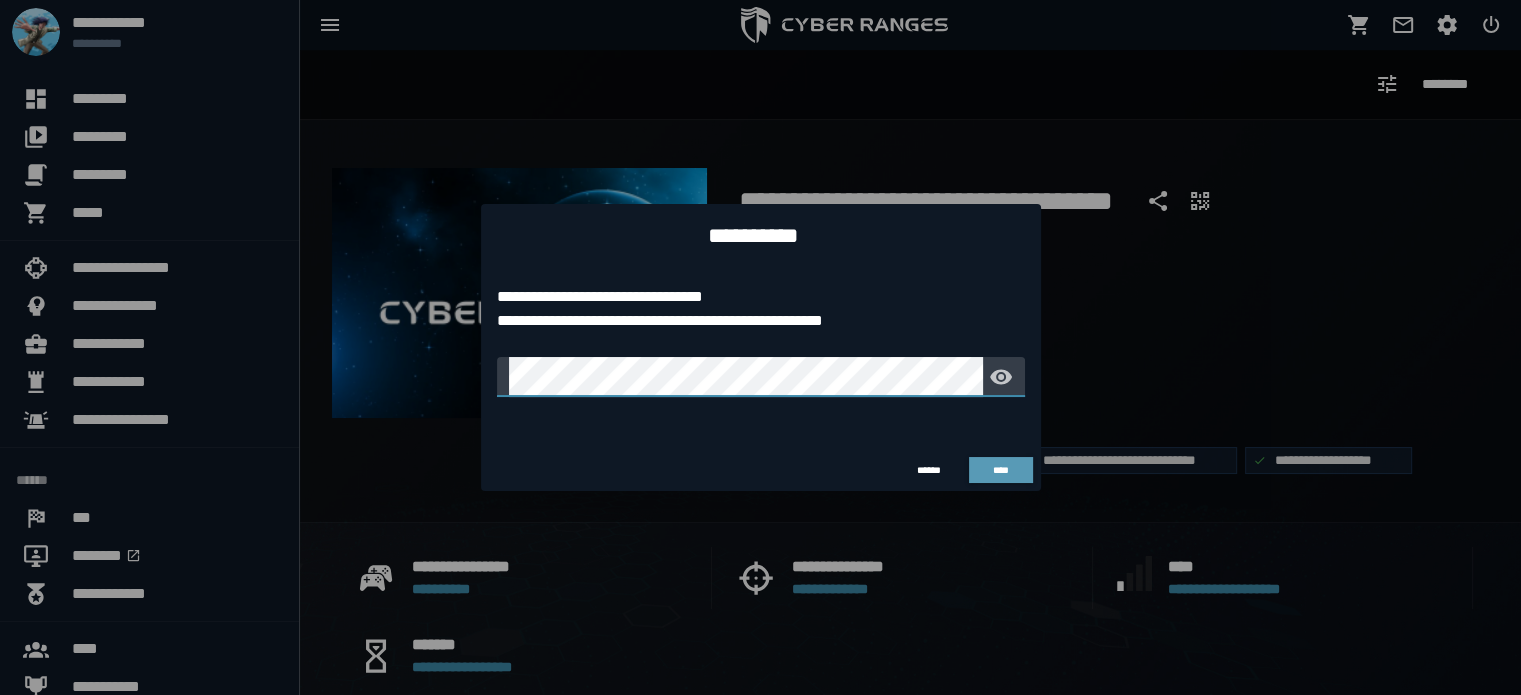 click on "****" at bounding box center (1000, 470) 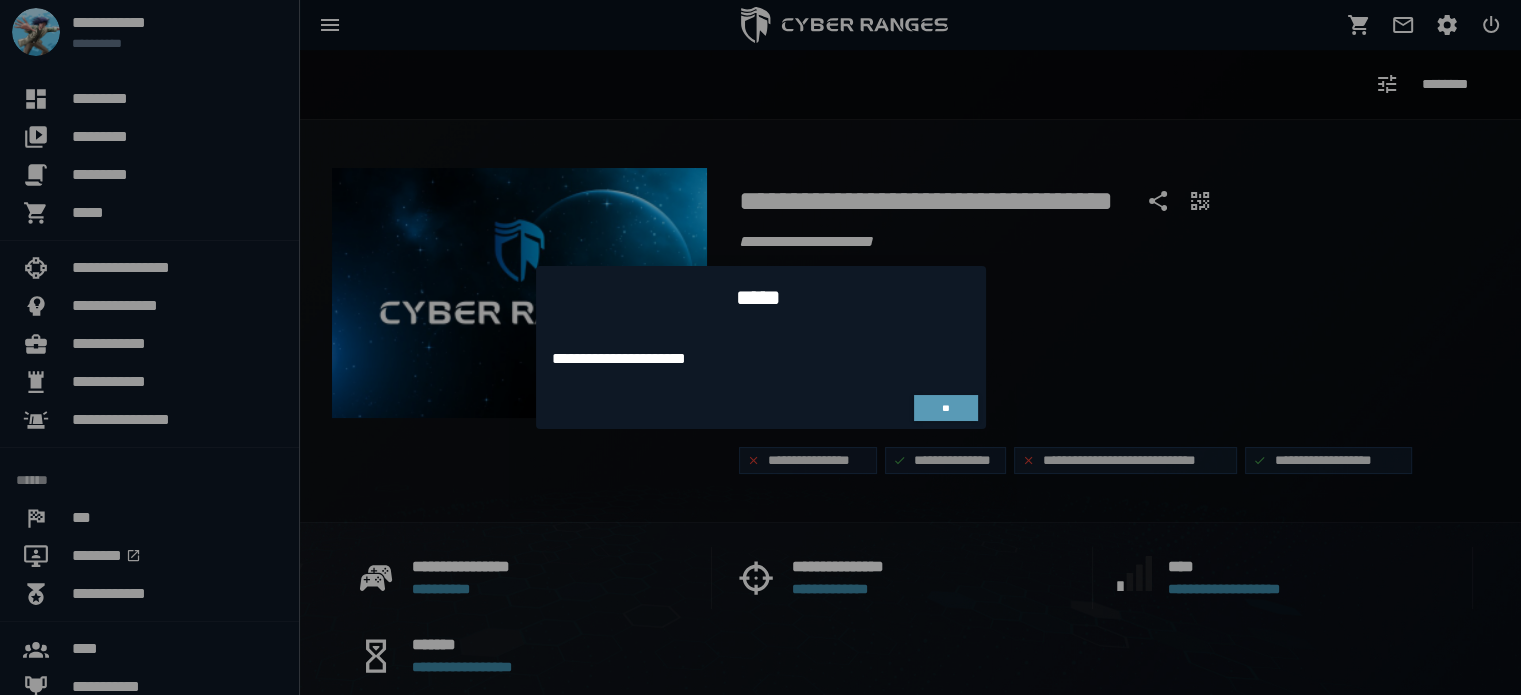 type 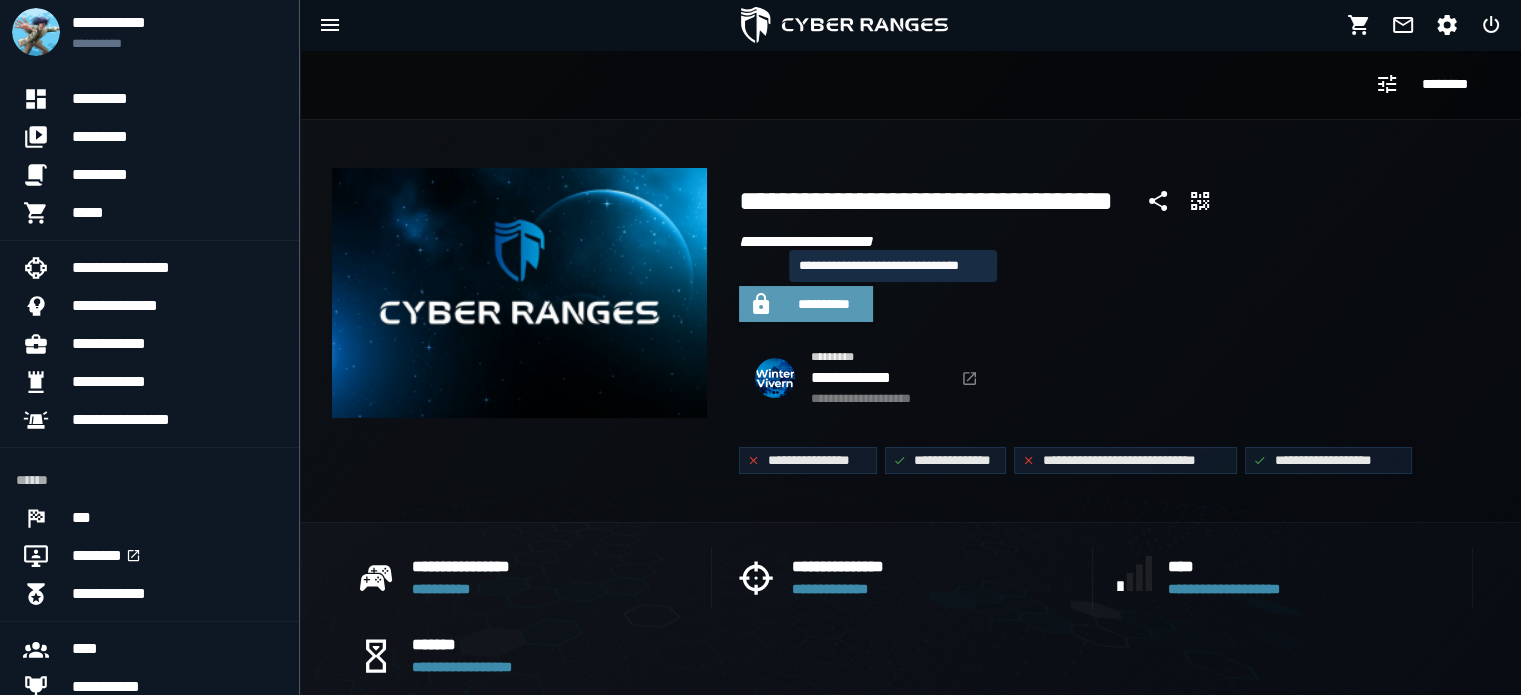click on "**********" at bounding box center [824, 304] 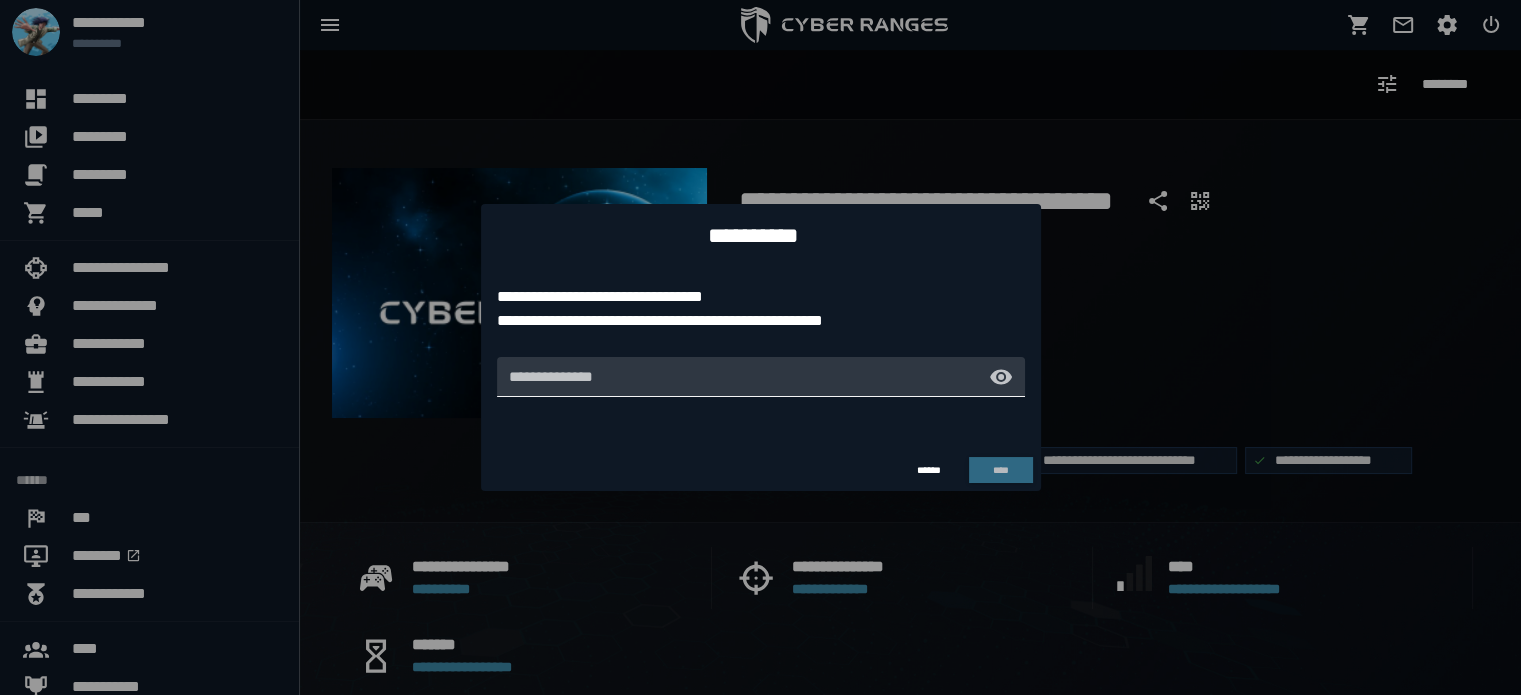 click 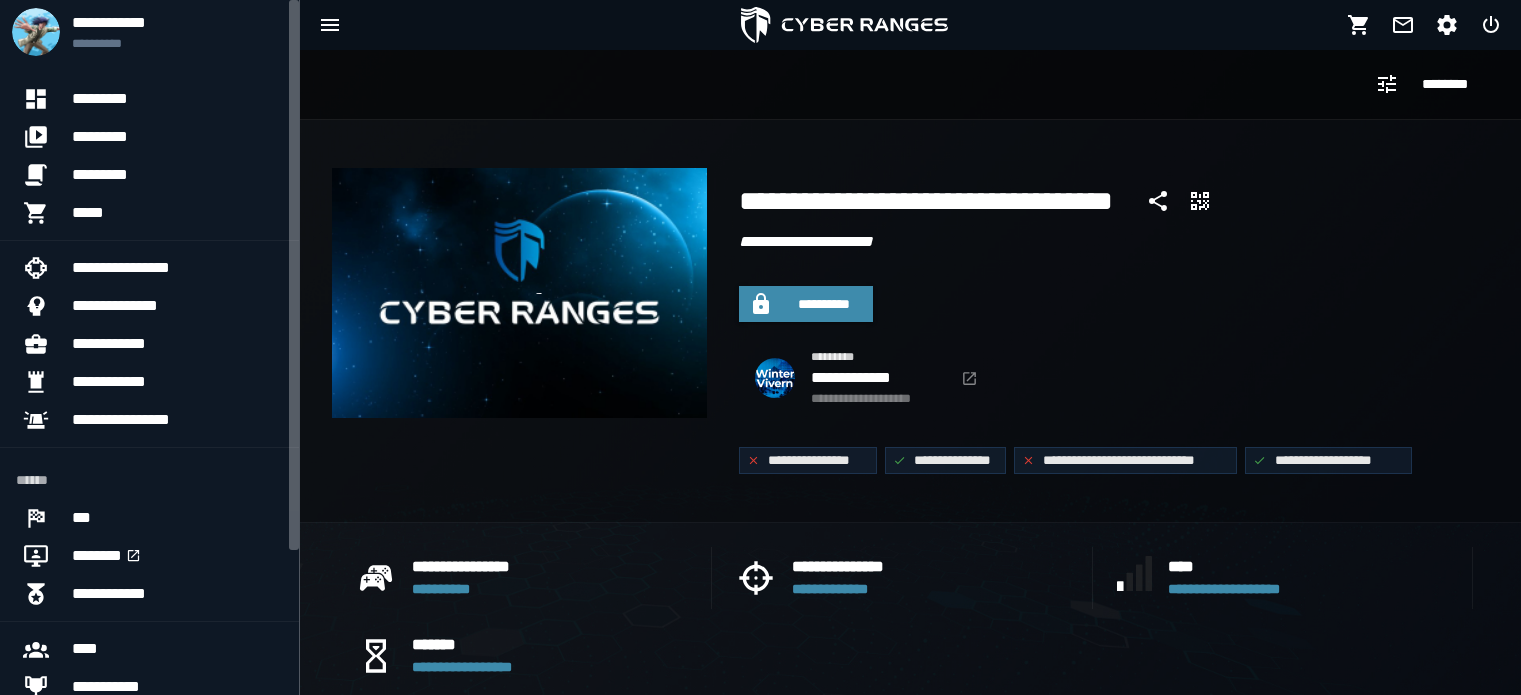 scroll, scrollTop: 0, scrollLeft: 0, axis: both 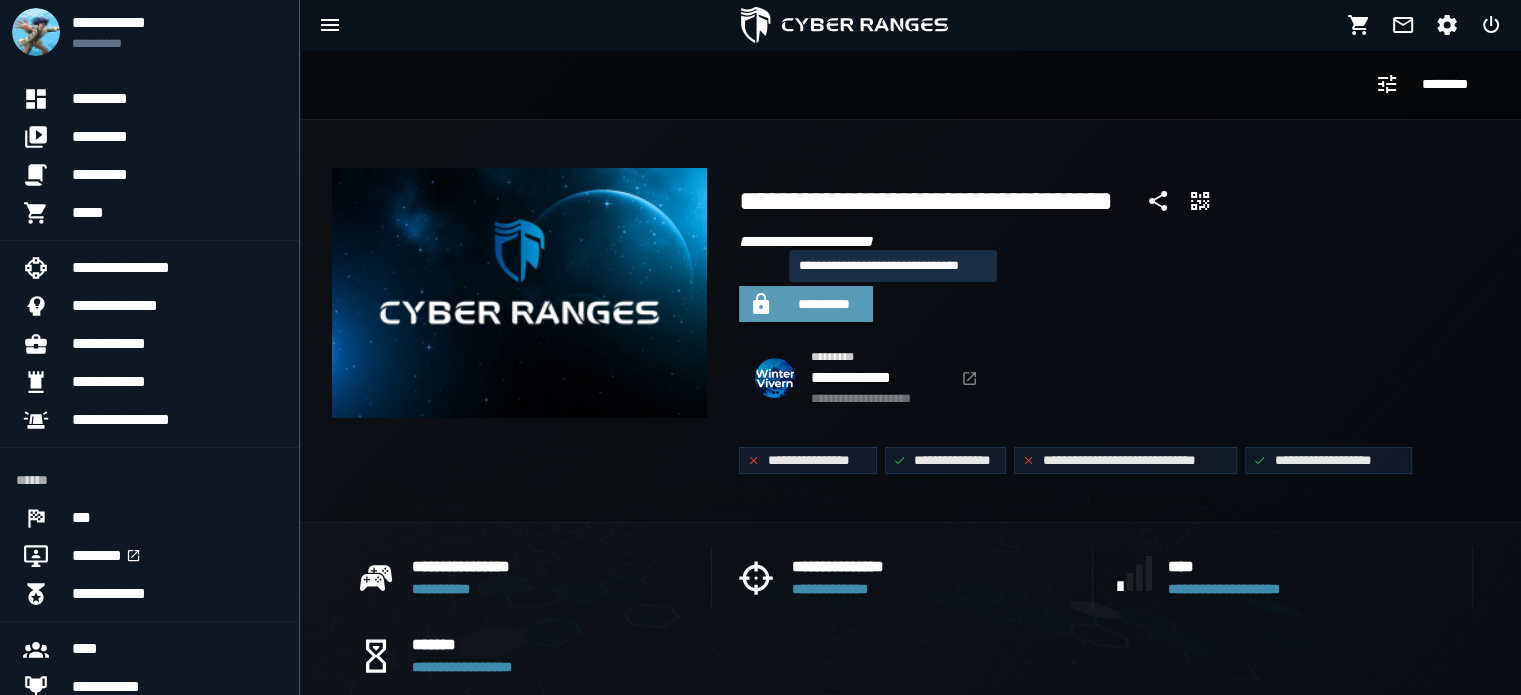 click on "**********" at bounding box center [824, 304] 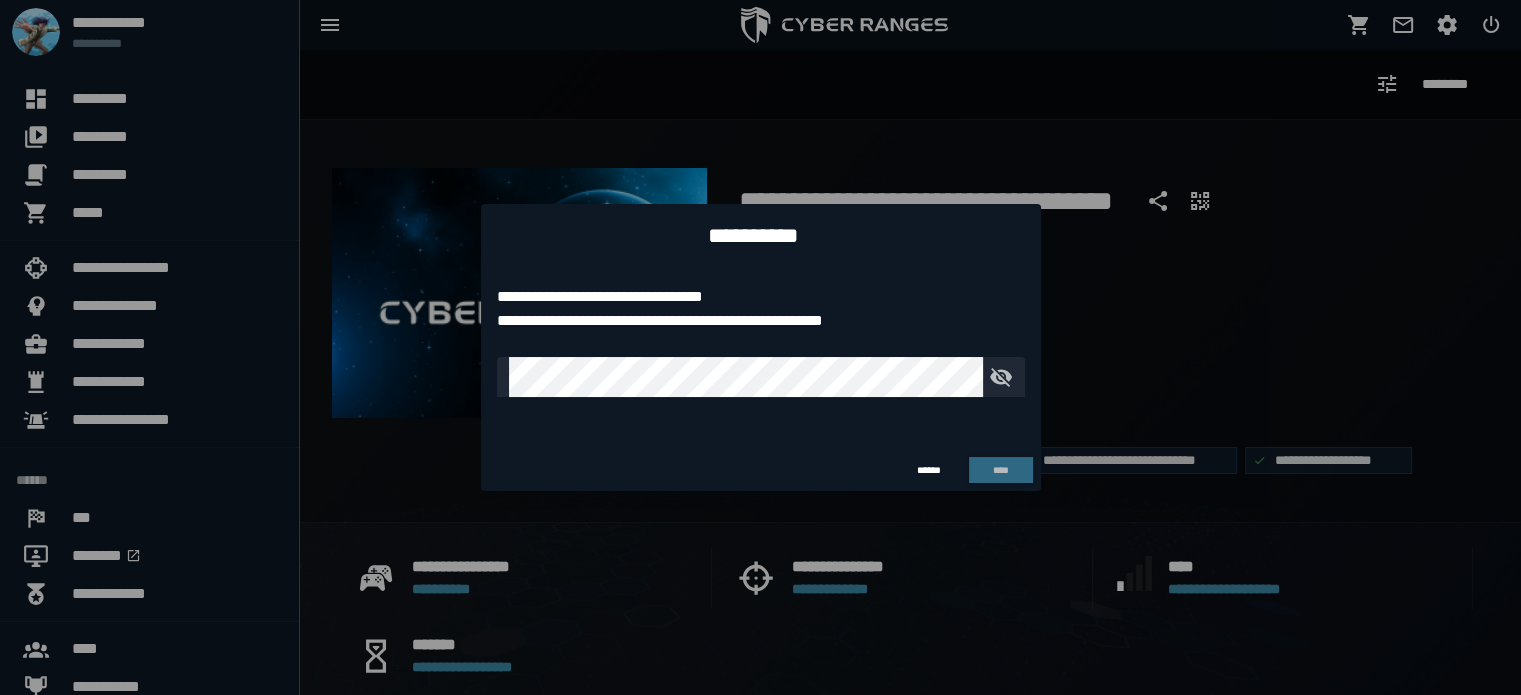 type on "**********" 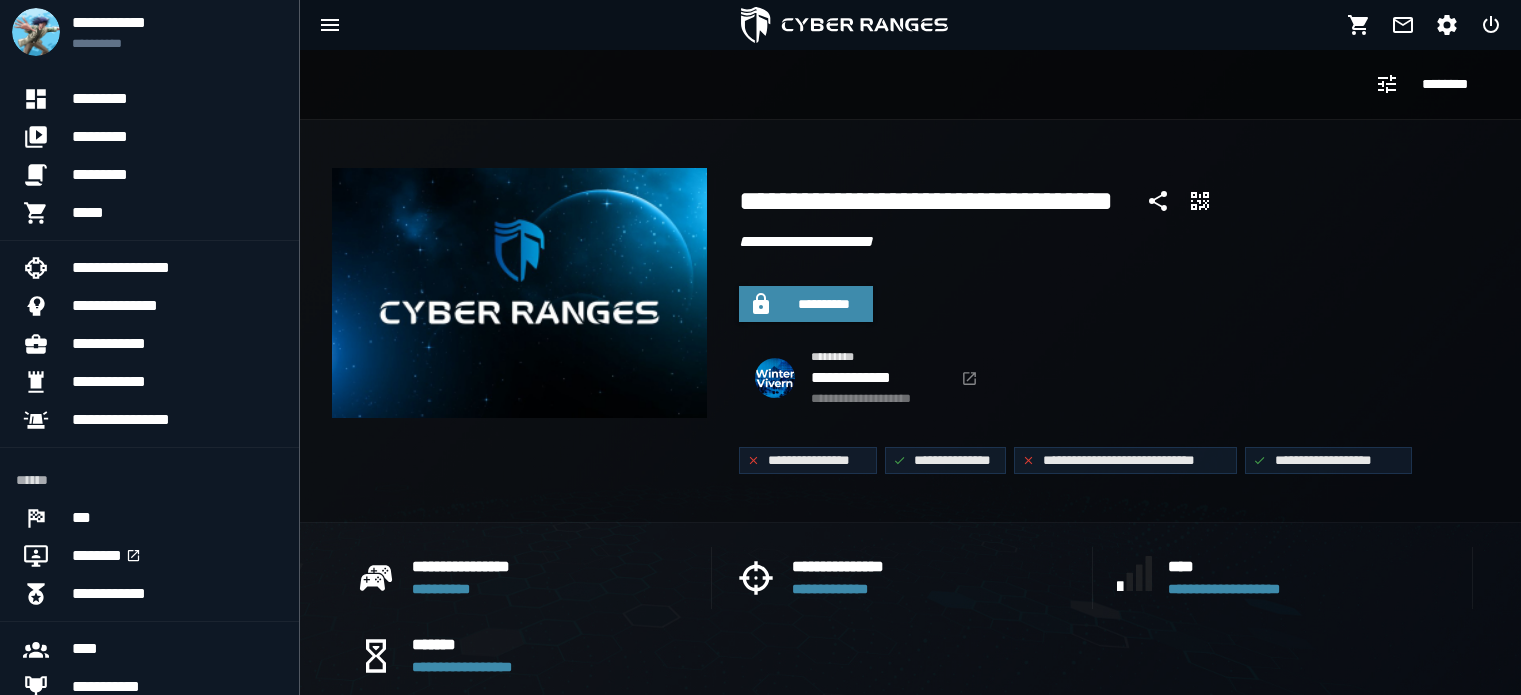 scroll, scrollTop: 0, scrollLeft: 0, axis: both 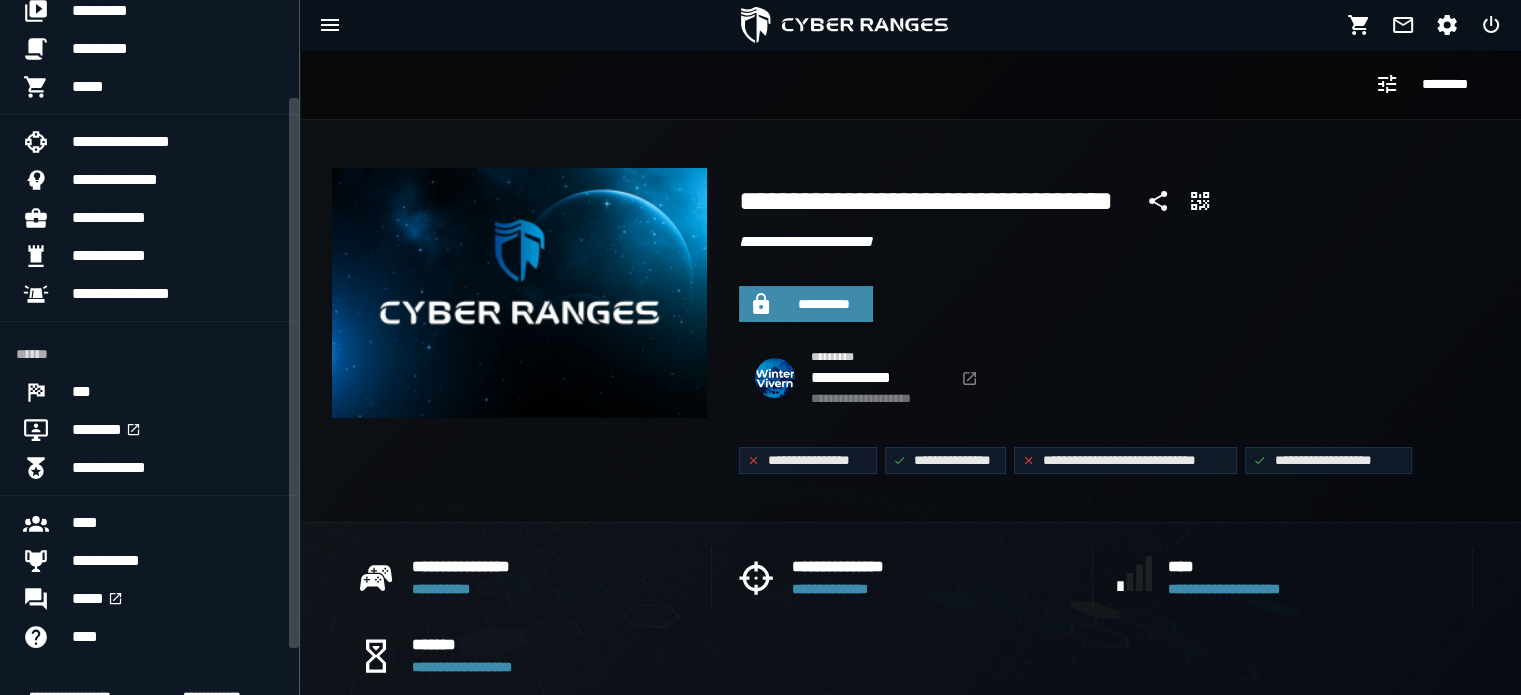 drag, startPoint x: 291, startPoint y: 428, endPoint x: 287, endPoint y: 528, distance: 100.07997 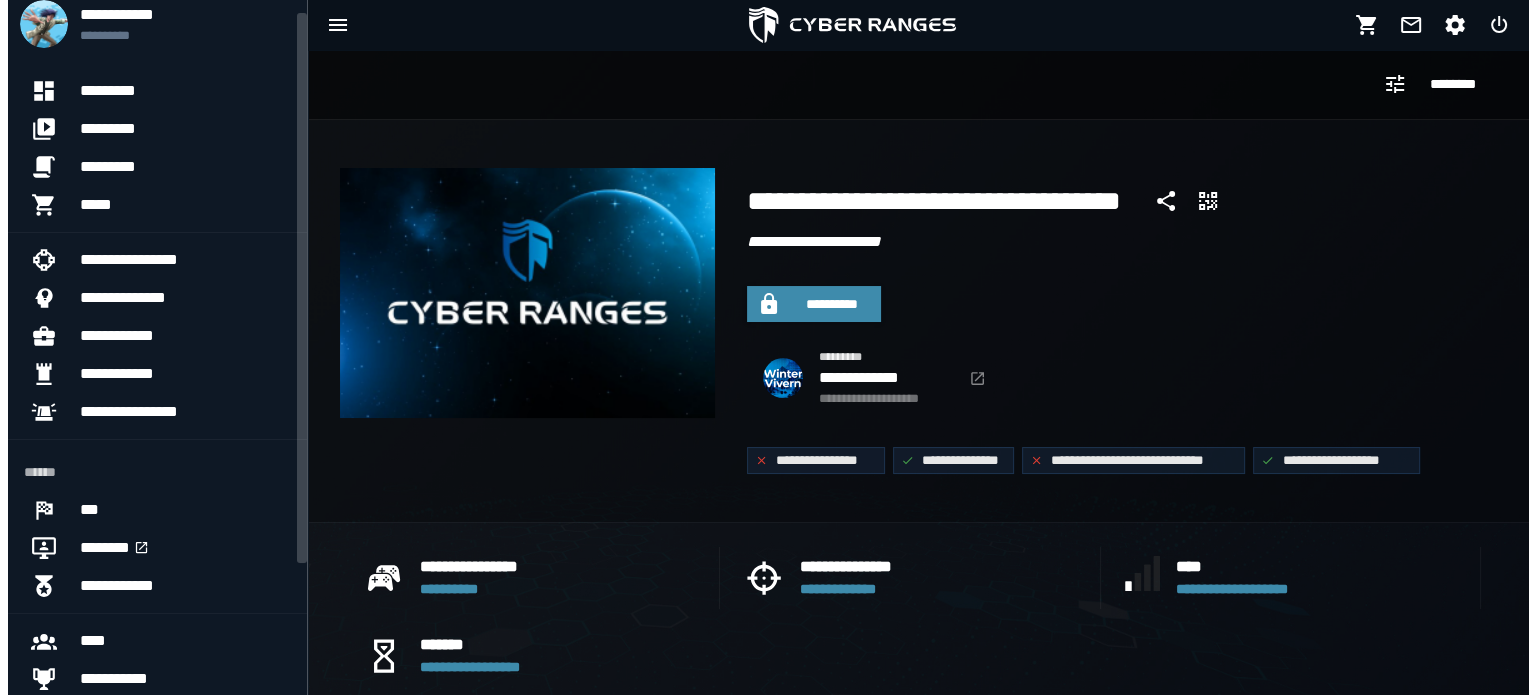 scroll, scrollTop: 0, scrollLeft: 0, axis: both 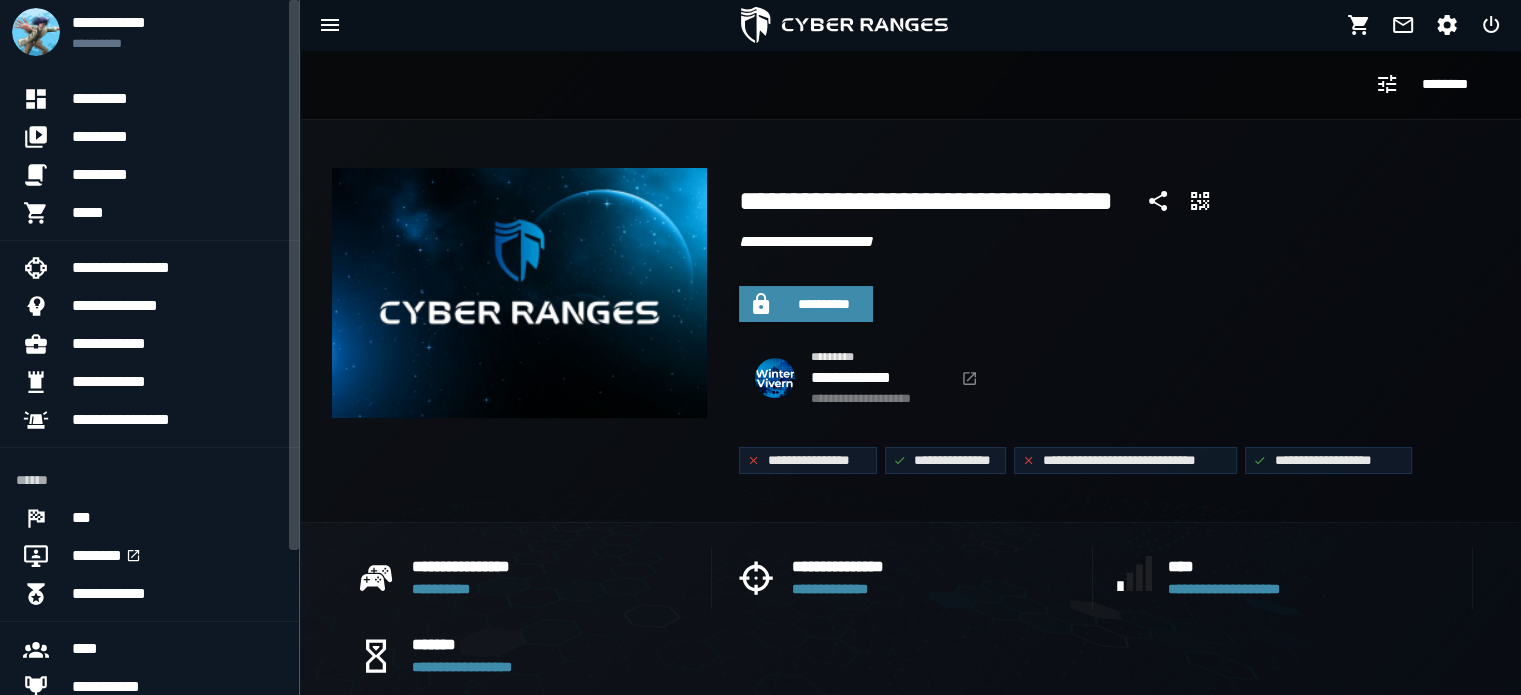 drag, startPoint x: 294, startPoint y: 291, endPoint x: 304, endPoint y: 138, distance: 153.32645 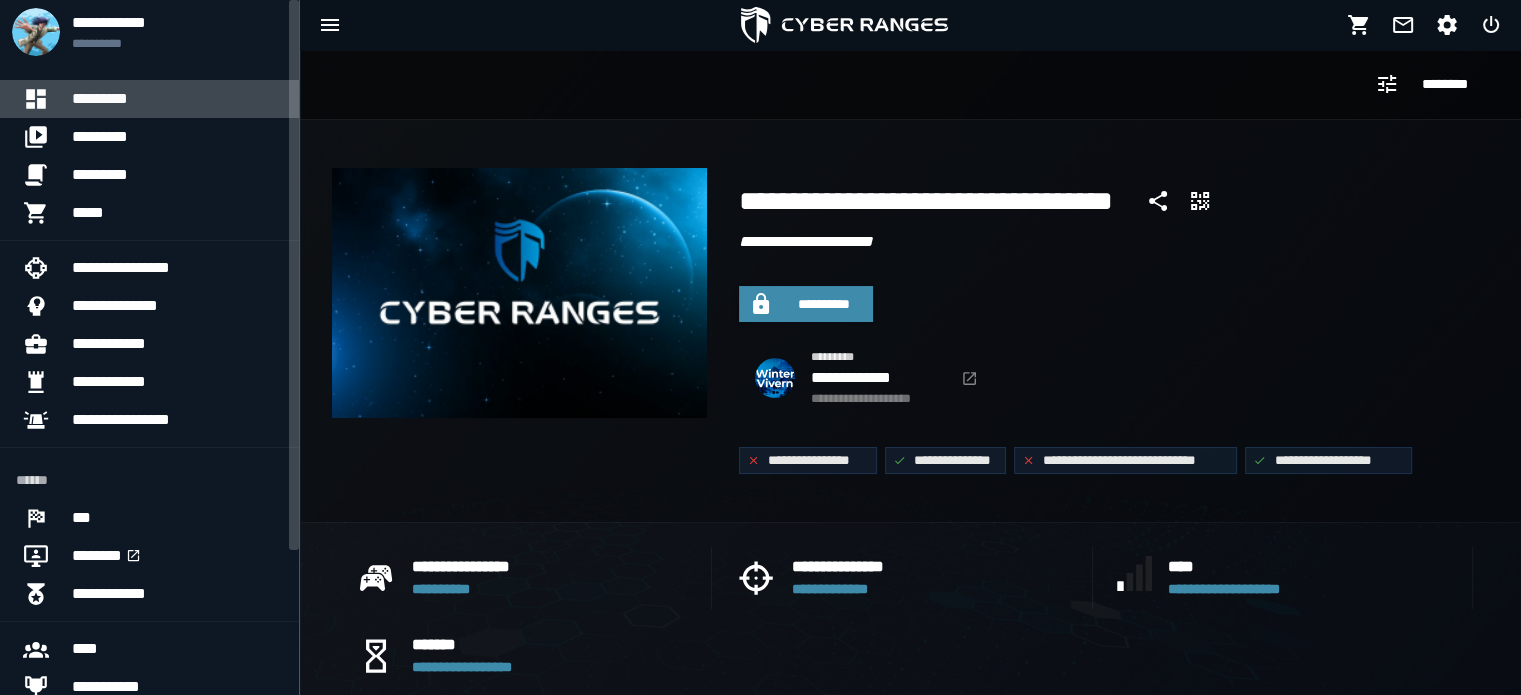 click on "*********" at bounding box center (177, 99) 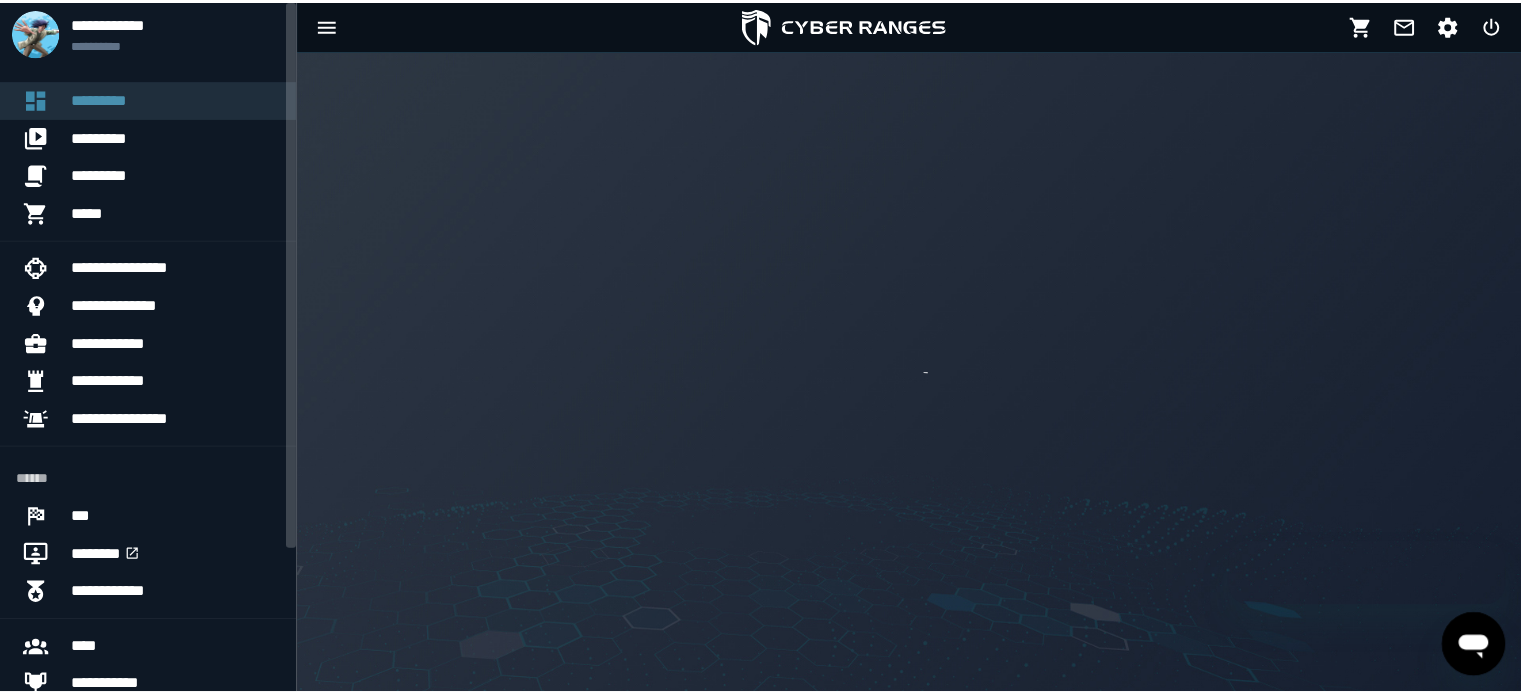 scroll, scrollTop: 0, scrollLeft: 0, axis: both 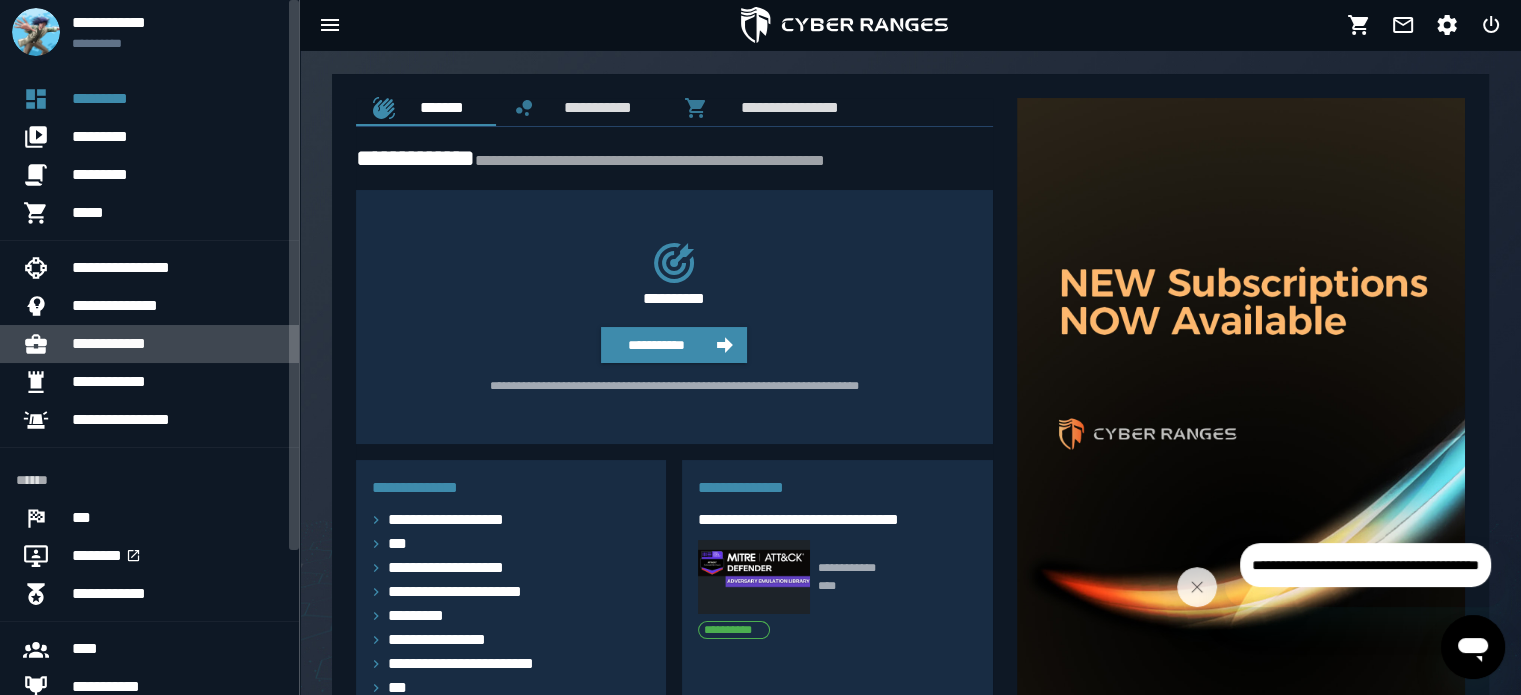 click on "**********" at bounding box center [177, 344] 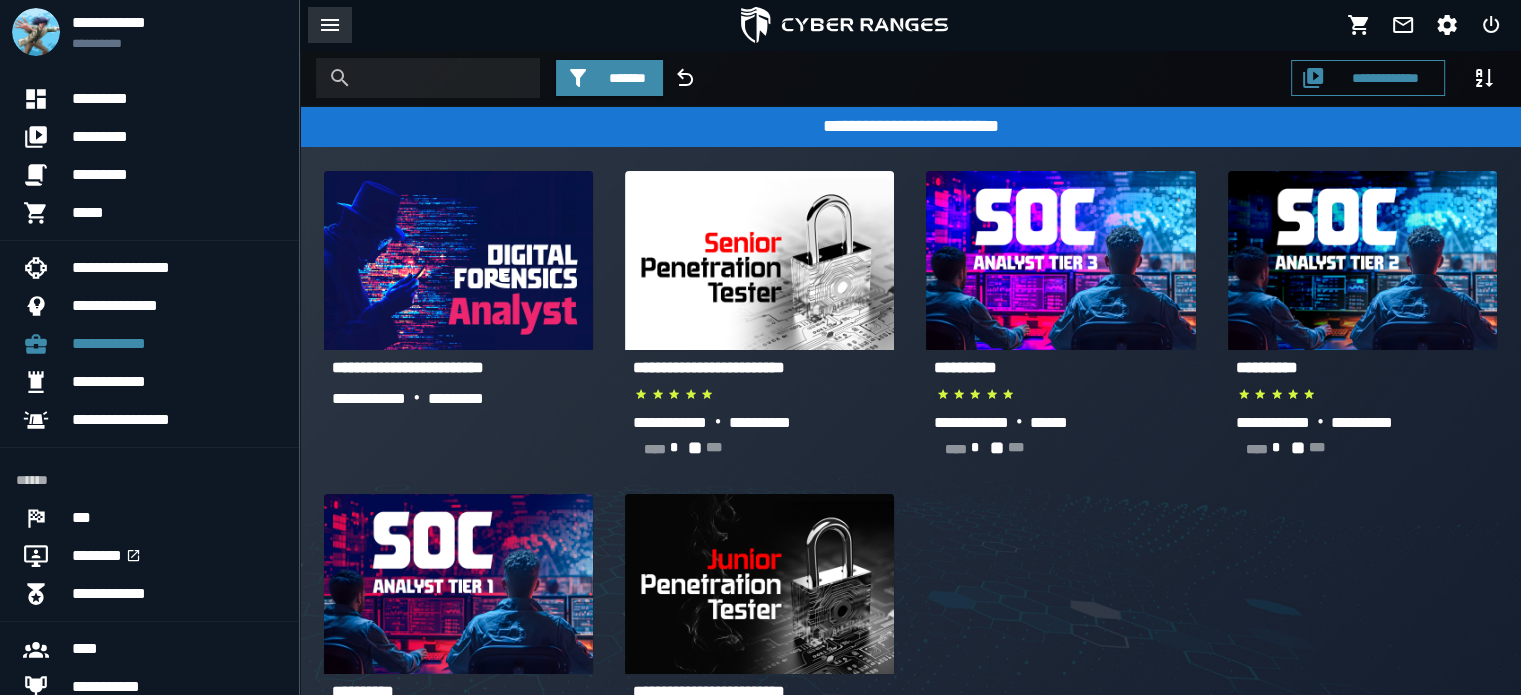click 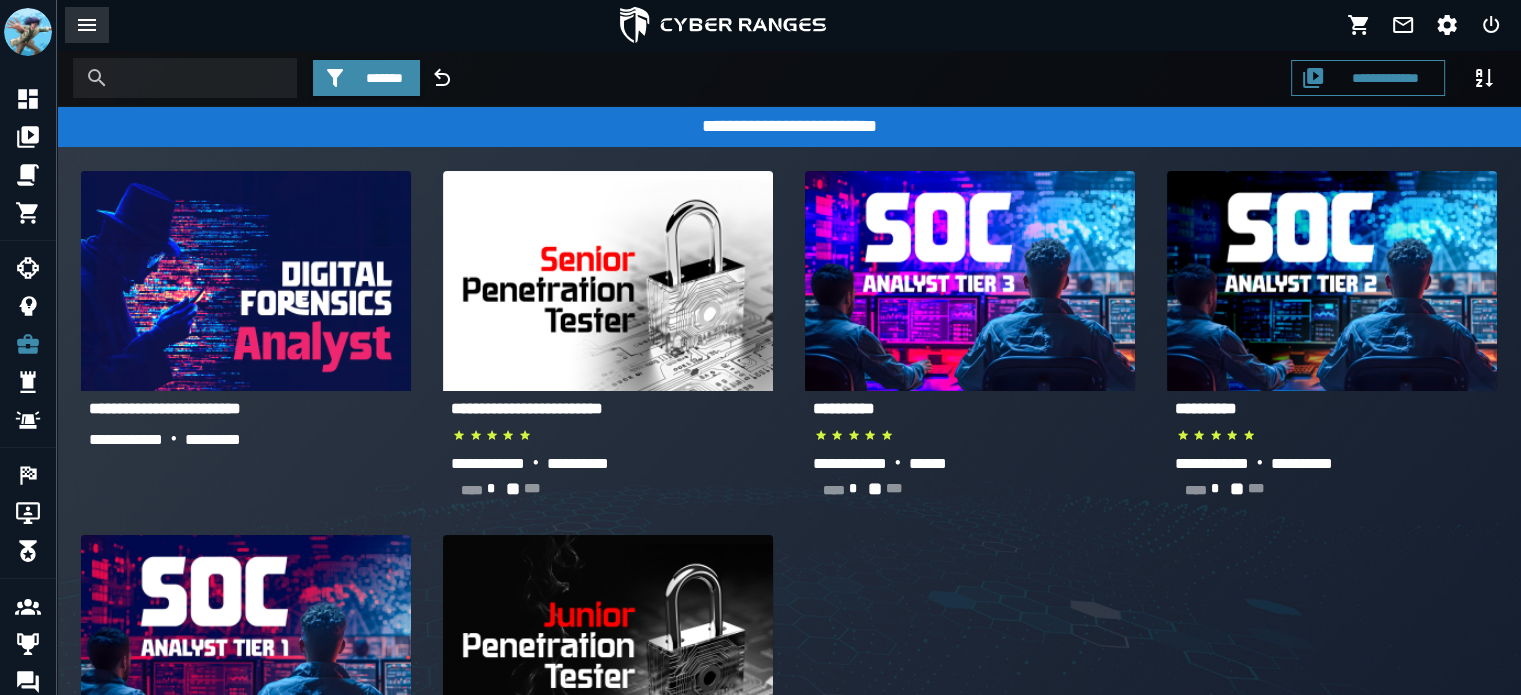 click 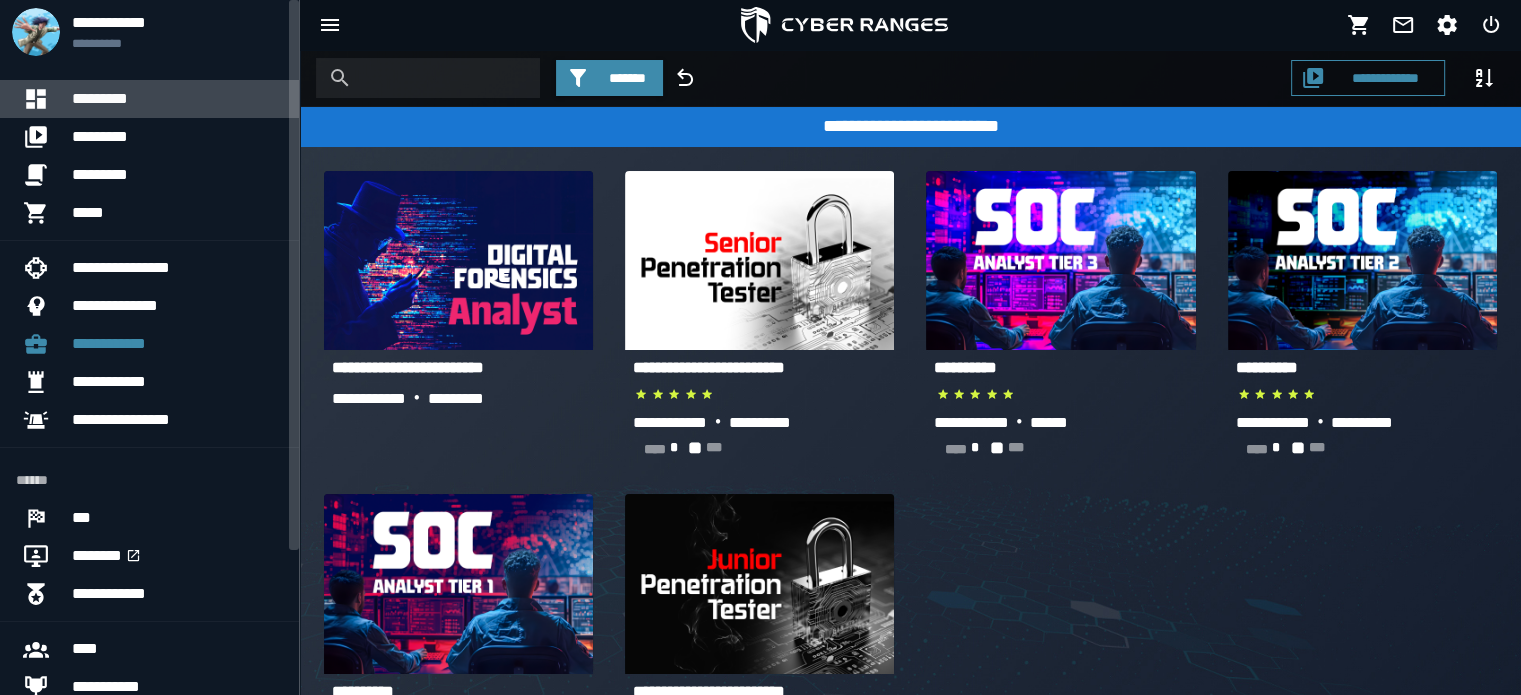 click on "*********" at bounding box center (177, 99) 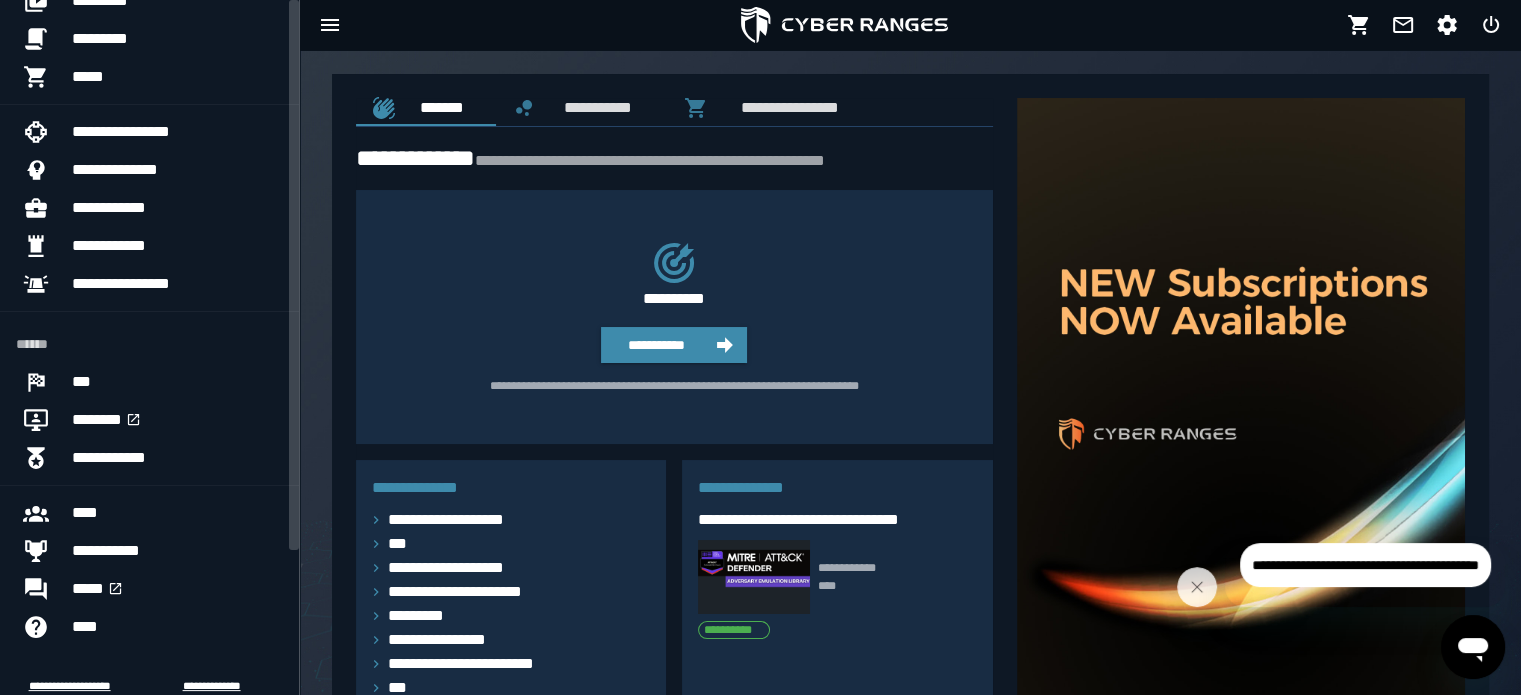 scroll, scrollTop: 0, scrollLeft: 0, axis: both 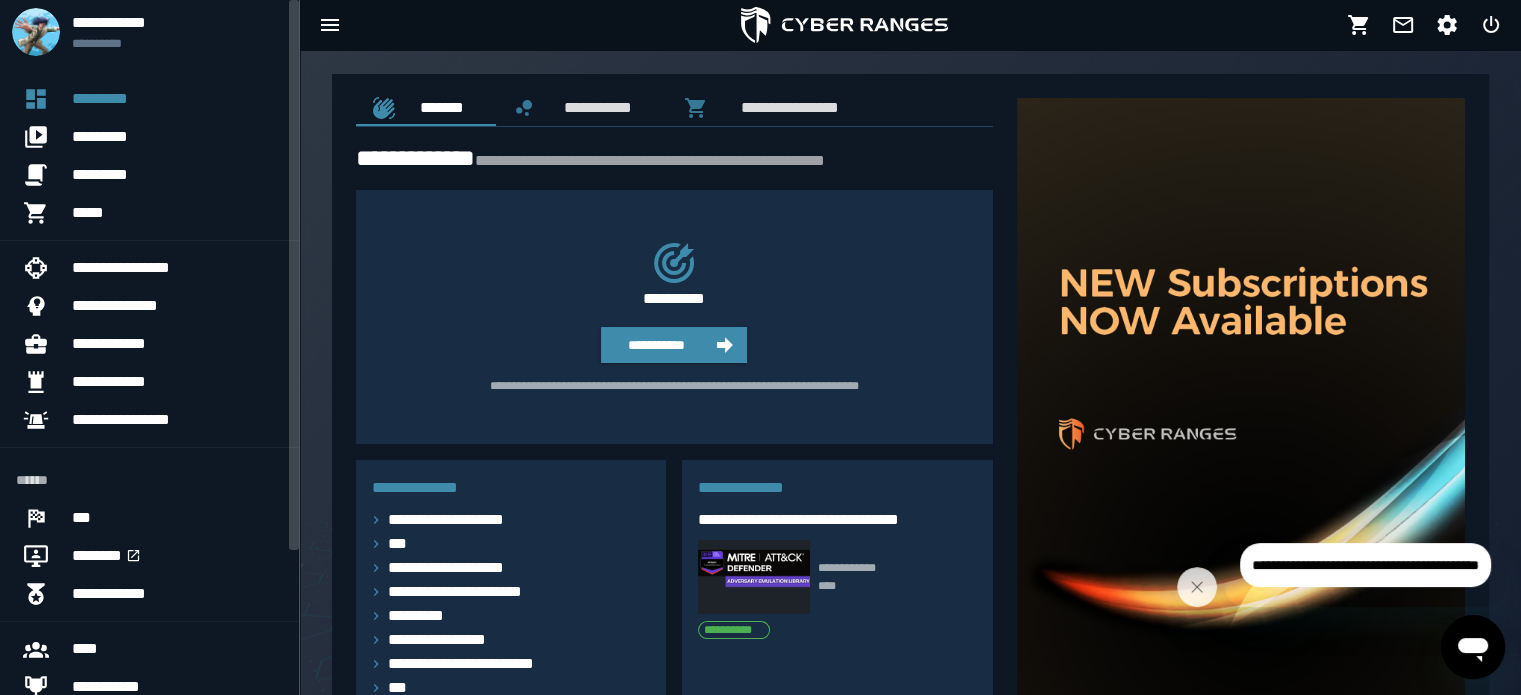 drag, startPoint x: 296, startPoint y: 517, endPoint x: 296, endPoint y: 407, distance: 110 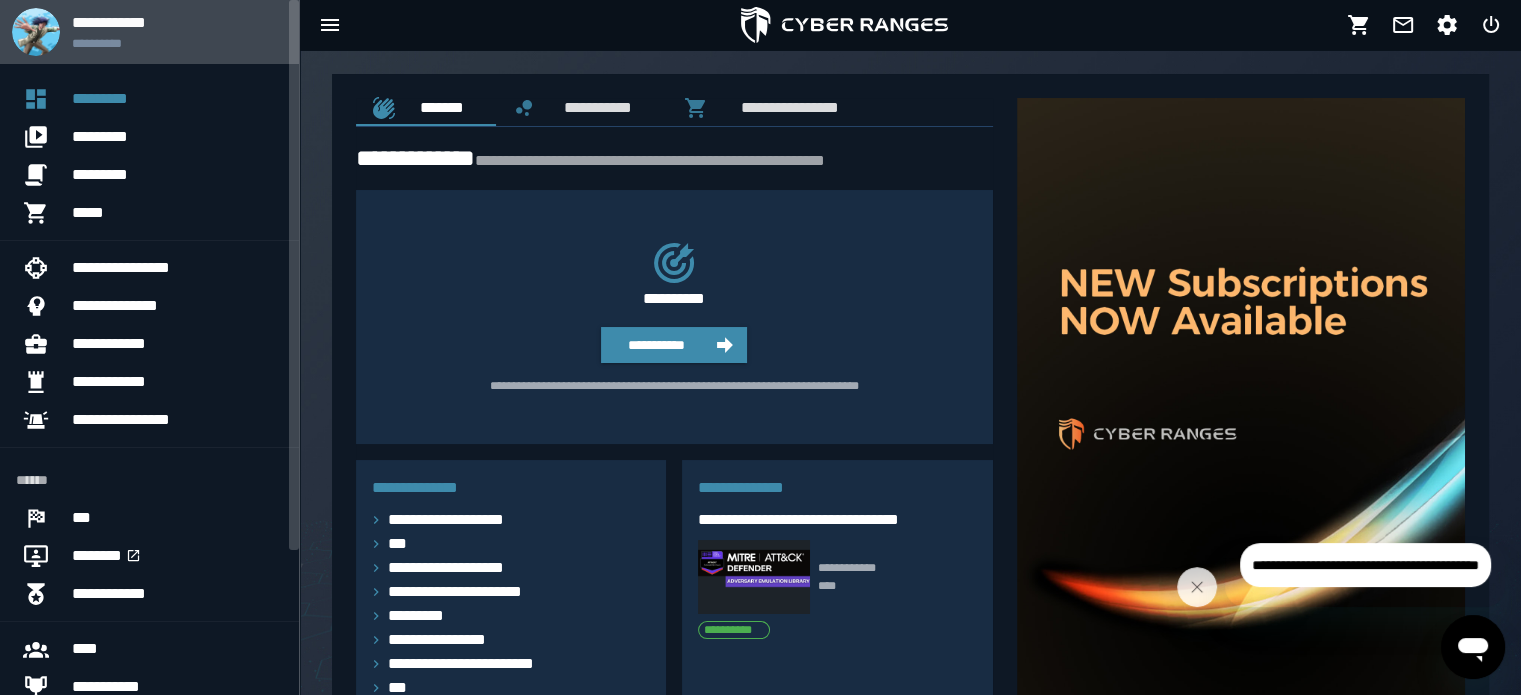 click on "**********" at bounding box center (177, 32) 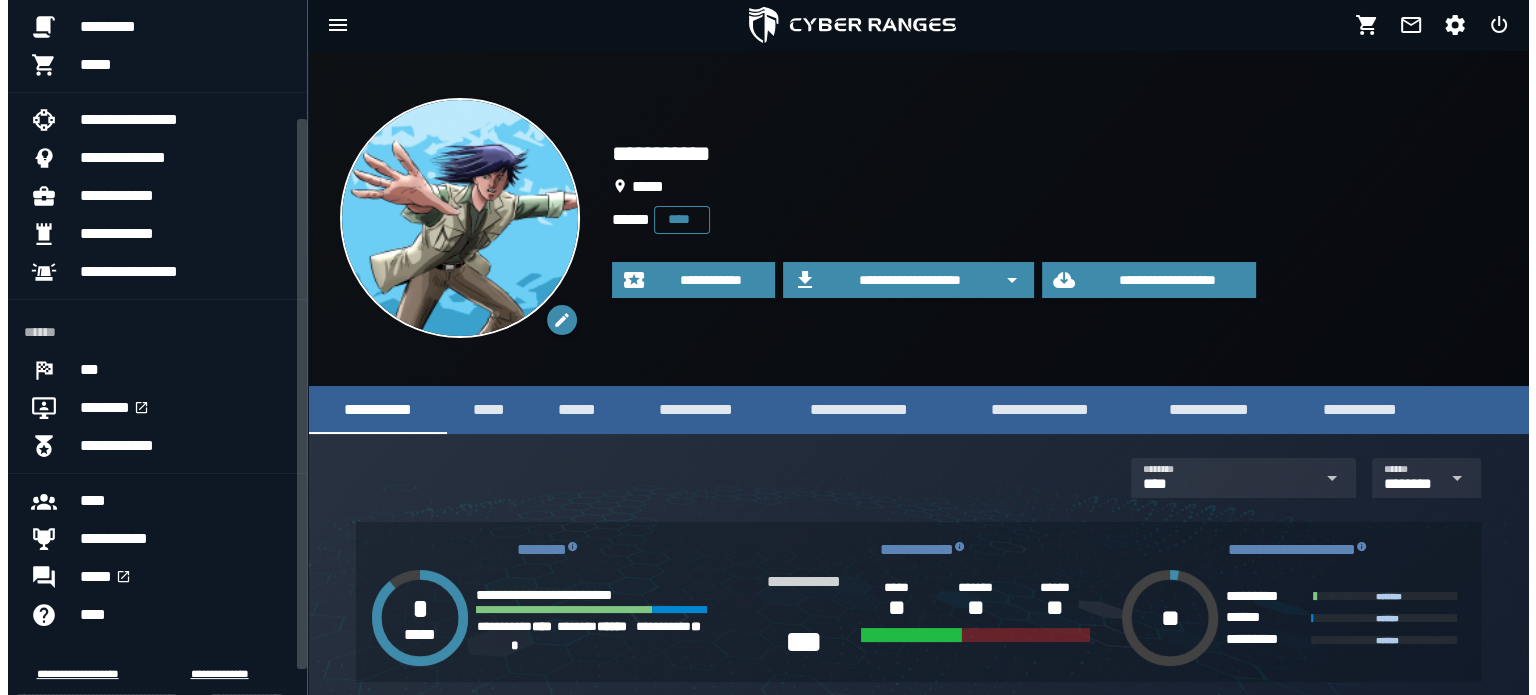 scroll, scrollTop: 151, scrollLeft: 0, axis: vertical 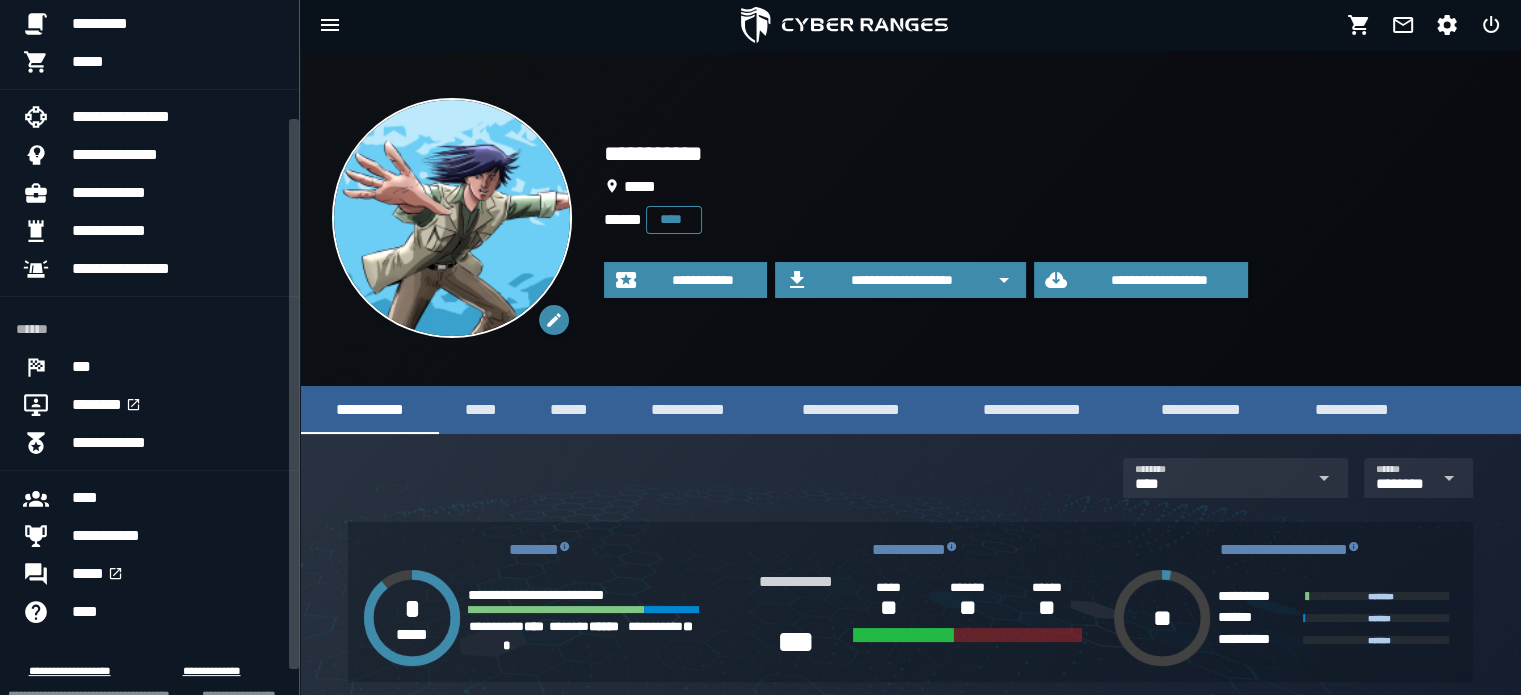drag, startPoint x: 296, startPoint y: 452, endPoint x: 287, endPoint y: 571, distance: 119.33985 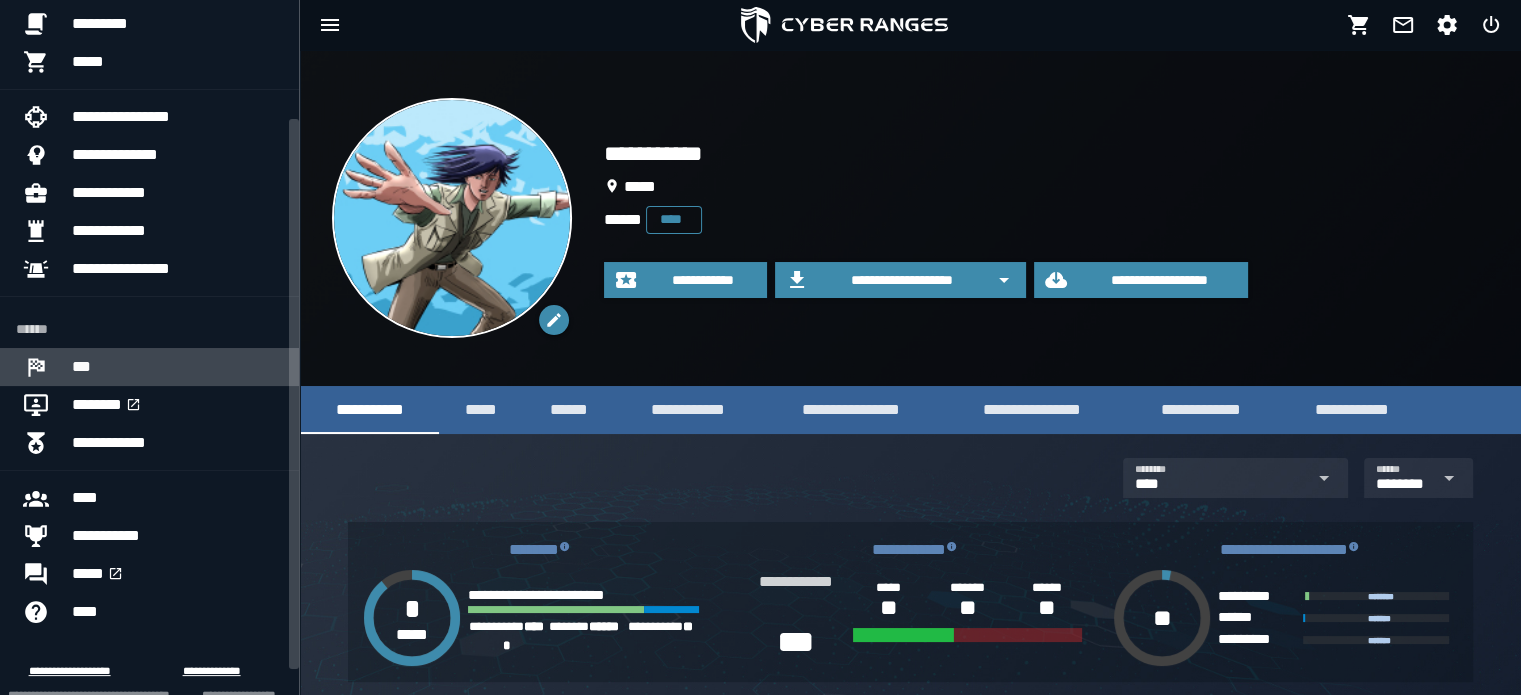 click on "***" at bounding box center [177, 367] 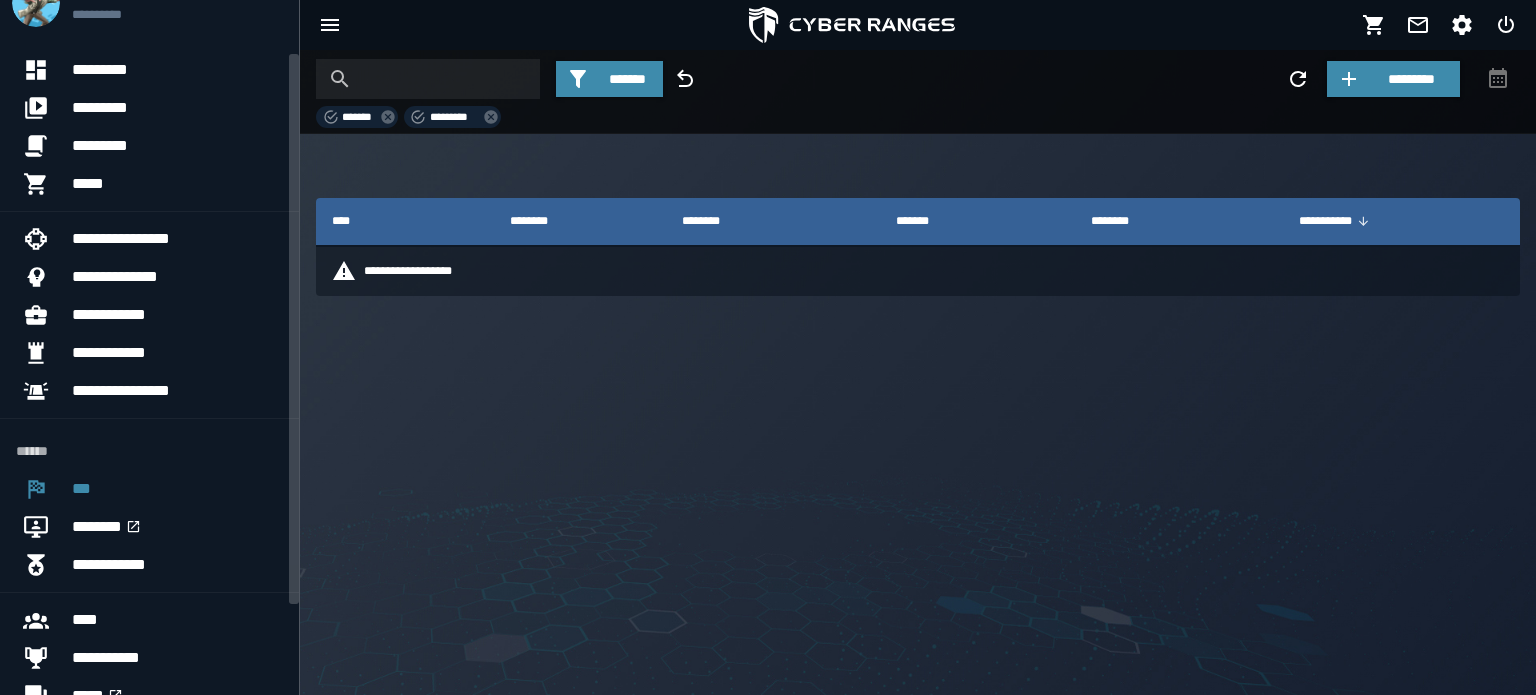 scroll, scrollTop: 0, scrollLeft: 0, axis: both 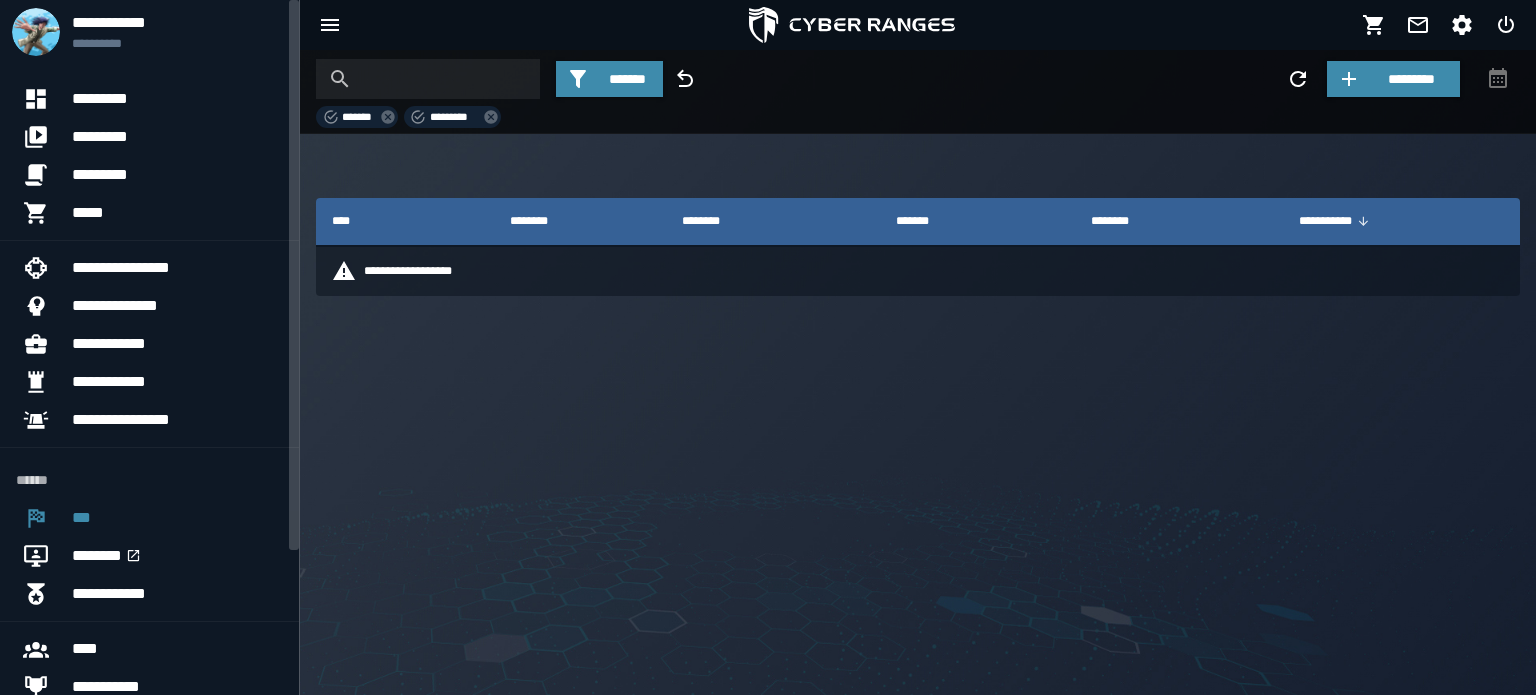 drag, startPoint x: 293, startPoint y: 183, endPoint x: 311, endPoint y: 27, distance: 157.03503 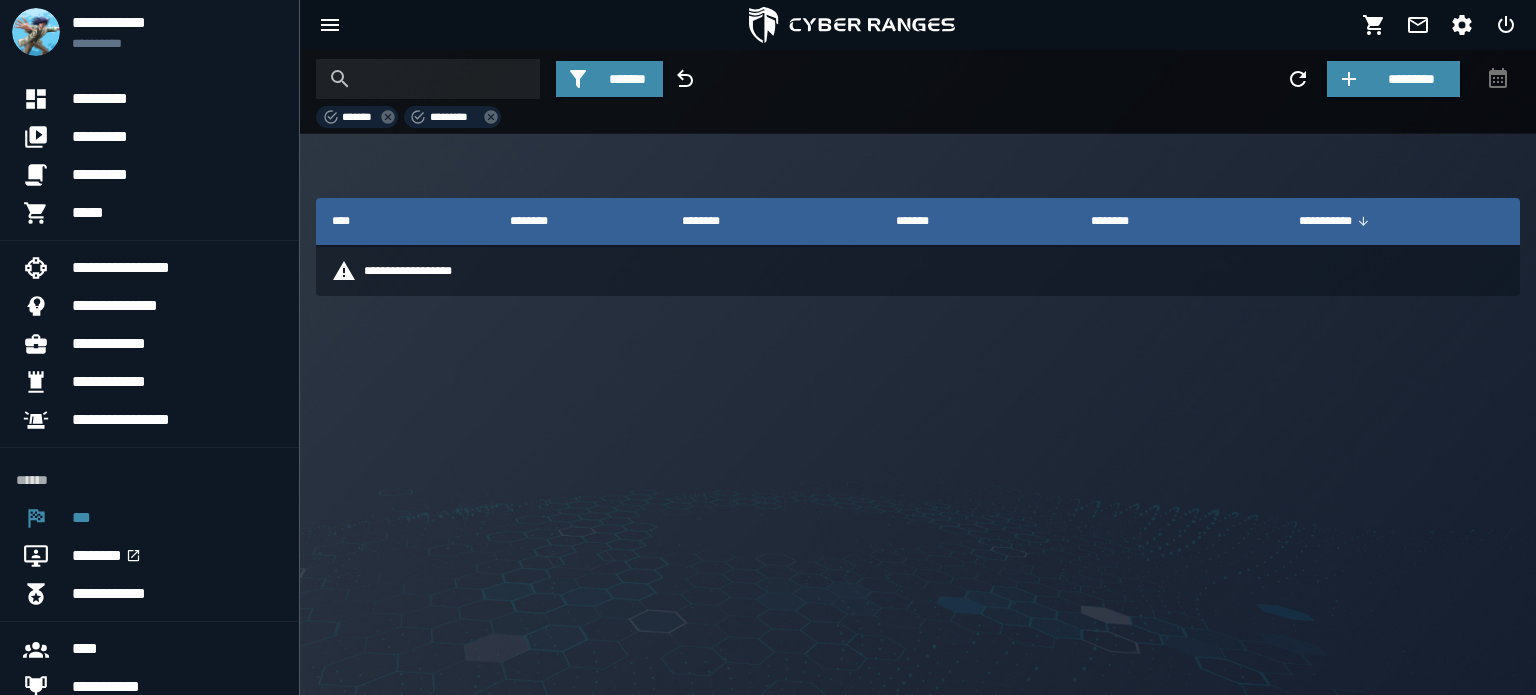click on "*******" at bounding box center [360, 117] 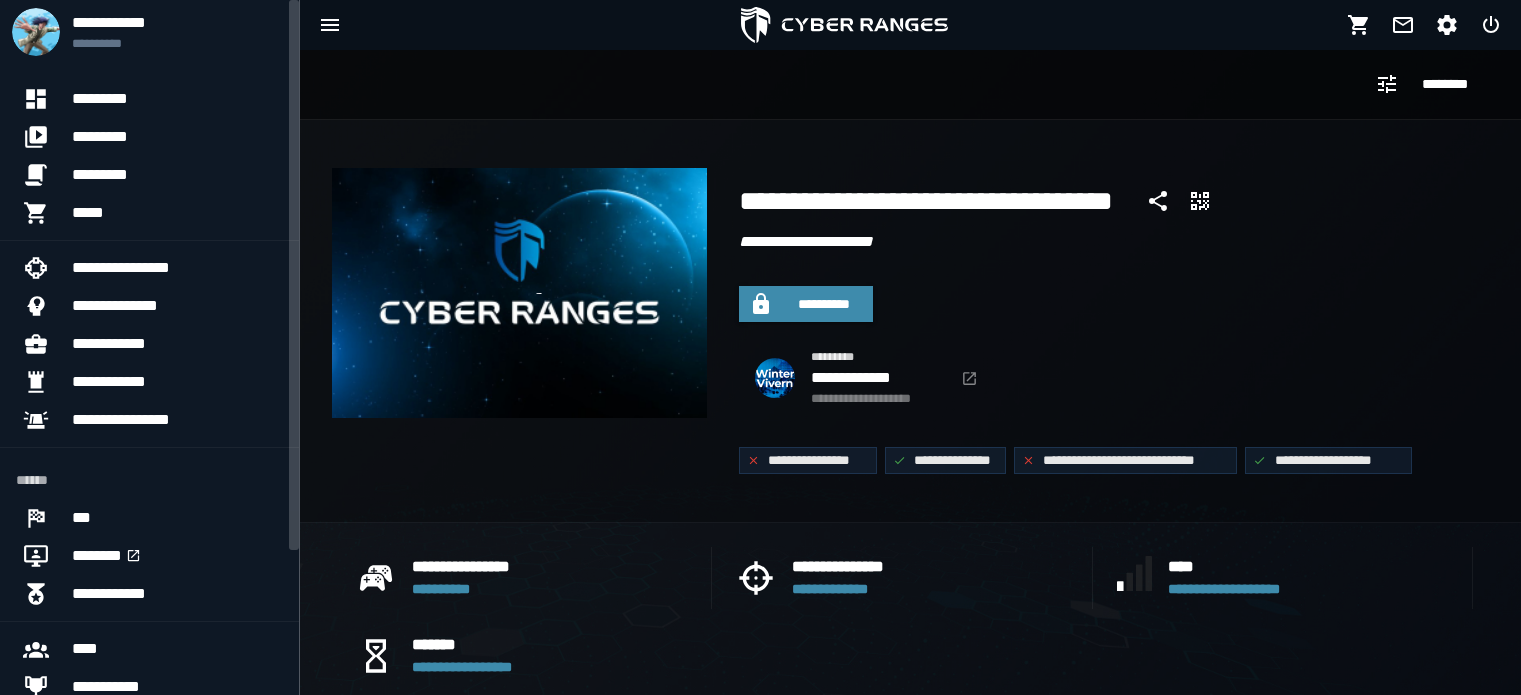 scroll, scrollTop: 0, scrollLeft: 0, axis: both 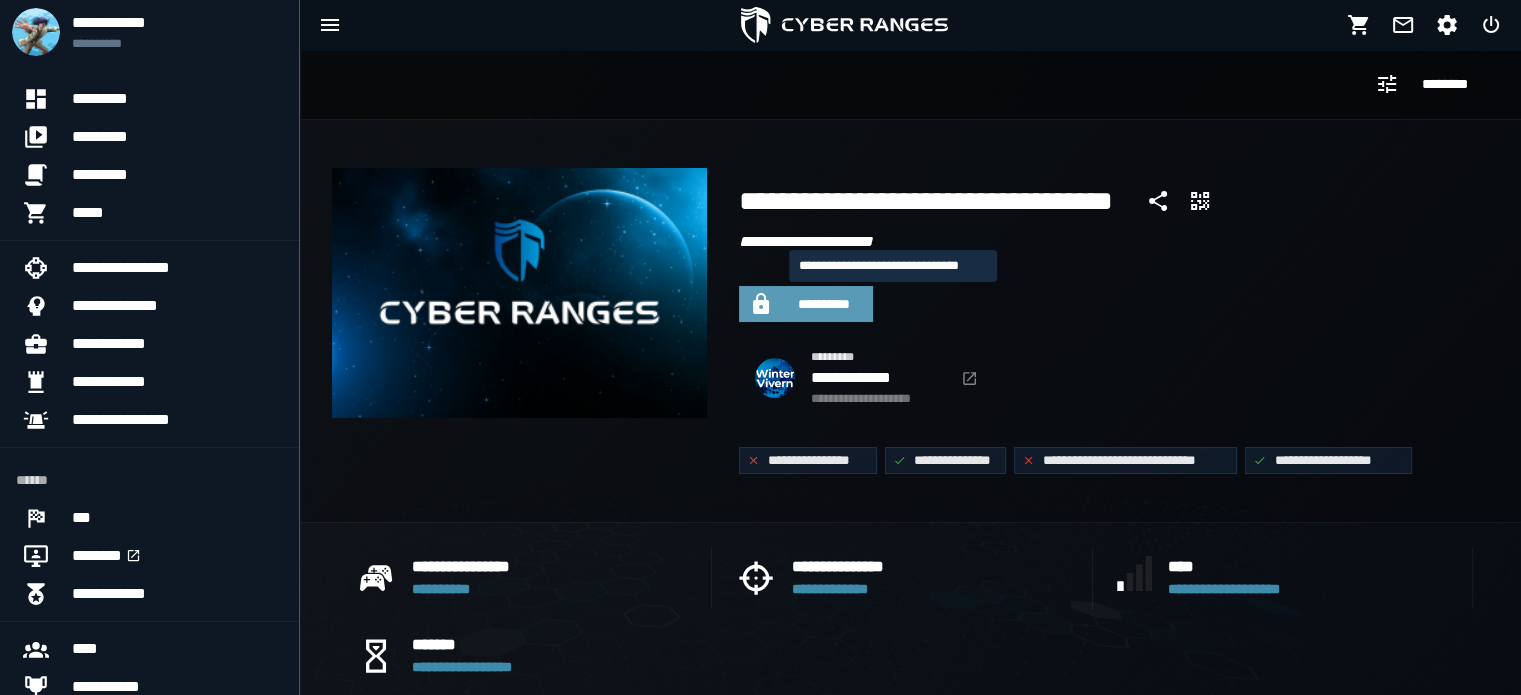 click on "**********" at bounding box center [806, 304] 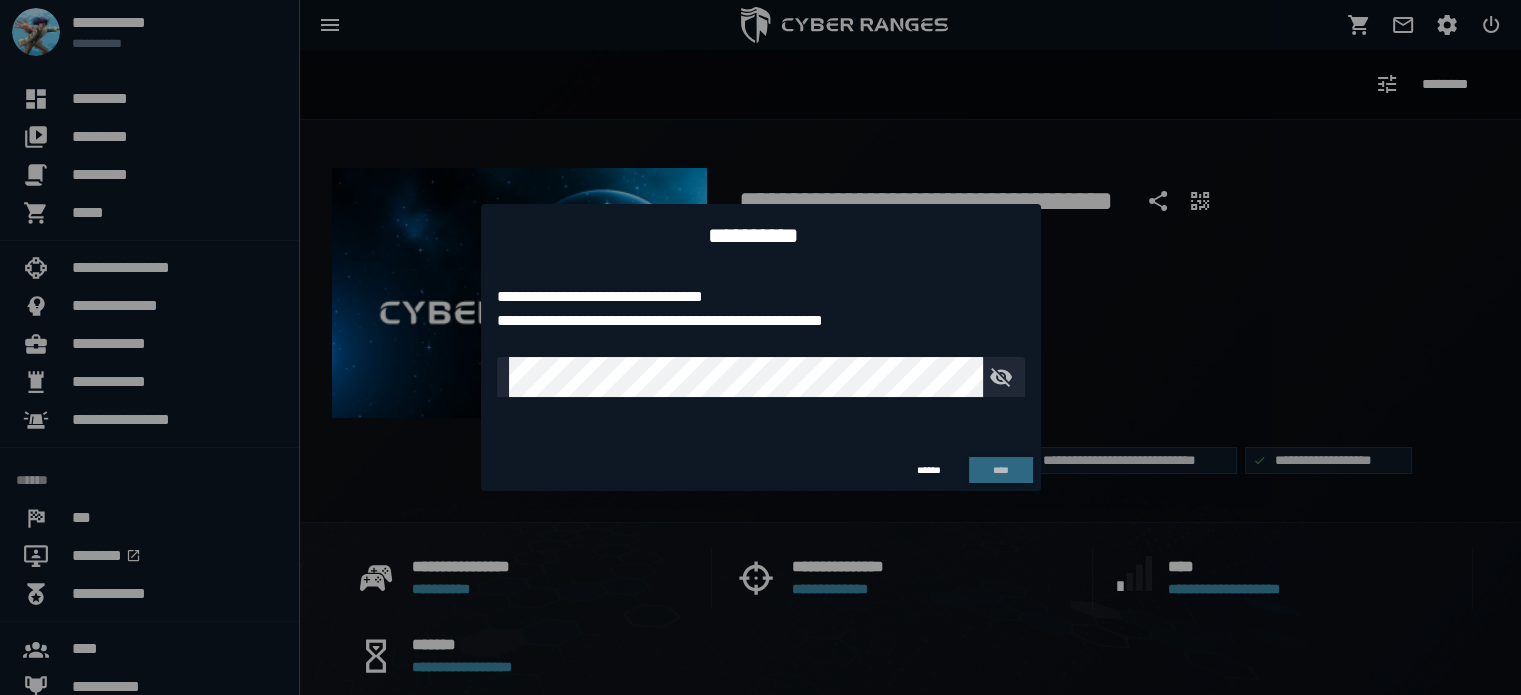 type on "**********" 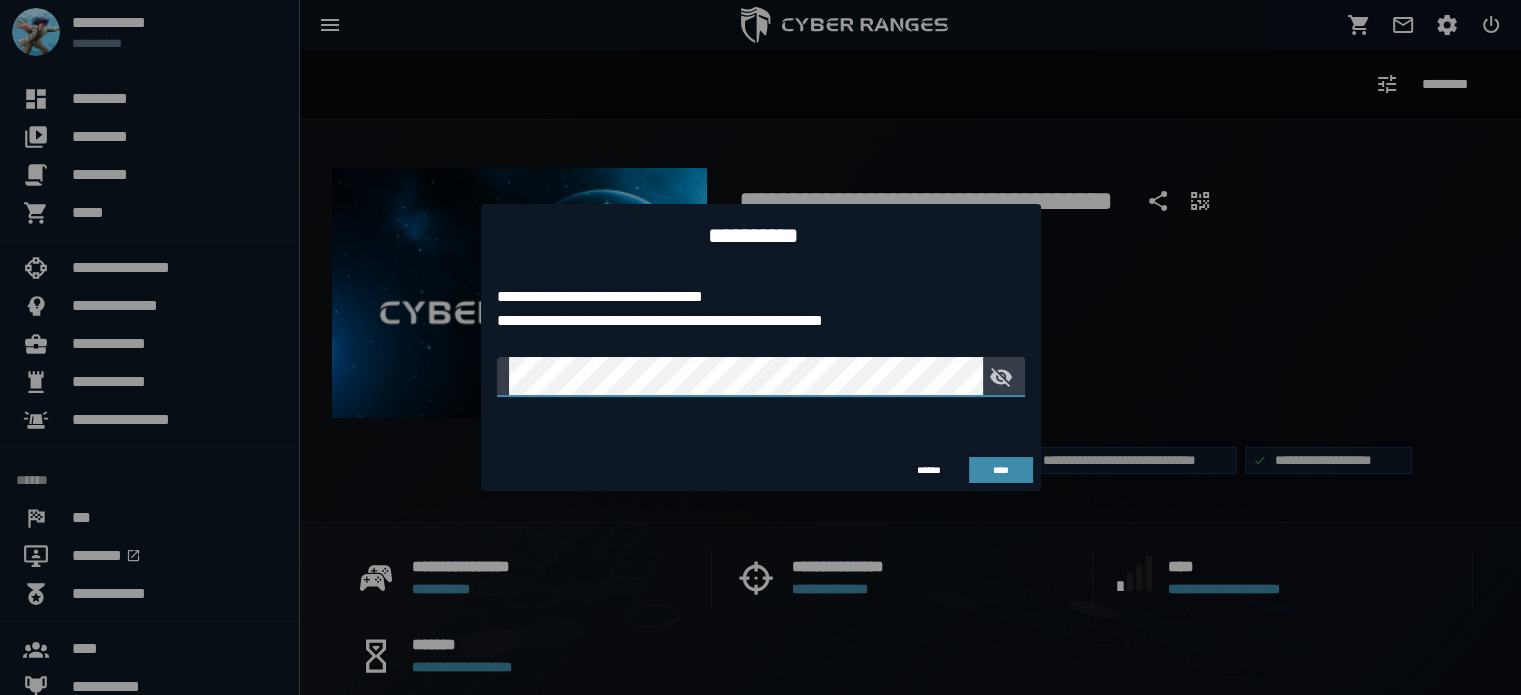 click on "**********" 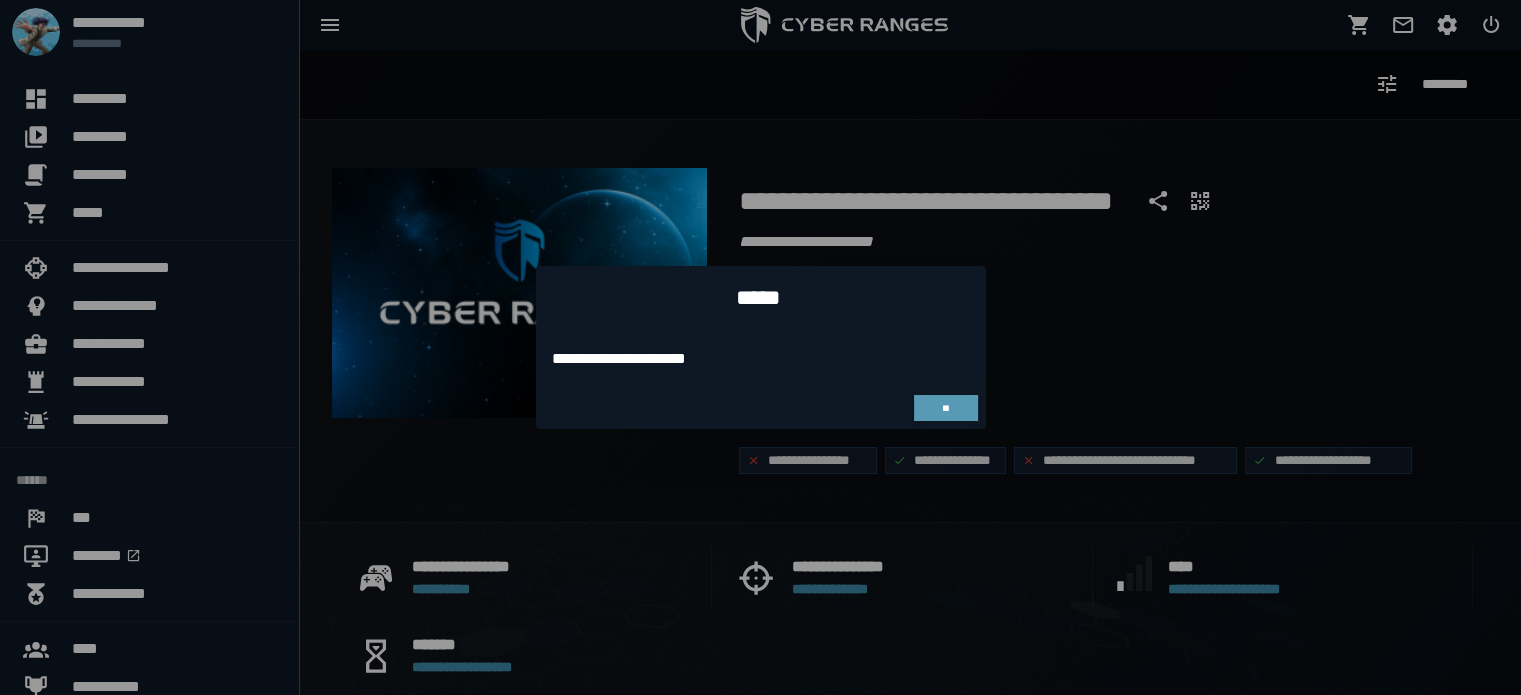 click on "**" at bounding box center [945, 408] 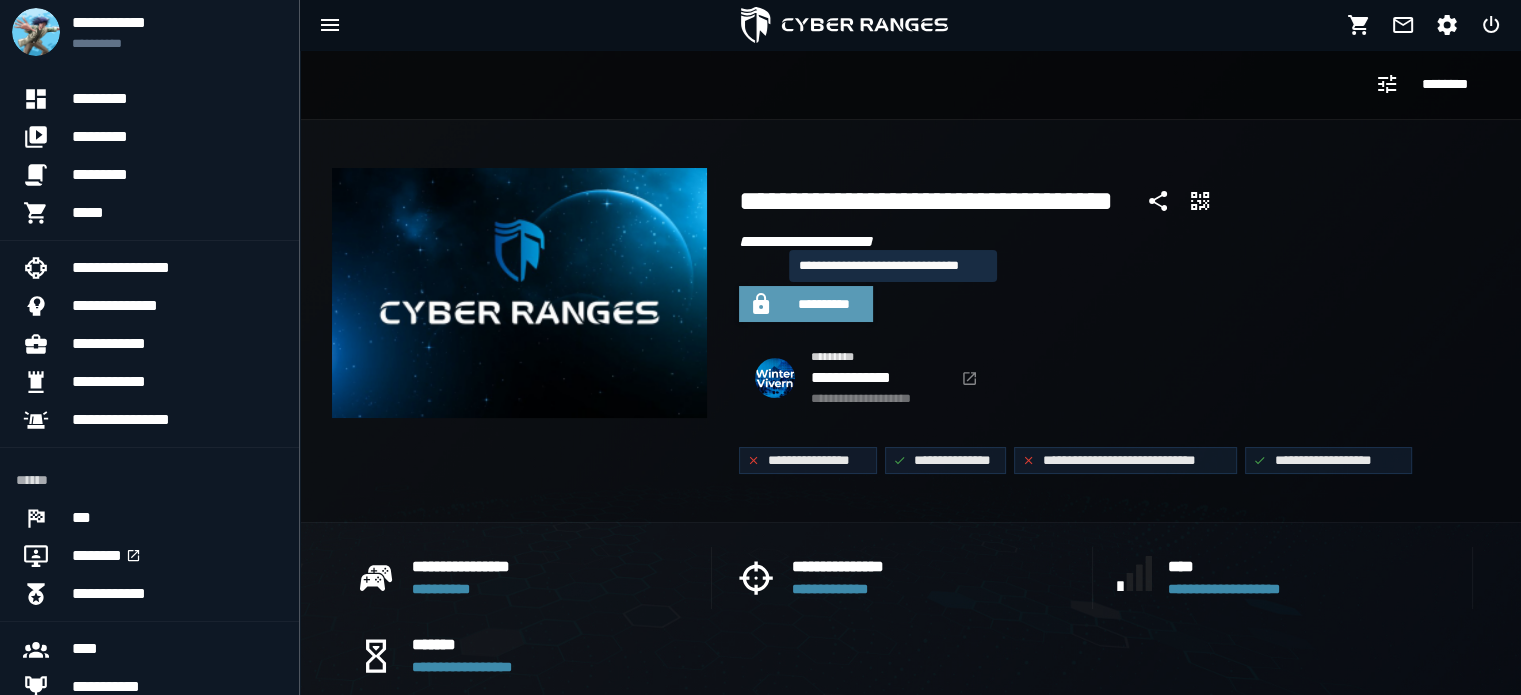click on "**********" at bounding box center [824, 304] 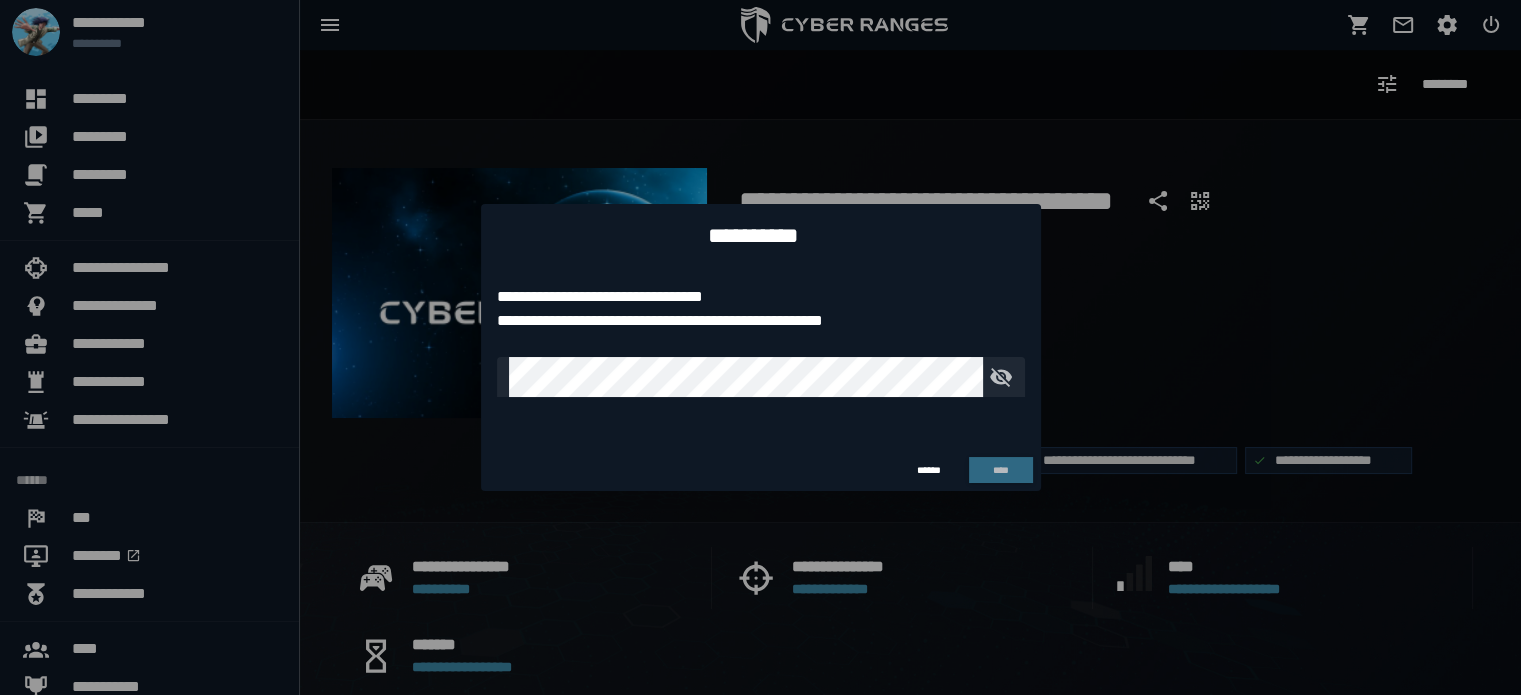 type on "**********" 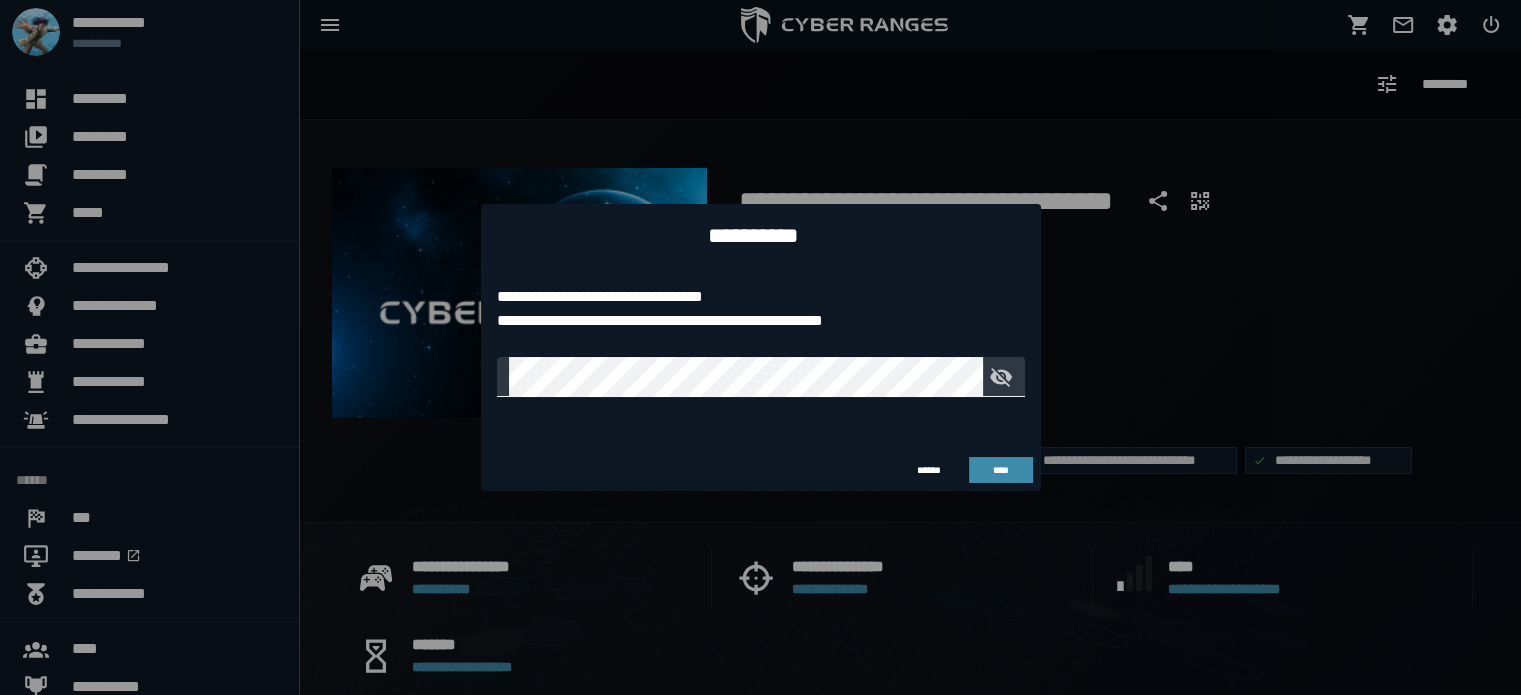 click 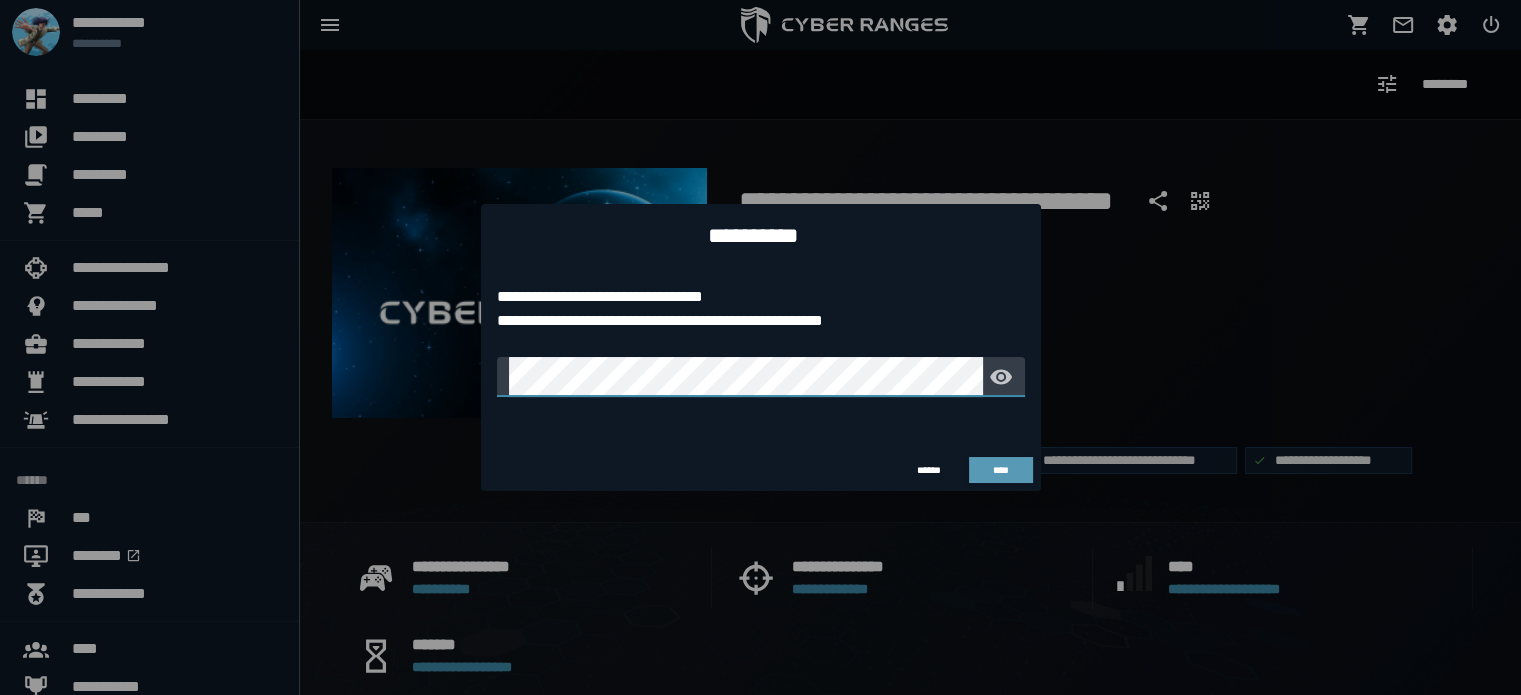 click on "****" at bounding box center [1000, 470] 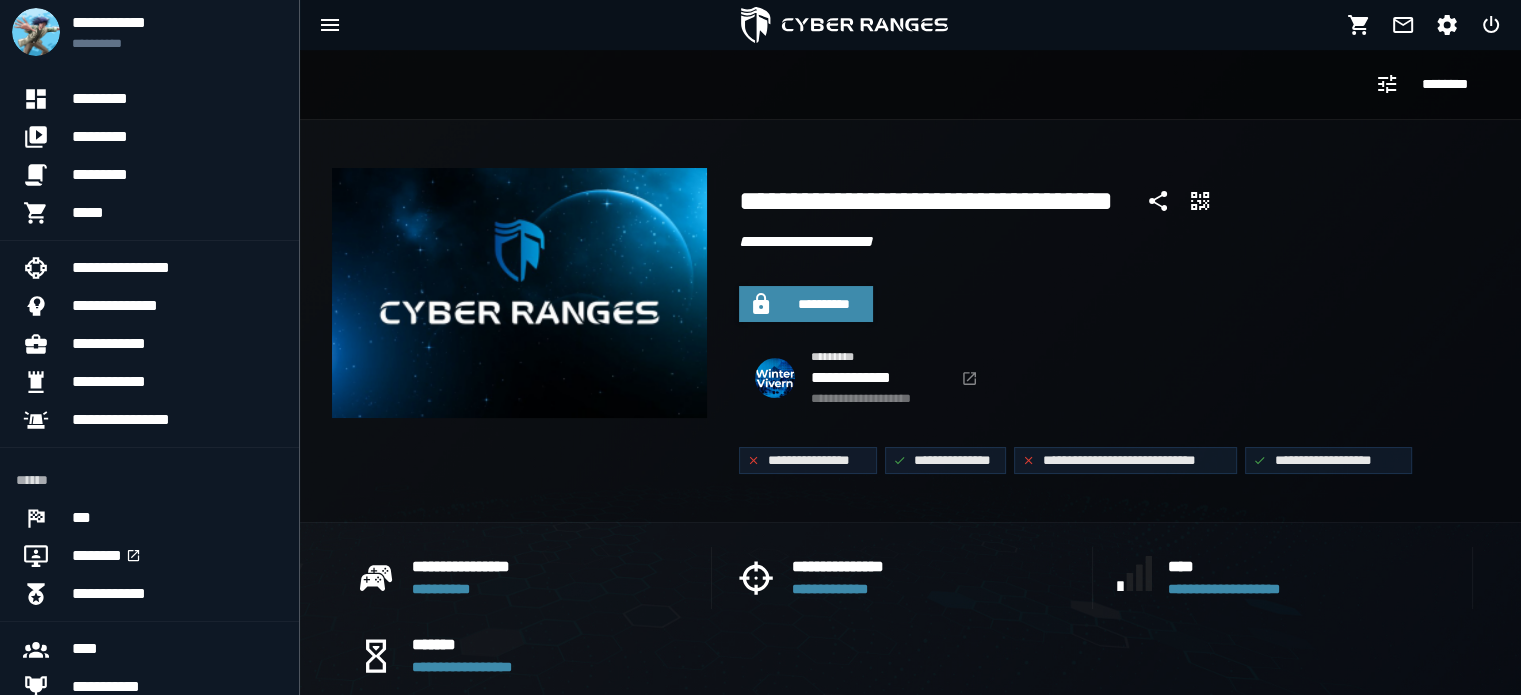 type 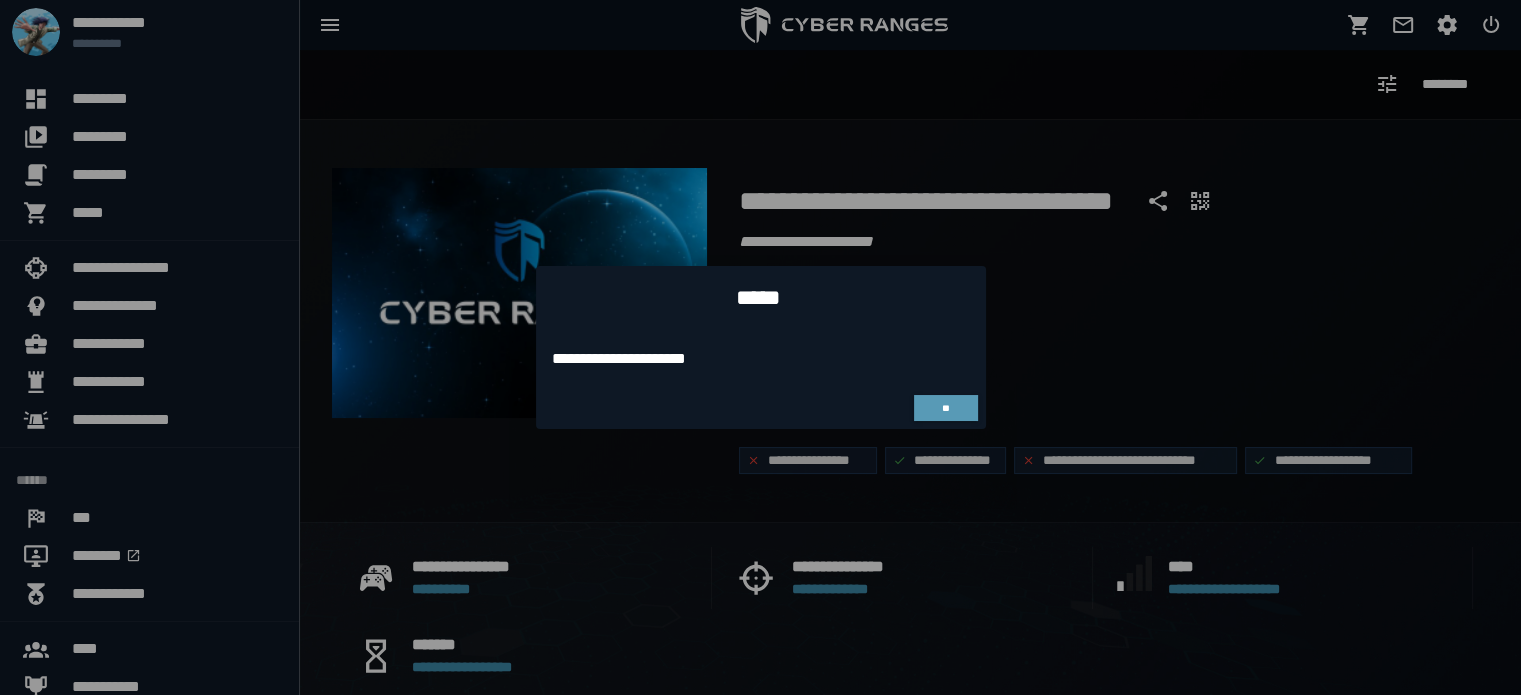 click on "**" at bounding box center (946, 408) 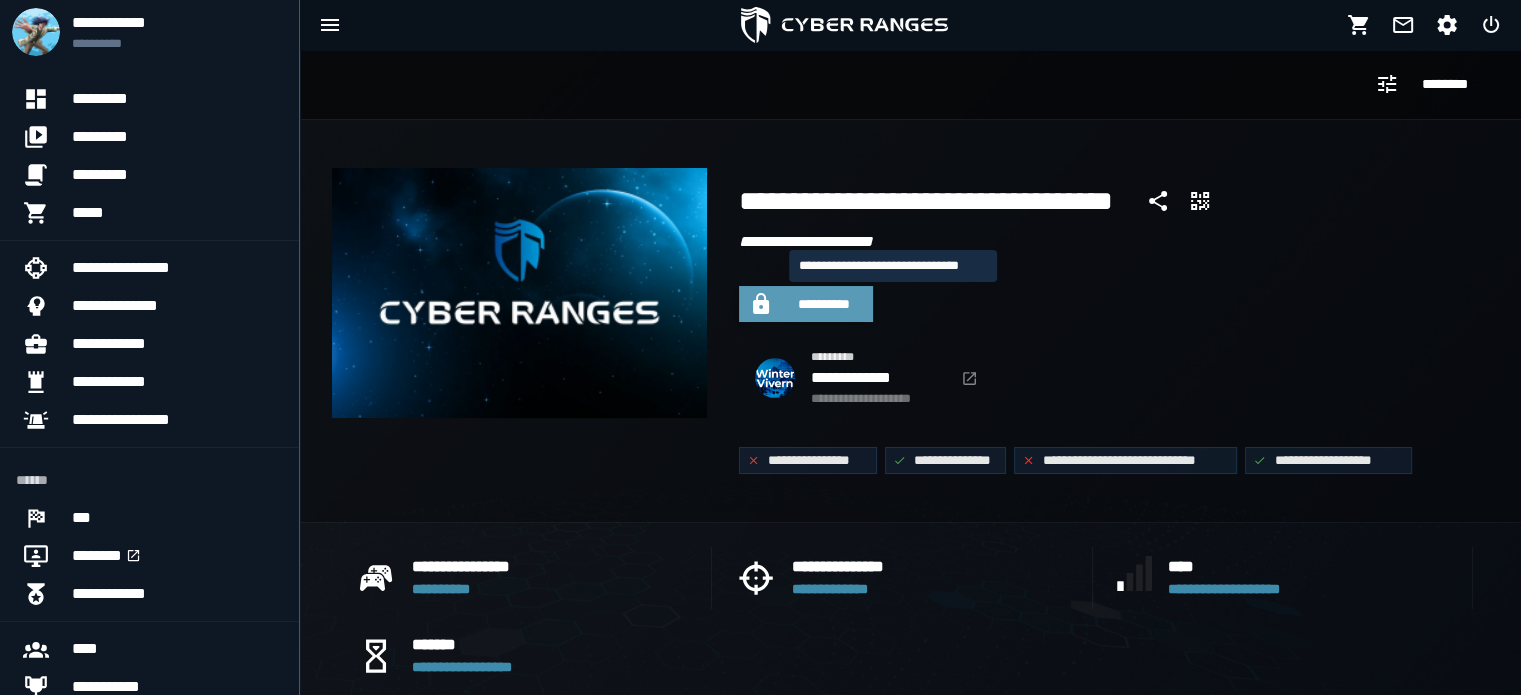 click on "**********" at bounding box center (824, 304) 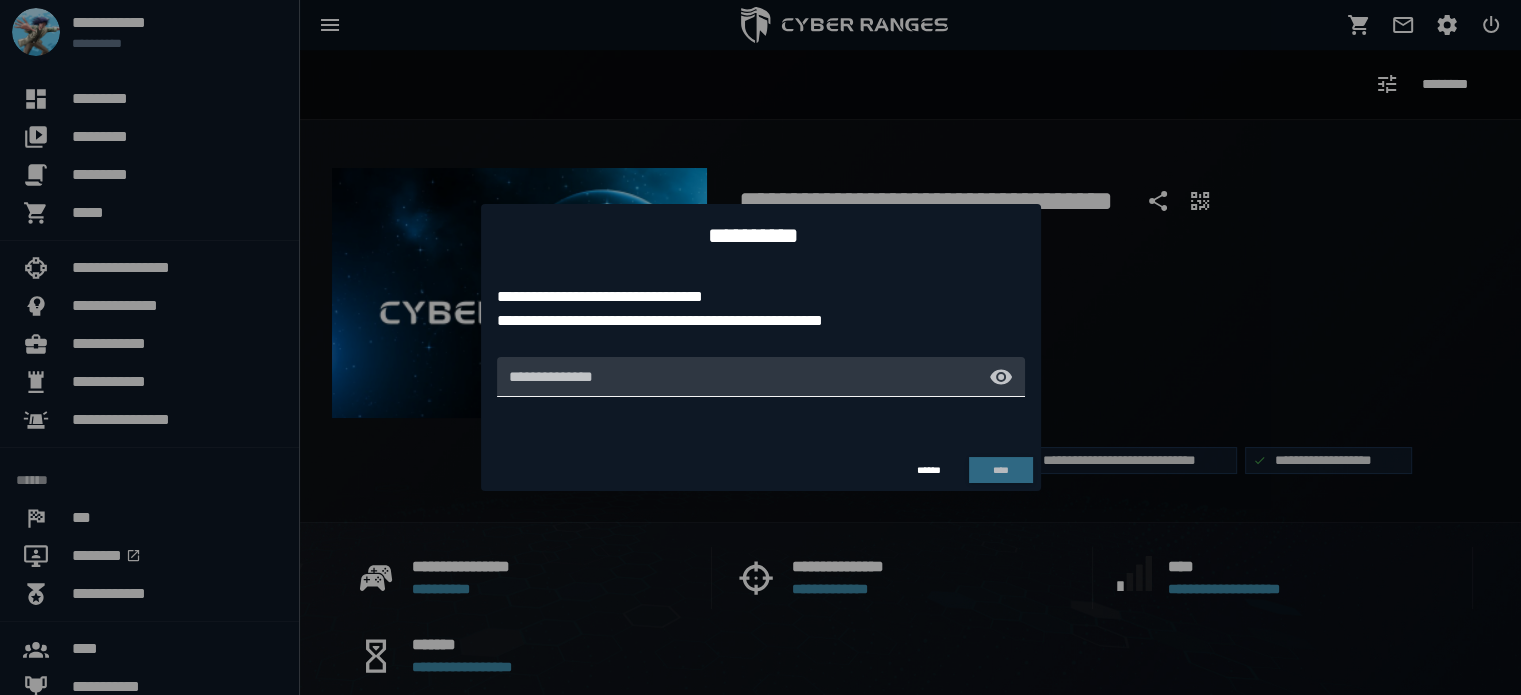 click at bounding box center [746, 377] 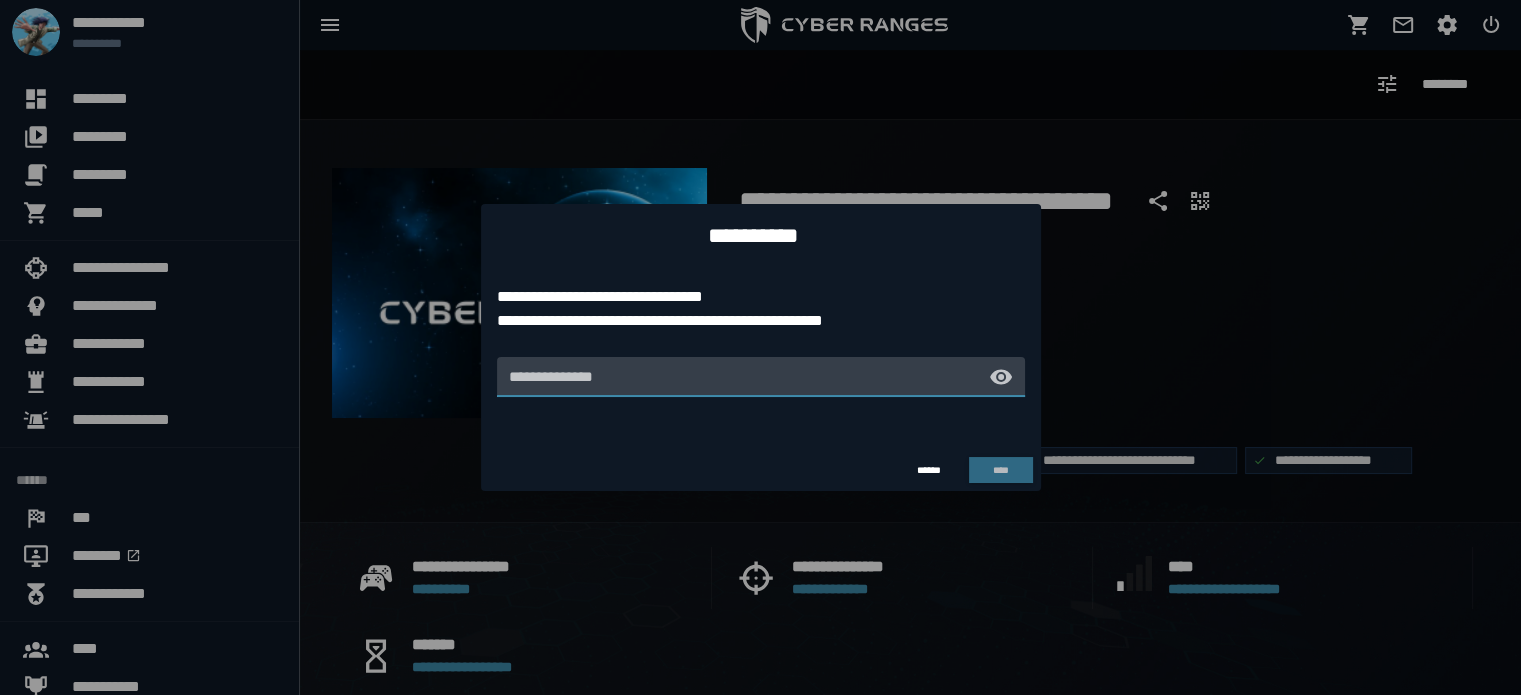 paste on "**********" 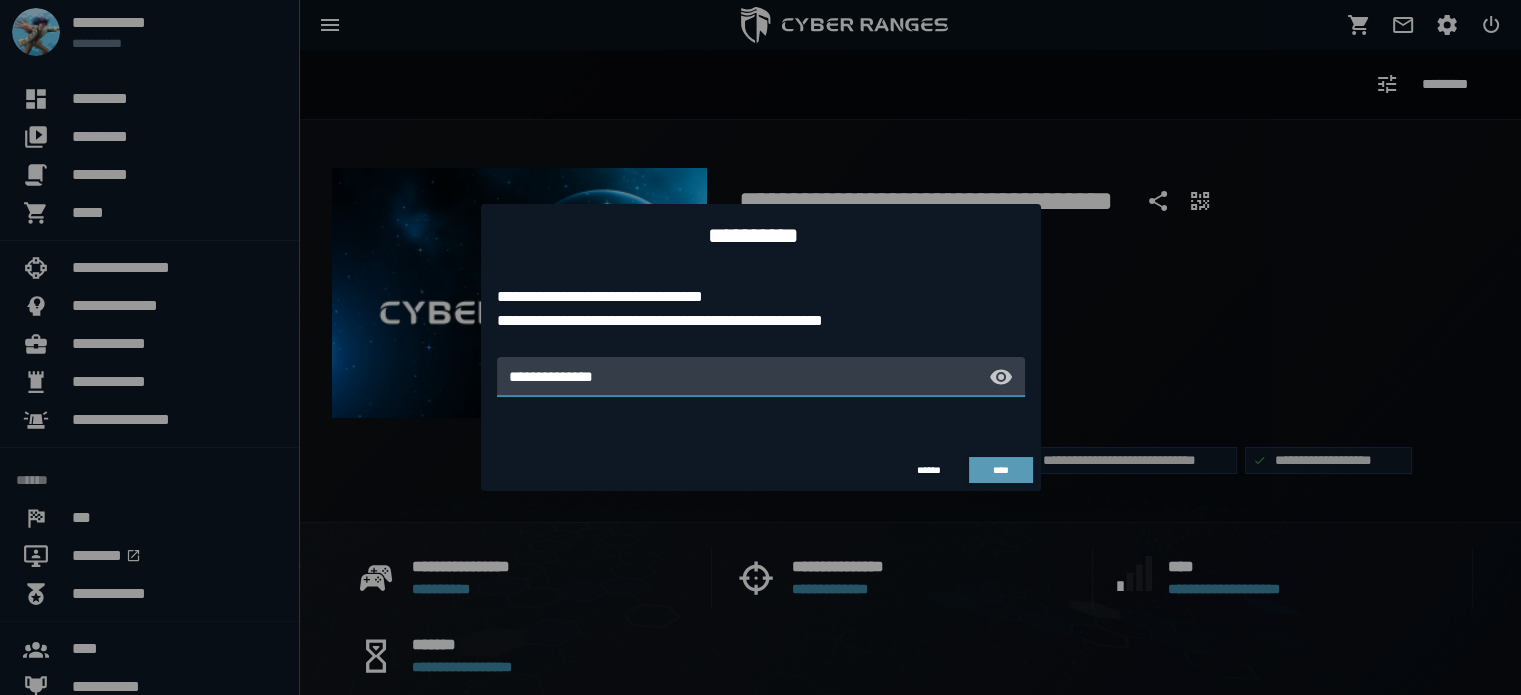 type on "**********" 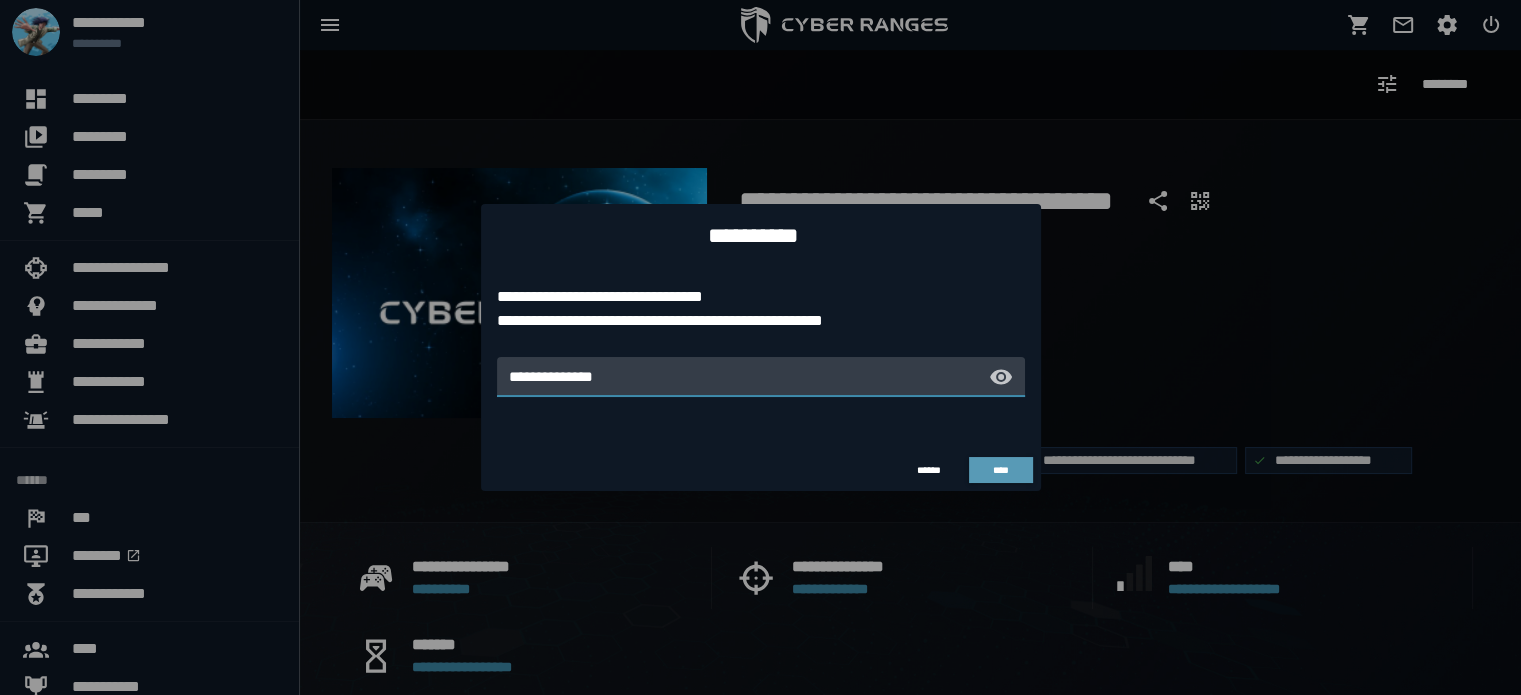 click on "****" at bounding box center [1001, 470] 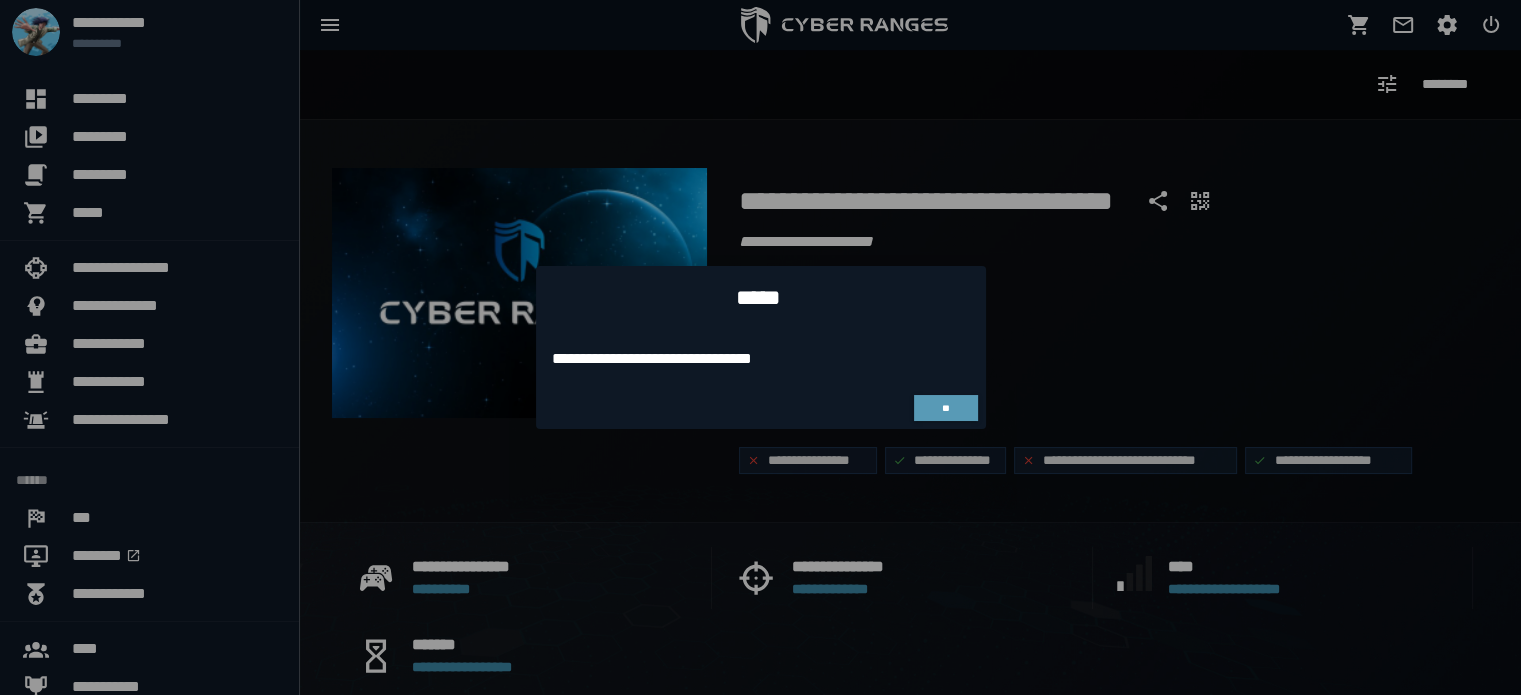 click on "**" at bounding box center [946, 408] 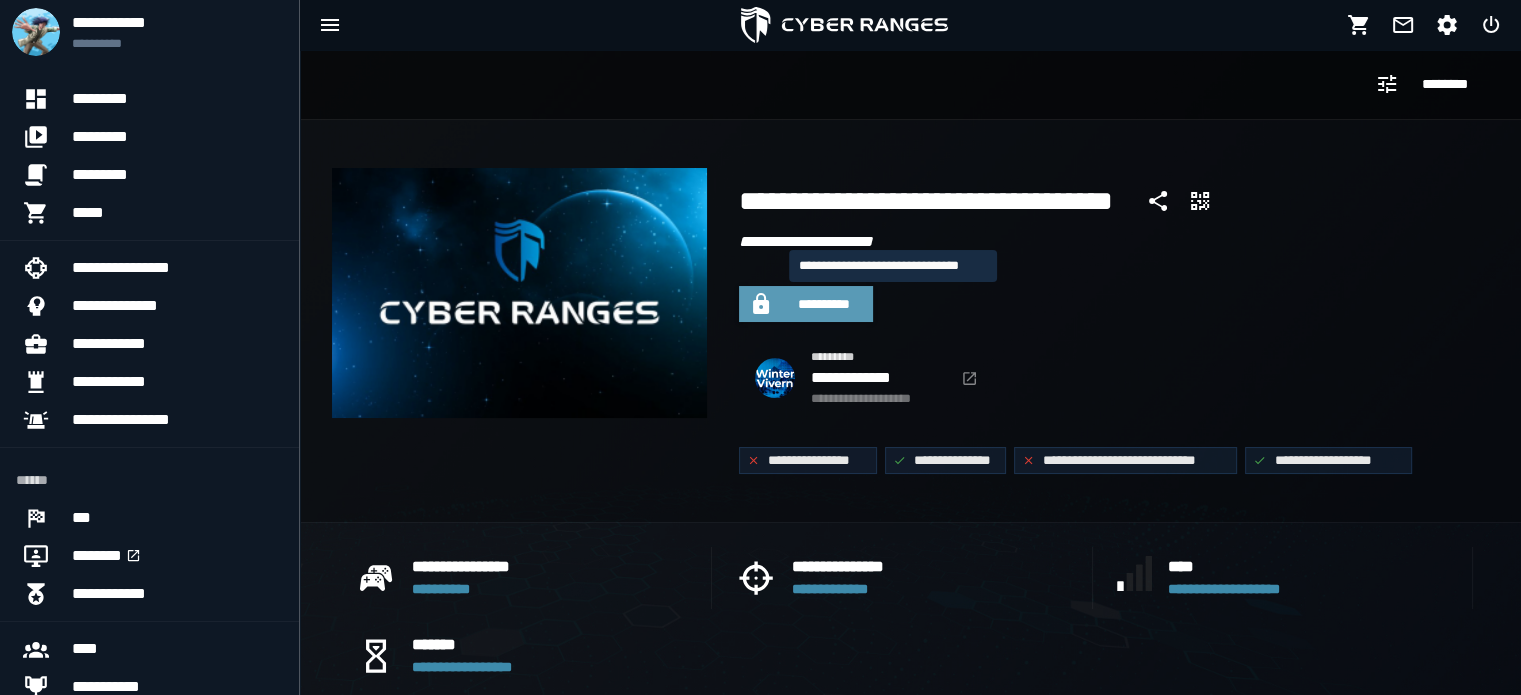 click on "**********" 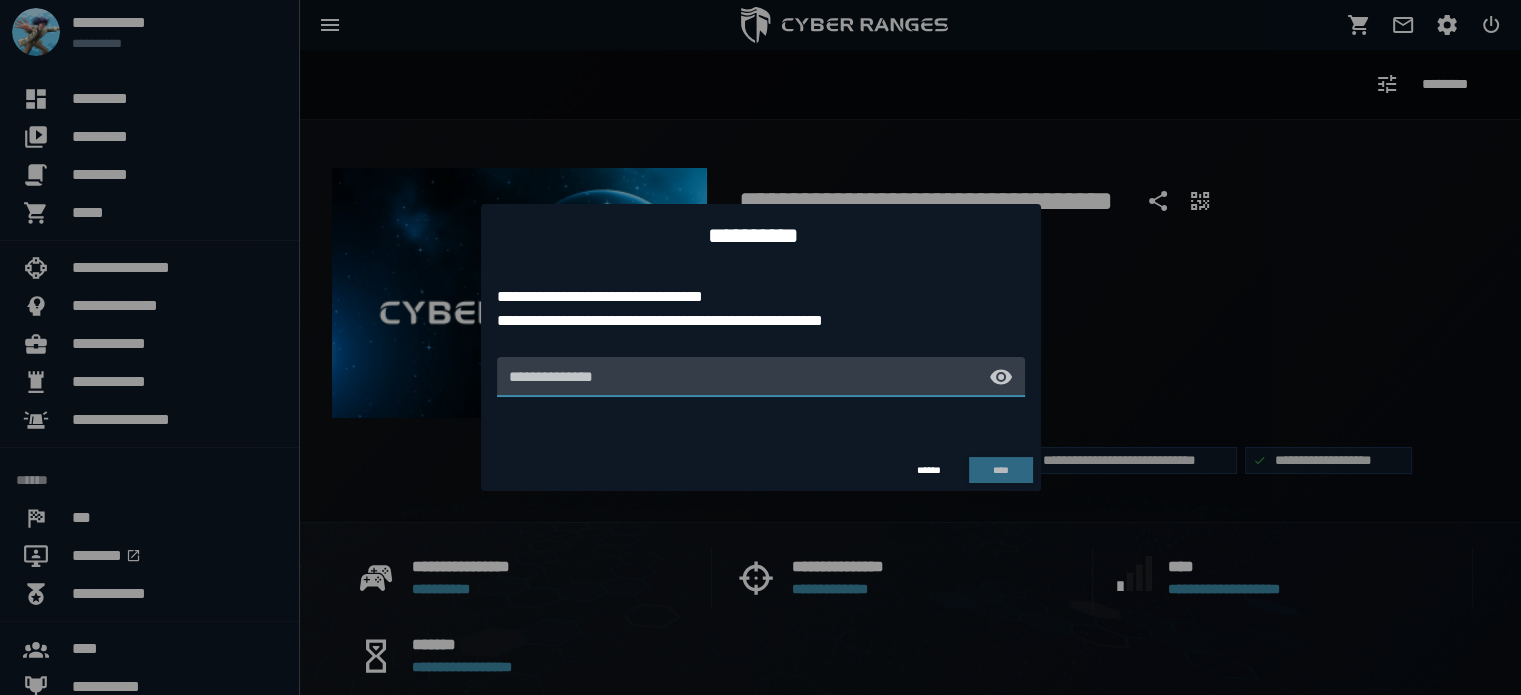 drag, startPoint x: 1509, startPoint y: 126, endPoint x: 1535, endPoint y: 123, distance: 26.172504 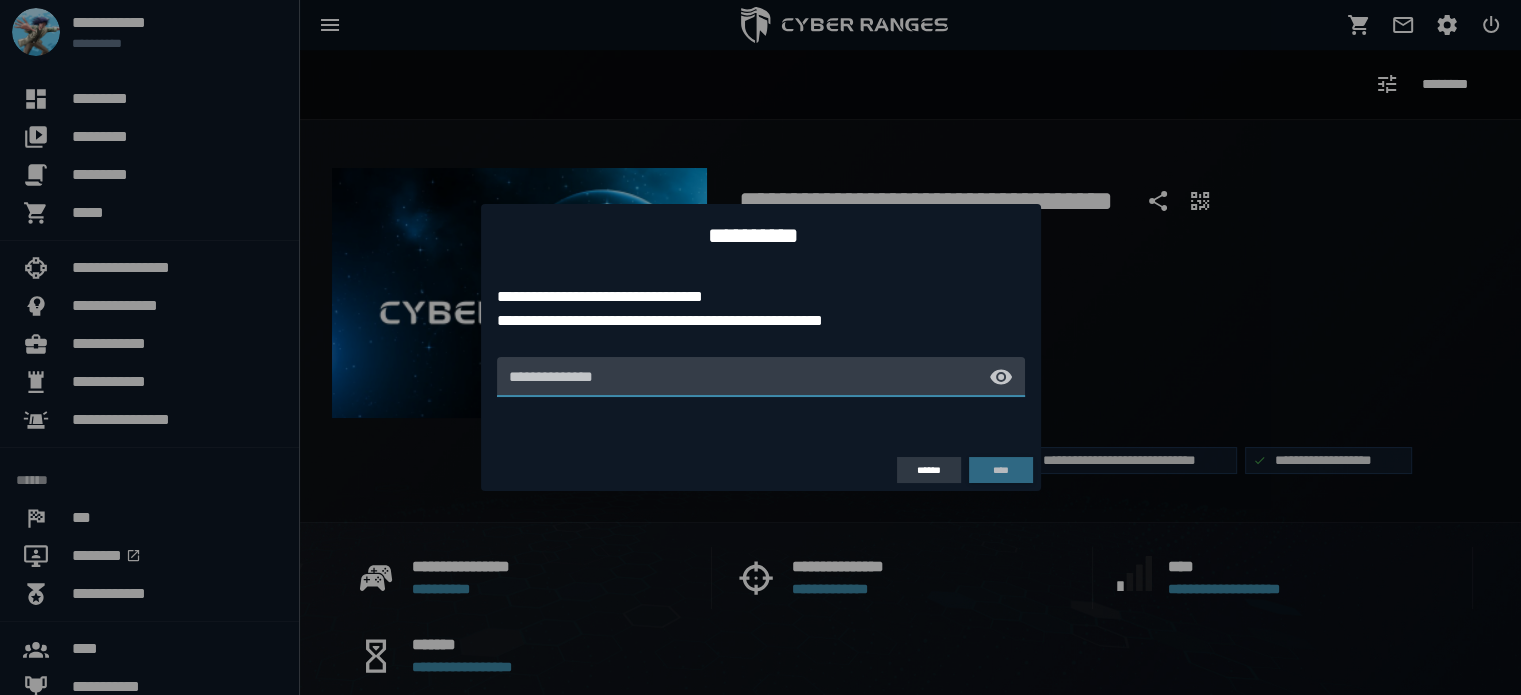 click on "******" at bounding box center (929, 470) 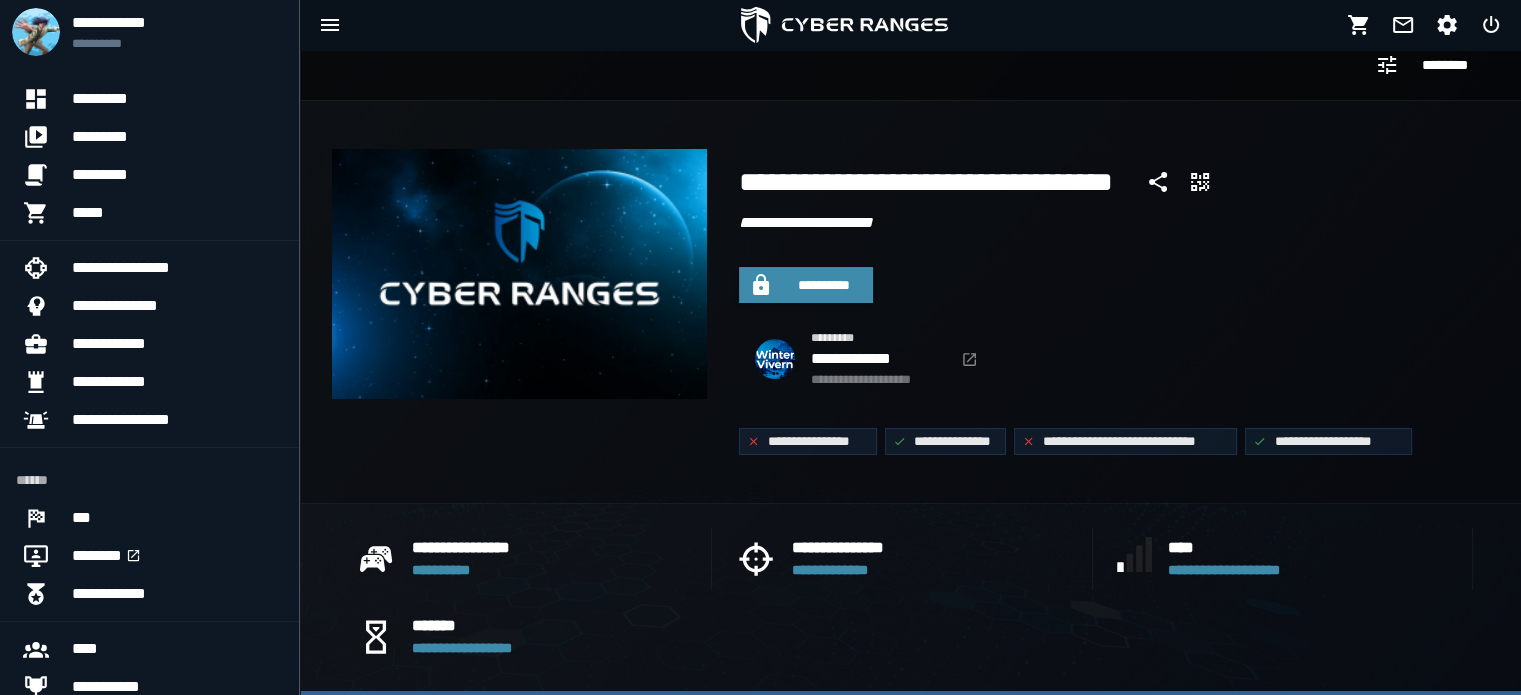 scroll, scrollTop: 0, scrollLeft: 0, axis: both 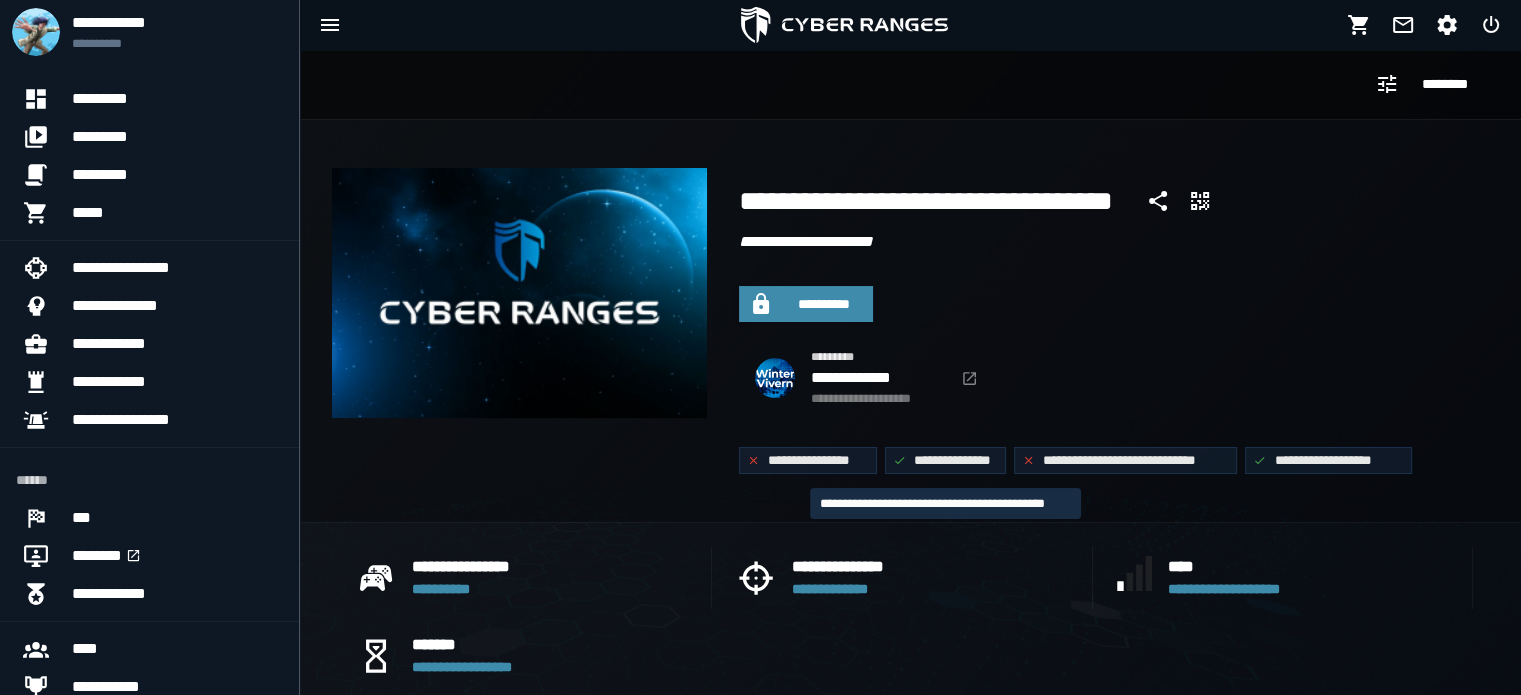 click on "**********" 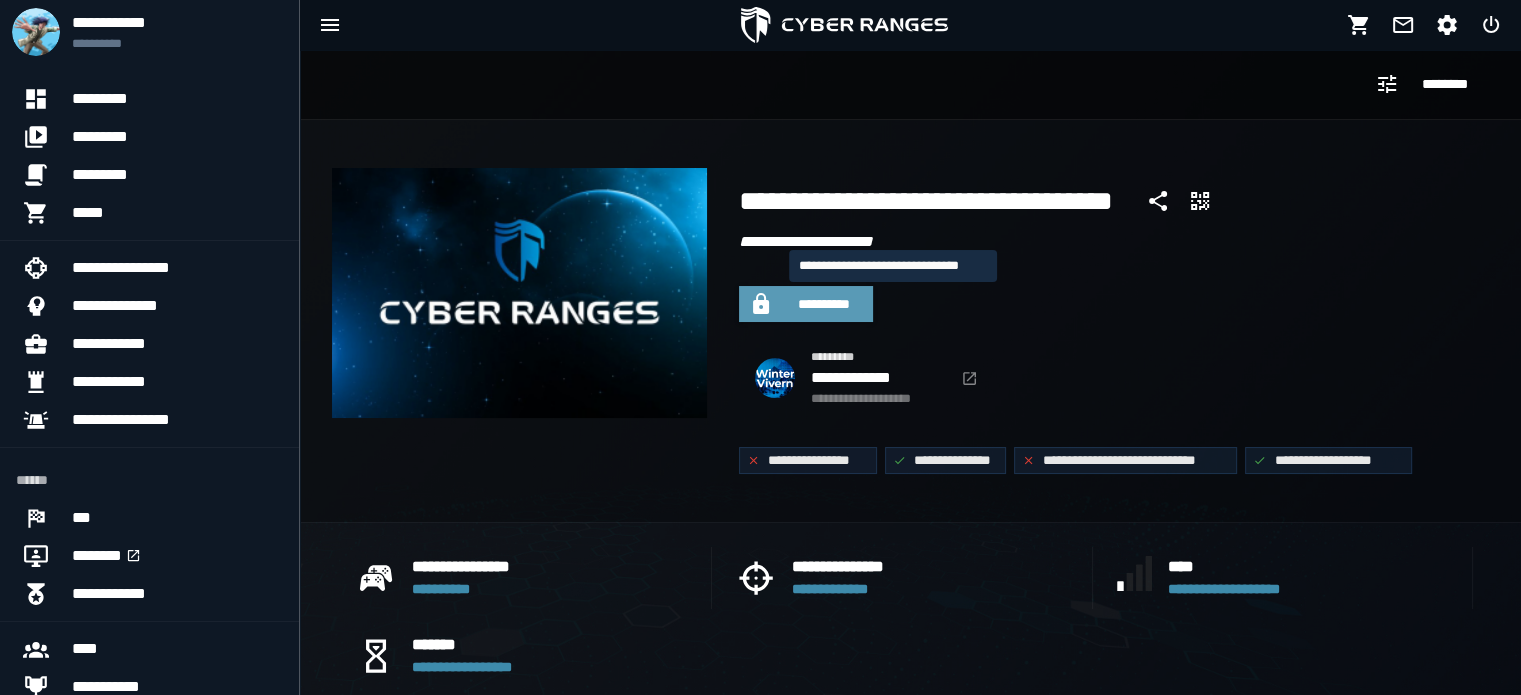 click on "**********" at bounding box center [824, 304] 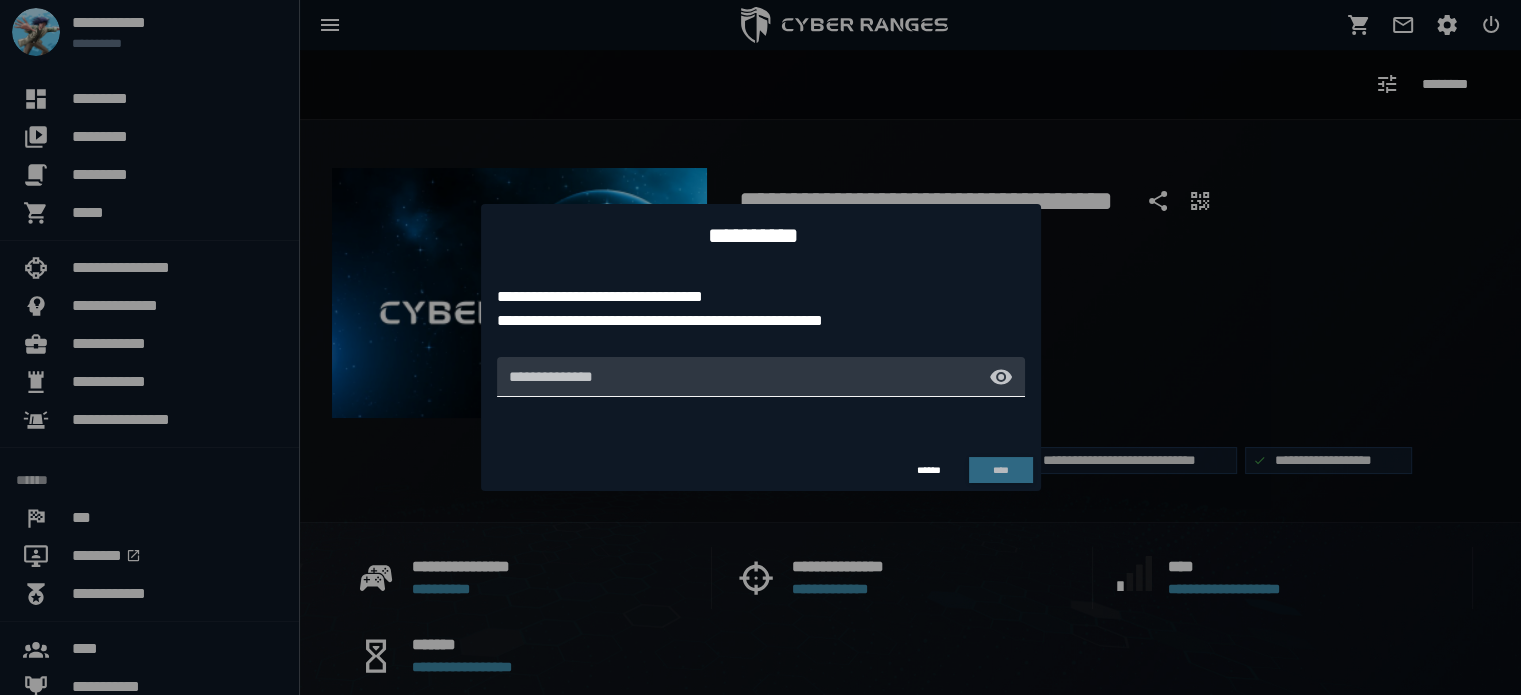 click at bounding box center (746, 377) 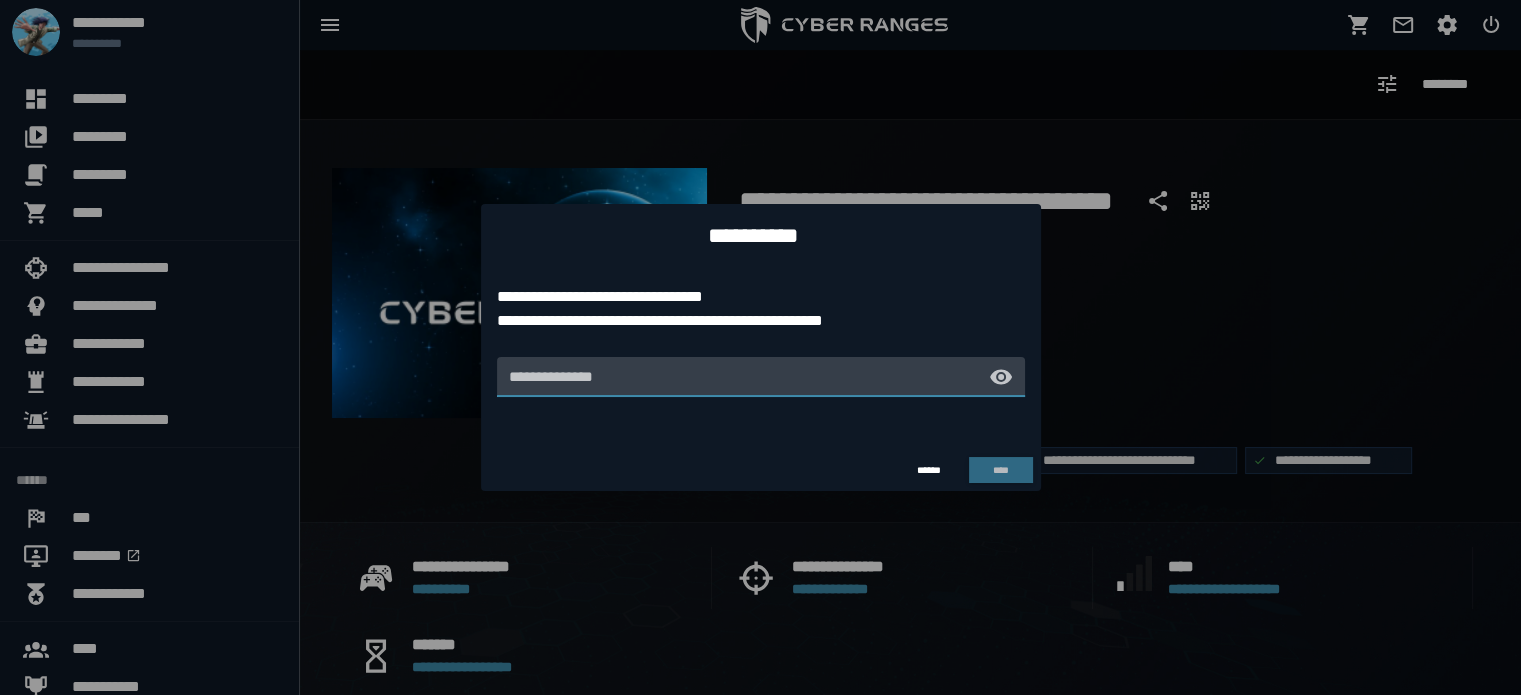 type on "**********" 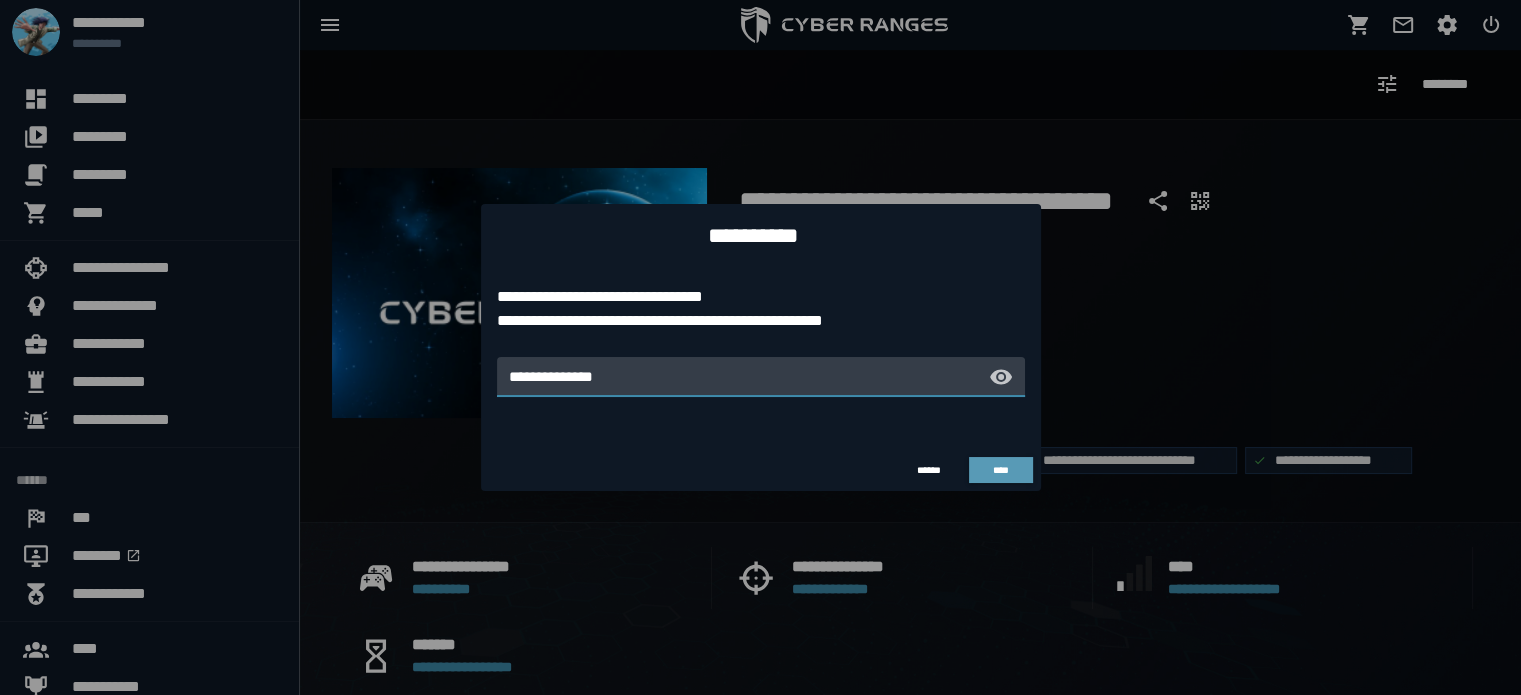 click on "****" at bounding box center [1000, 470] 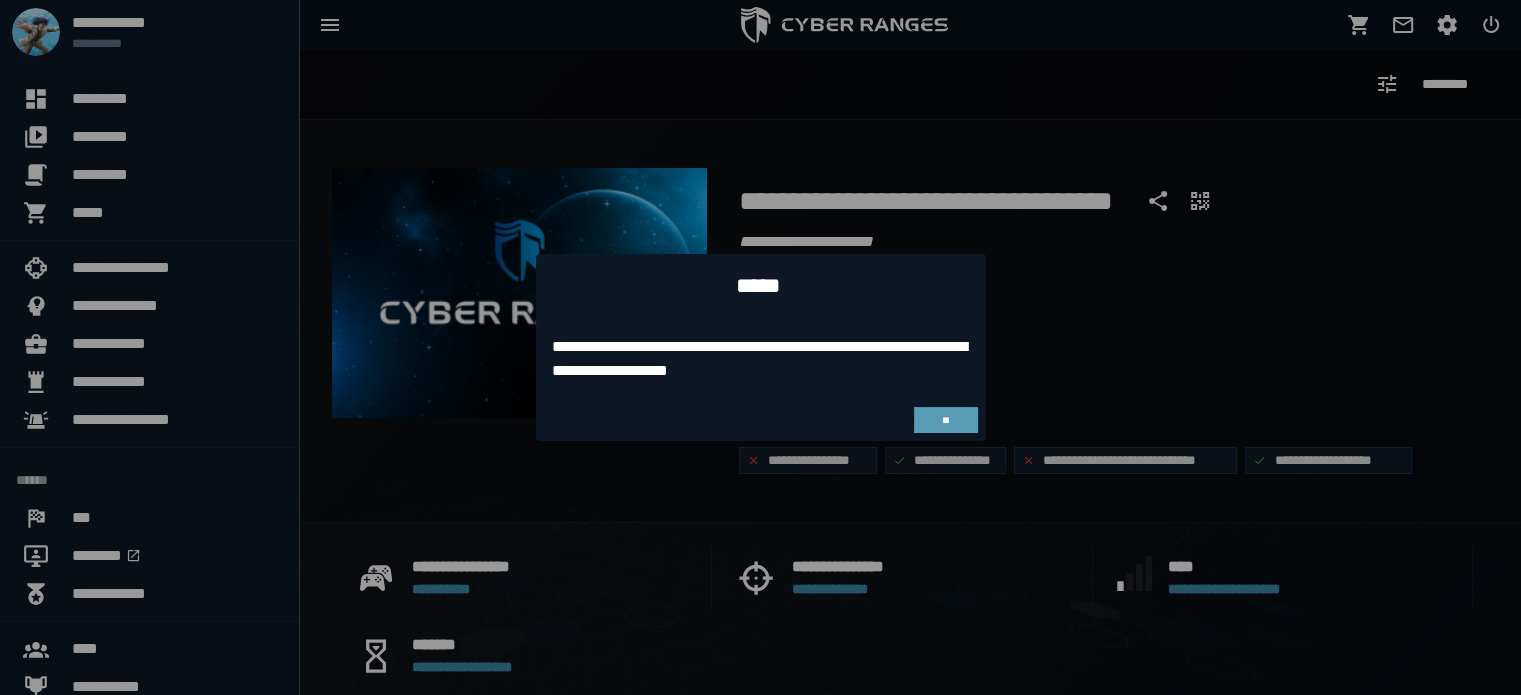 click on "**" at bounding box center [945, 420] 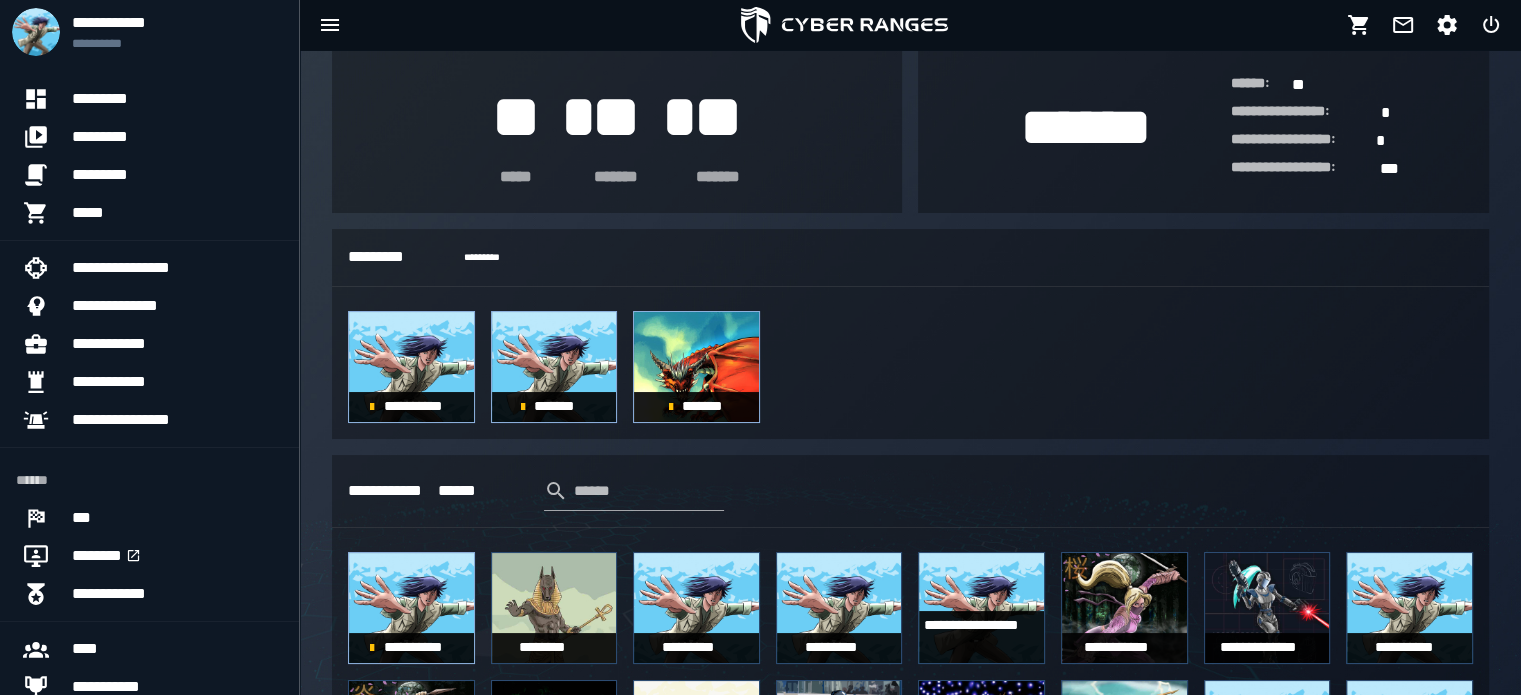 scroll, scrollTop: 914, scrollLeft: 0, axis: vertical 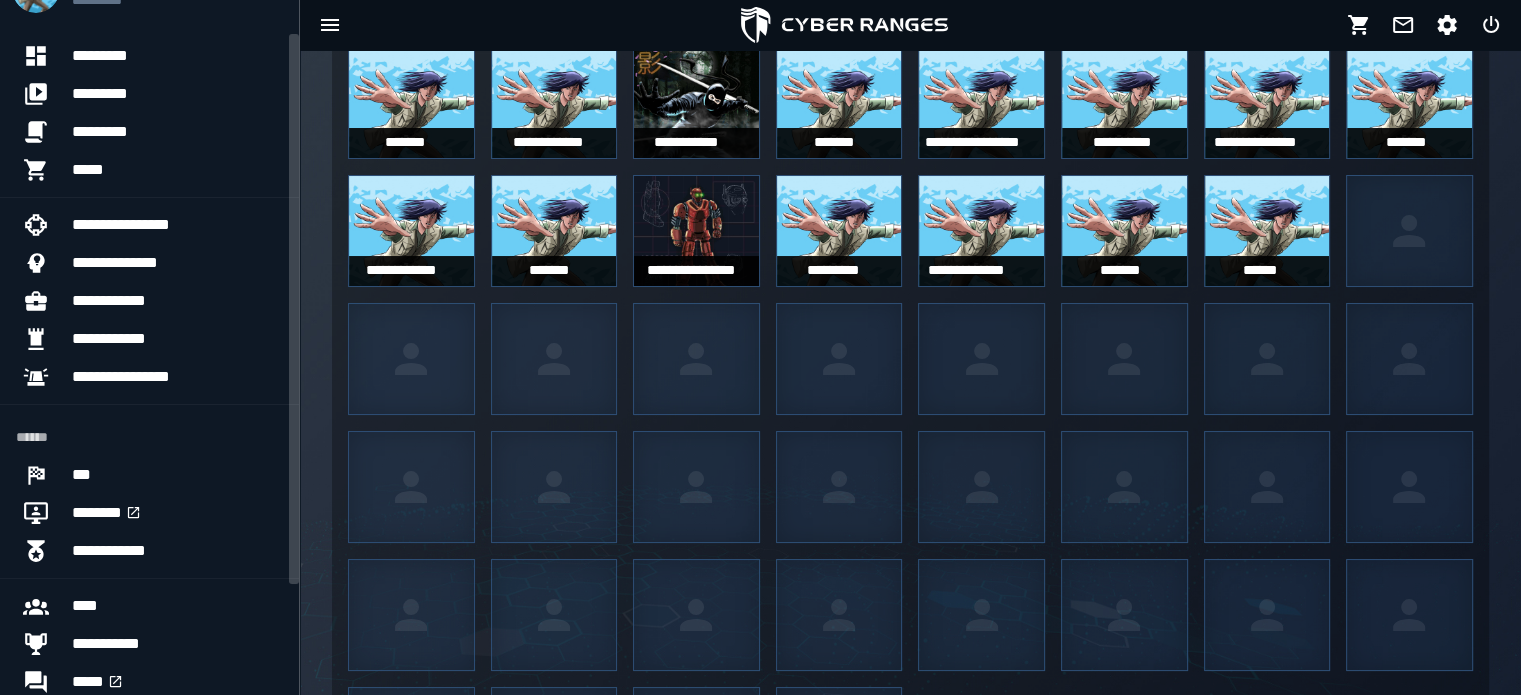 drag, startPoint x: 293, startPoint y: 473, endPoint x: 292, endPoint y: 495, distance: 22.022715 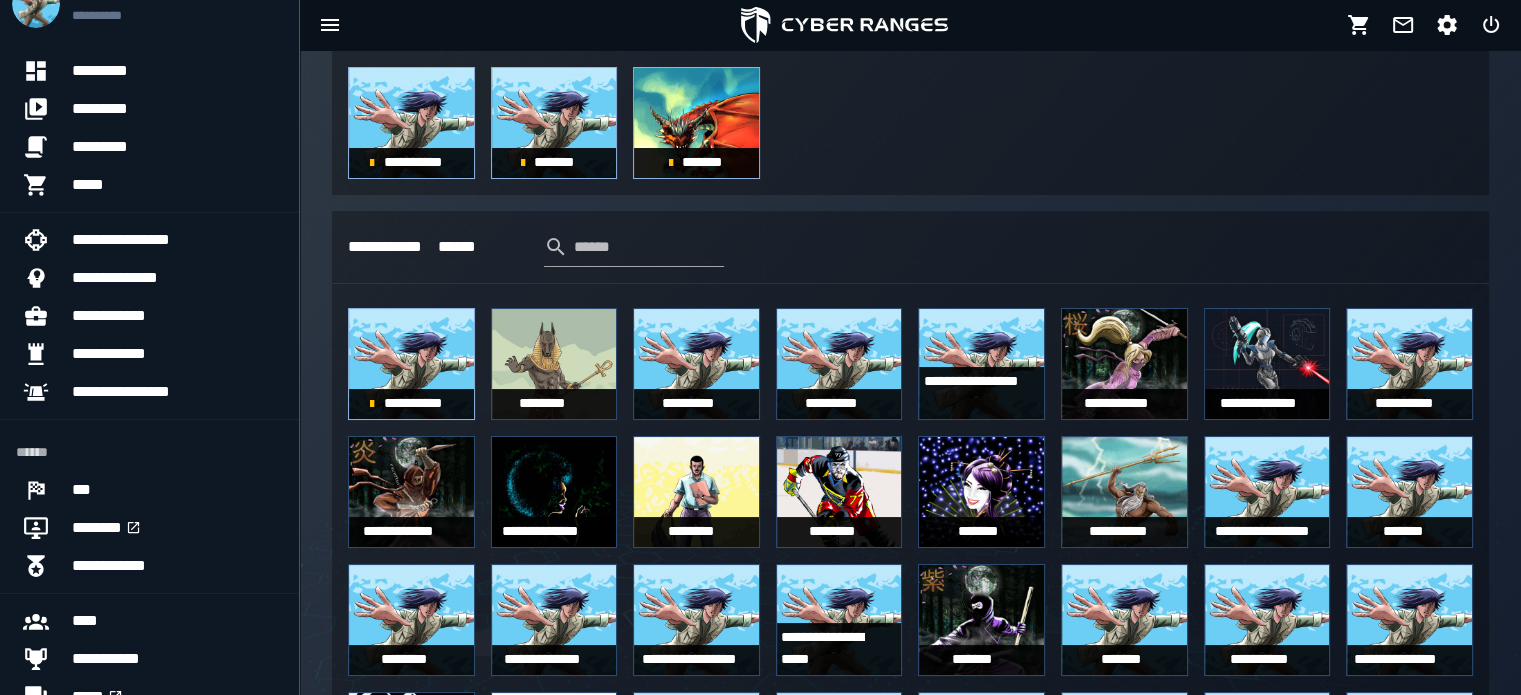 scroll, scrollTop: 1105, scrollLeft: 0, axis: vertical 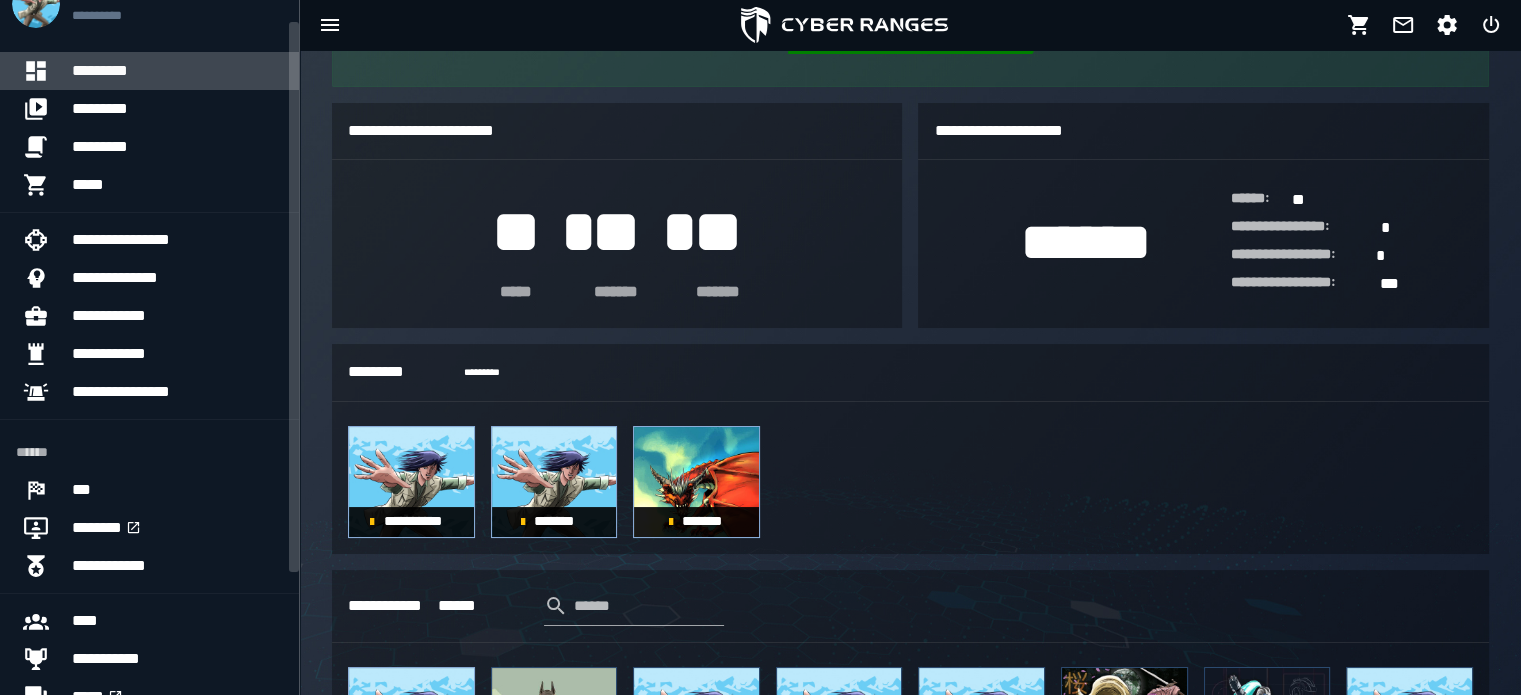 click on "*********" at bounding box center (177, 71) 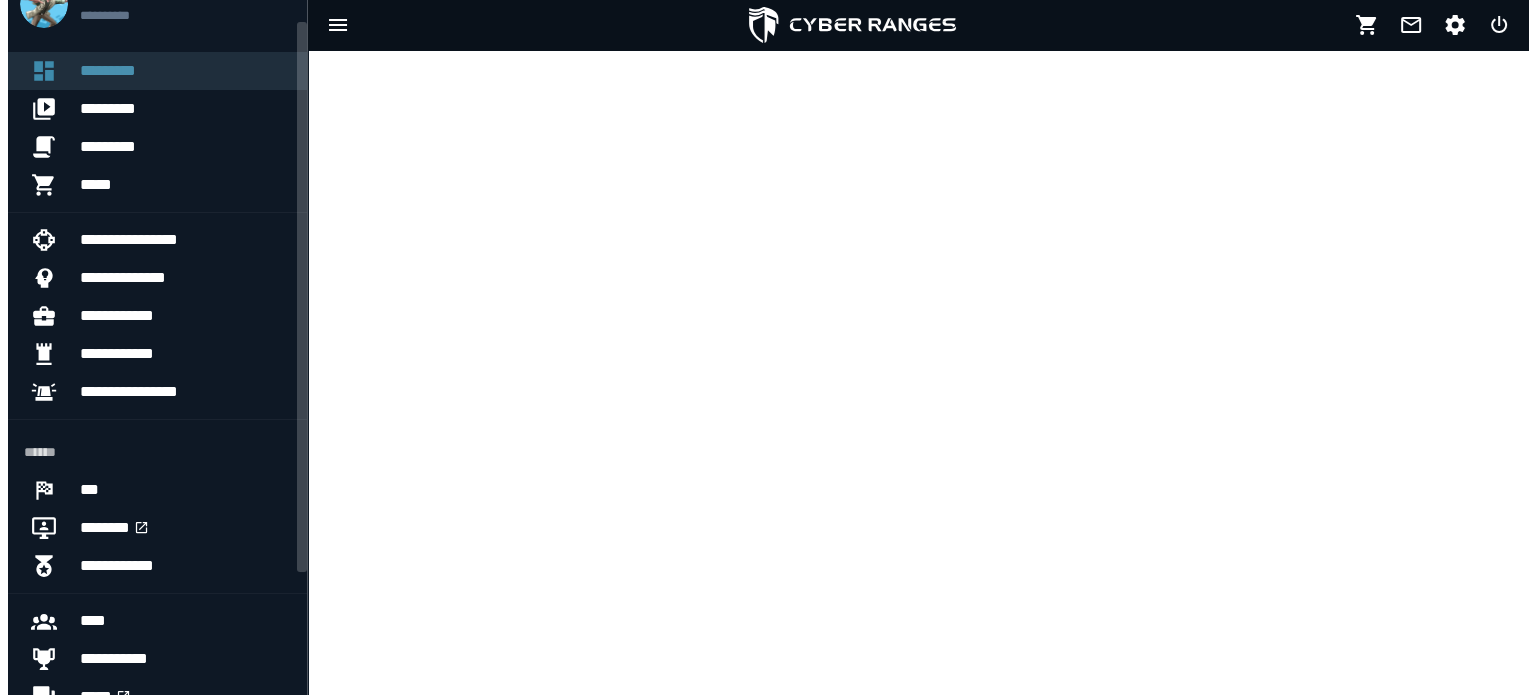 scroll, scrollTop: 0, scrollLeft: 0, axis: both 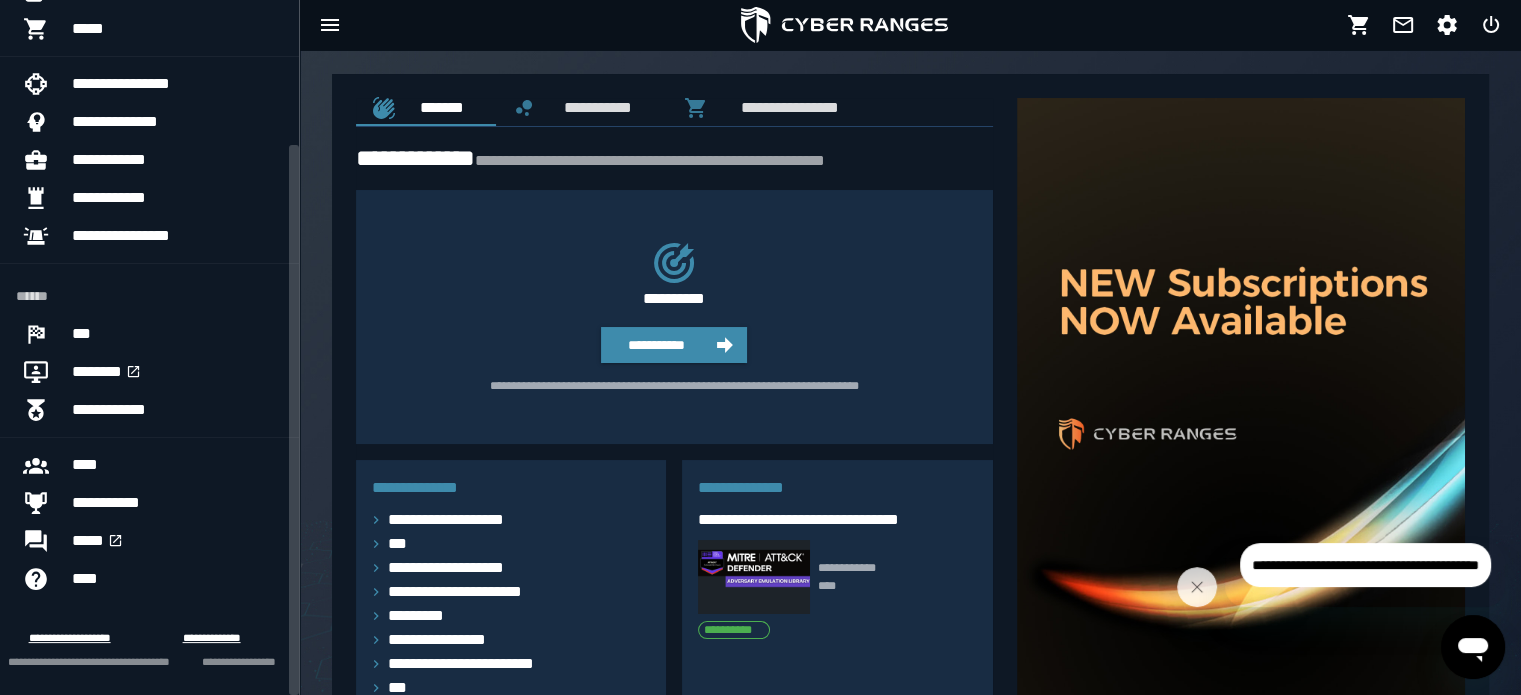 drag, startPoint x: 295, startPoint y: 206, endPoint x: 290, endPoint y: 355, distance: 149.08386 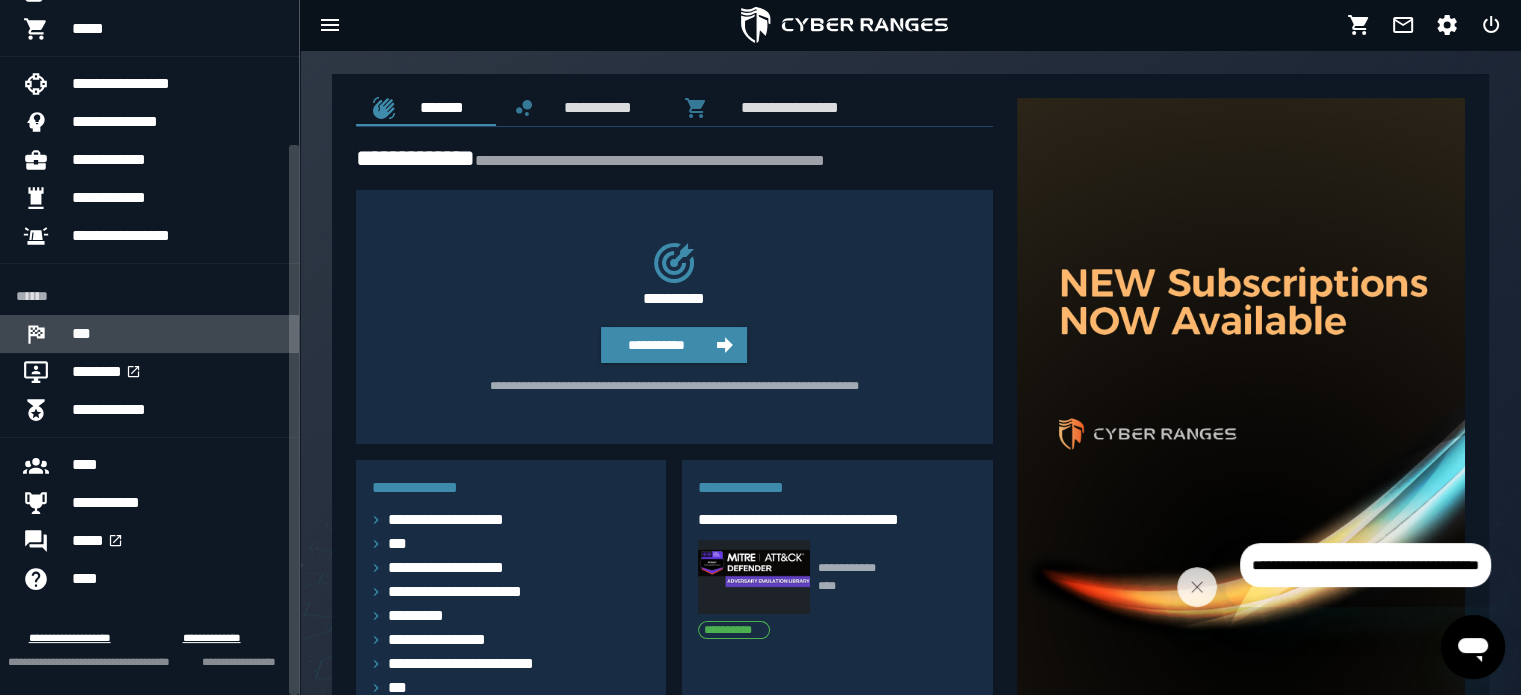 click at bounding box center (44, 334) 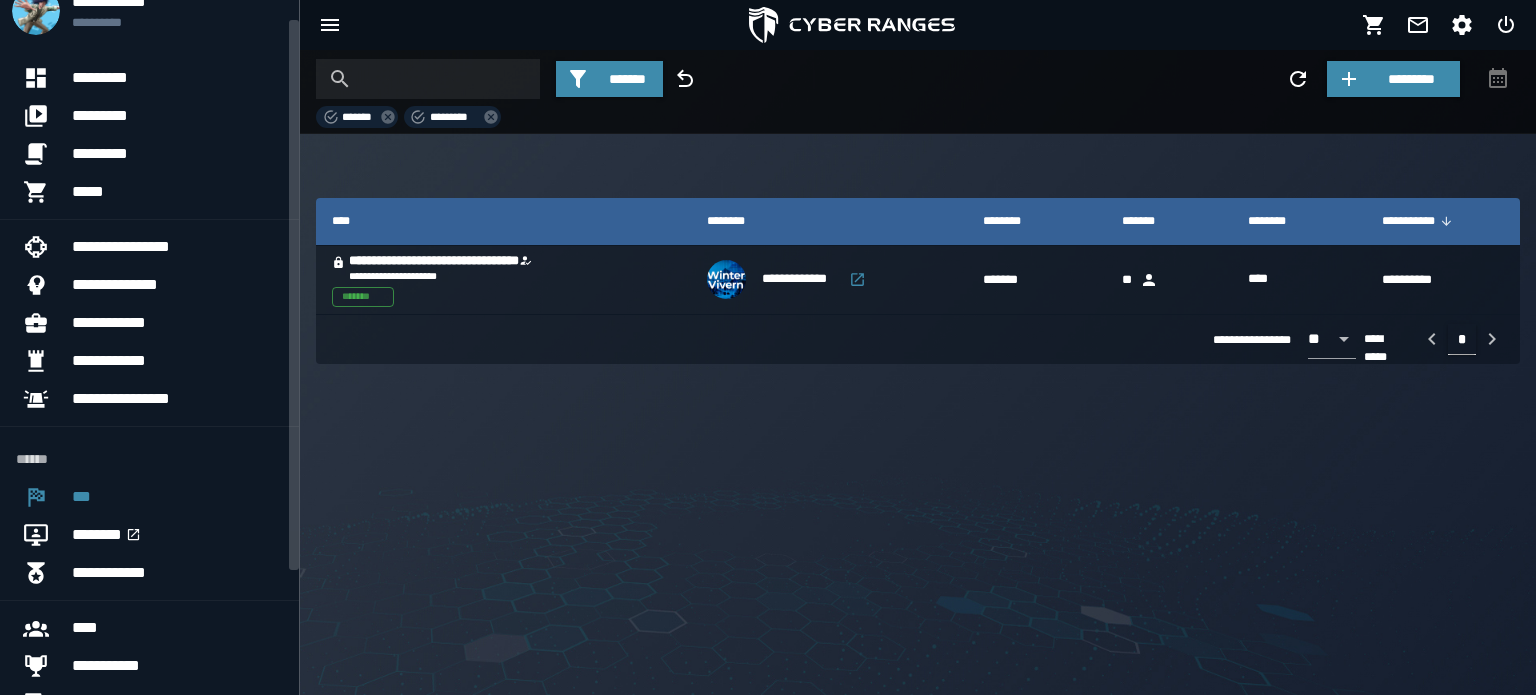 drag, startPoint x: 296, startPoint y: 251, endPoint x: 306, endPoint y: 121, distance: 130.38405 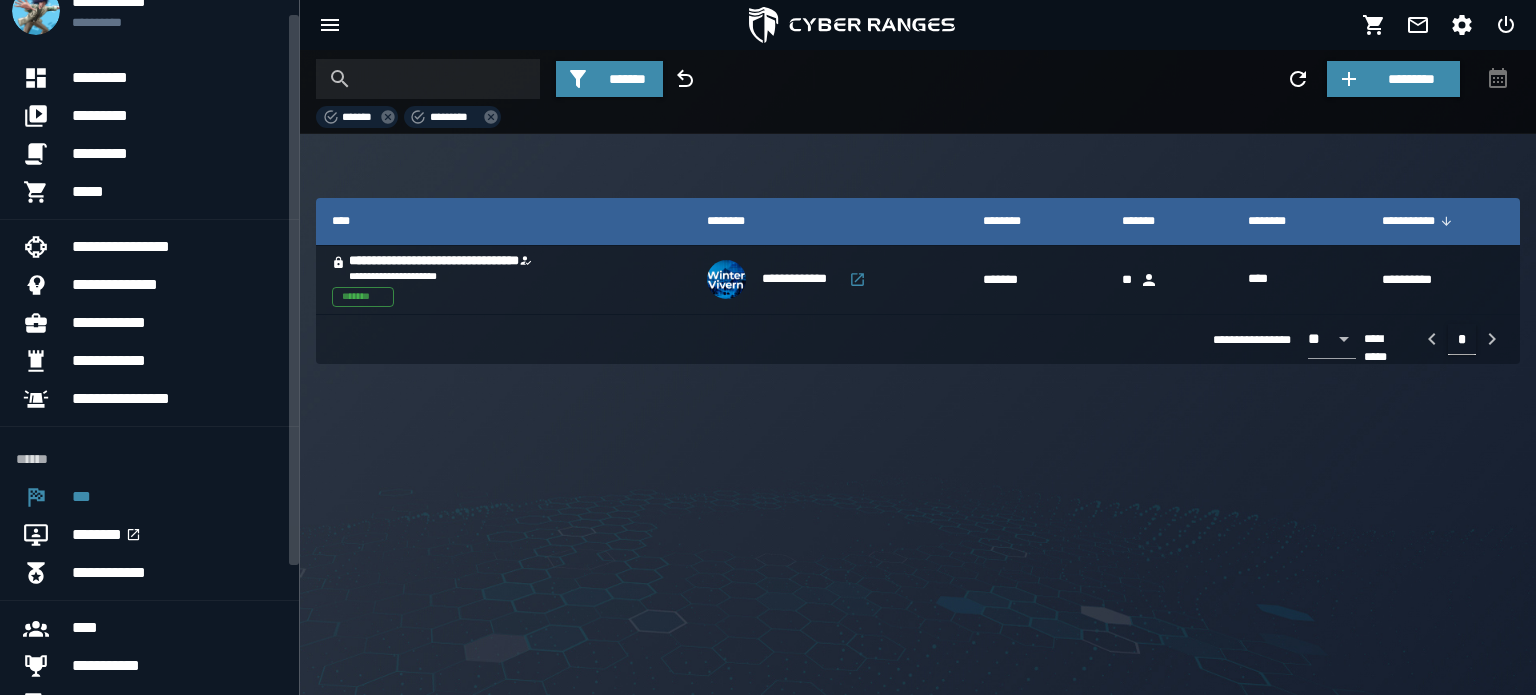scroll, scrollTop: 19, scrollLeft: 0, axis: vertical 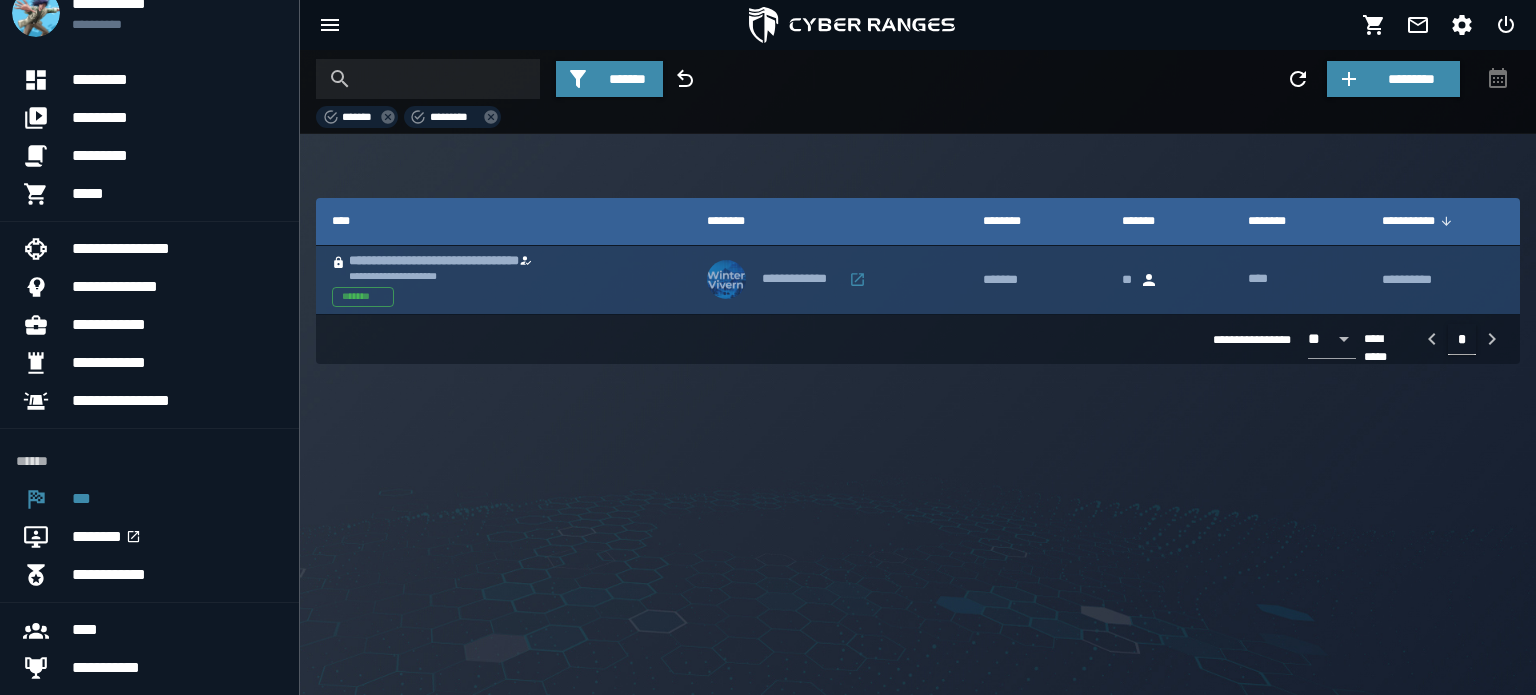 click on "**********" at bounding box center (458, 276) 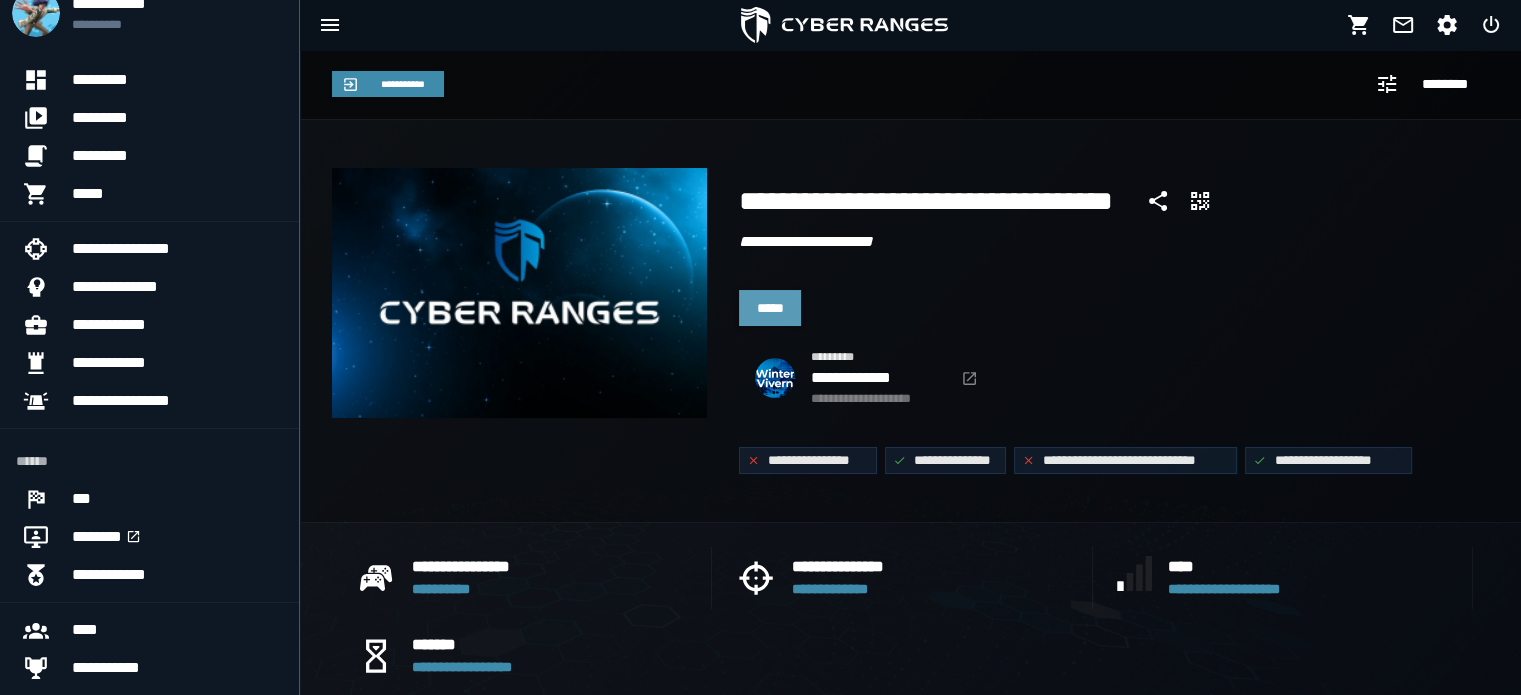 click on "*****" at bounding box center (770, 308) 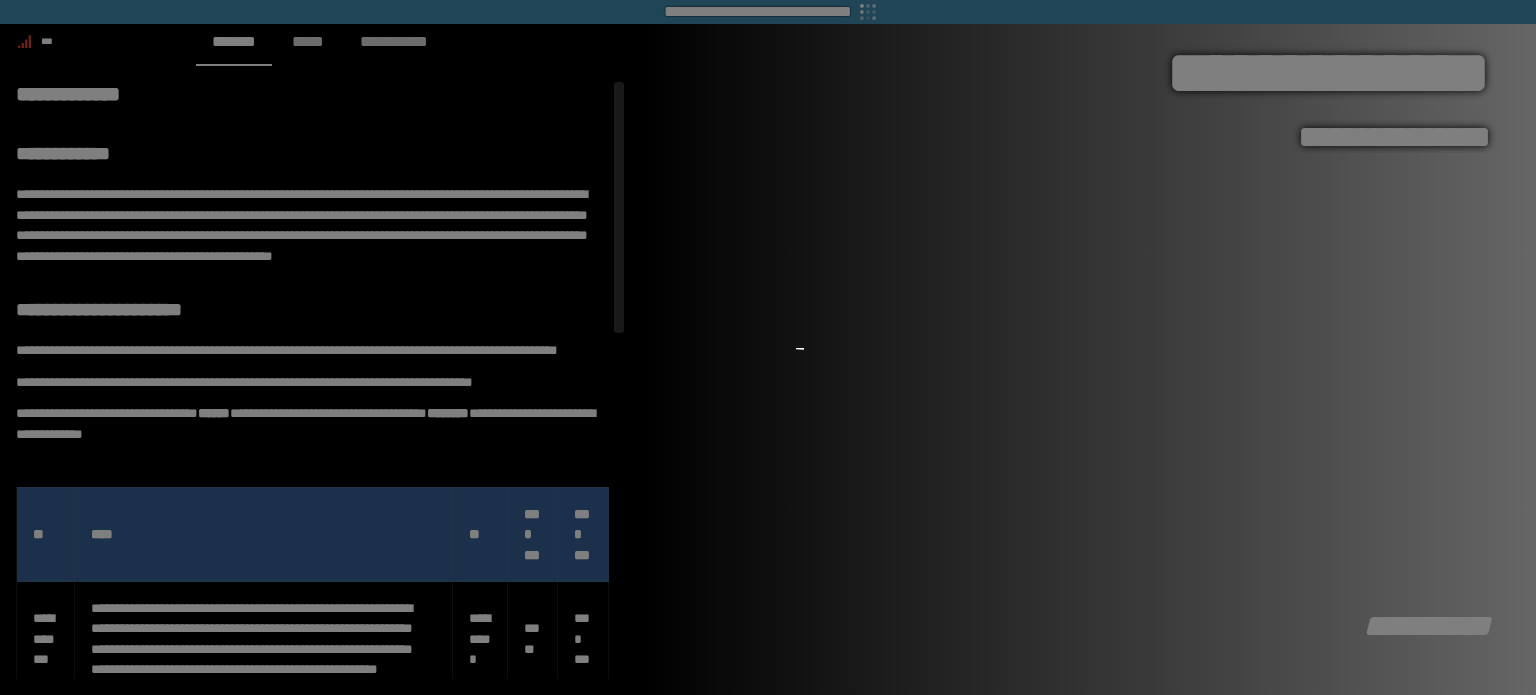 click at bounding box center (768, 348) 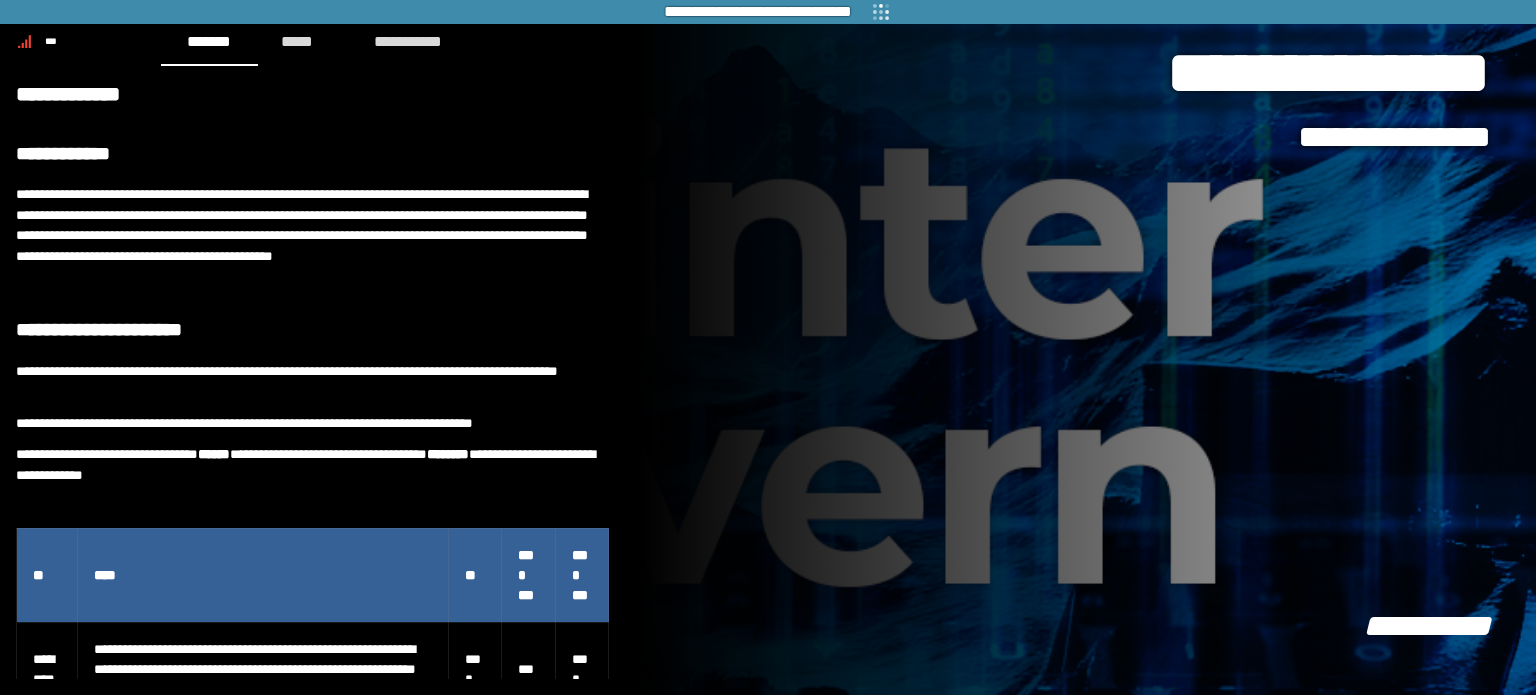 click on "**********" at bounding box center [1088, 347] 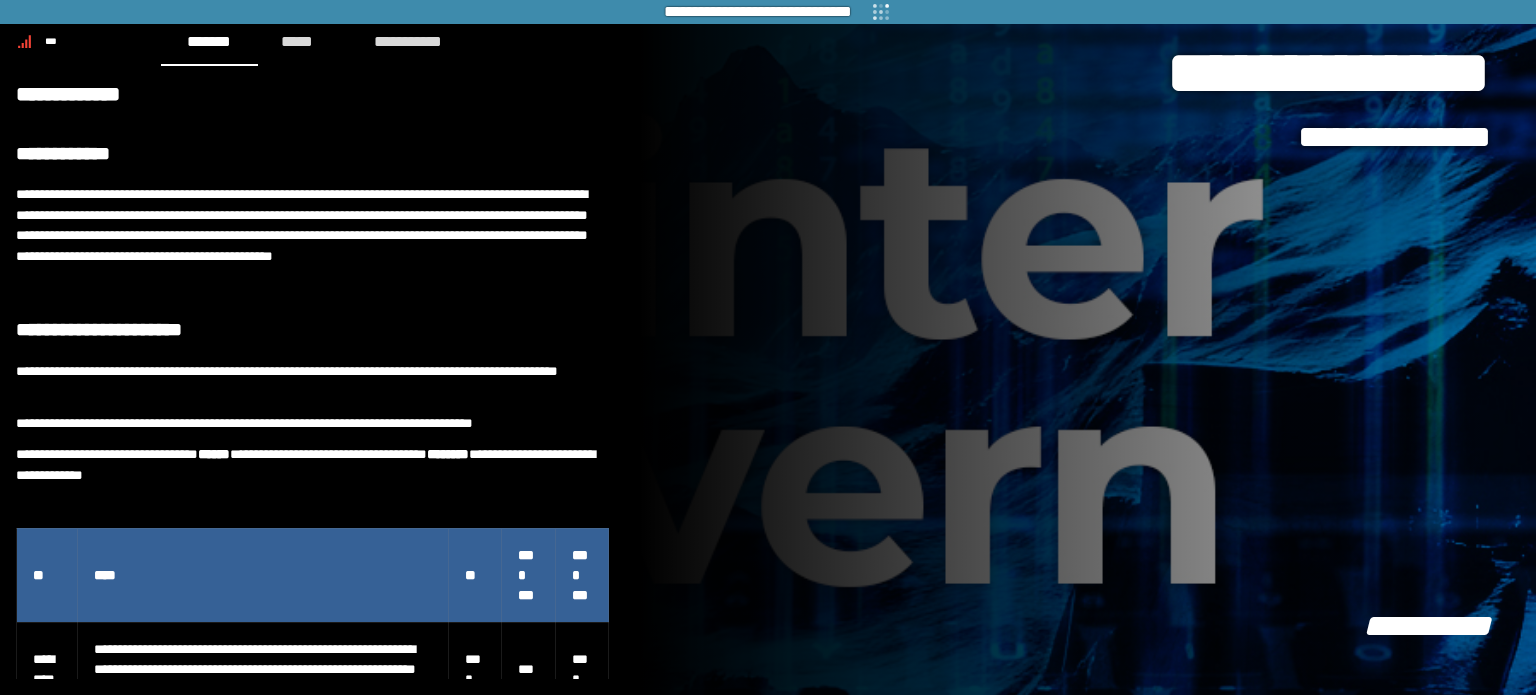 click on "**********" at bounding box center (1088, 347) 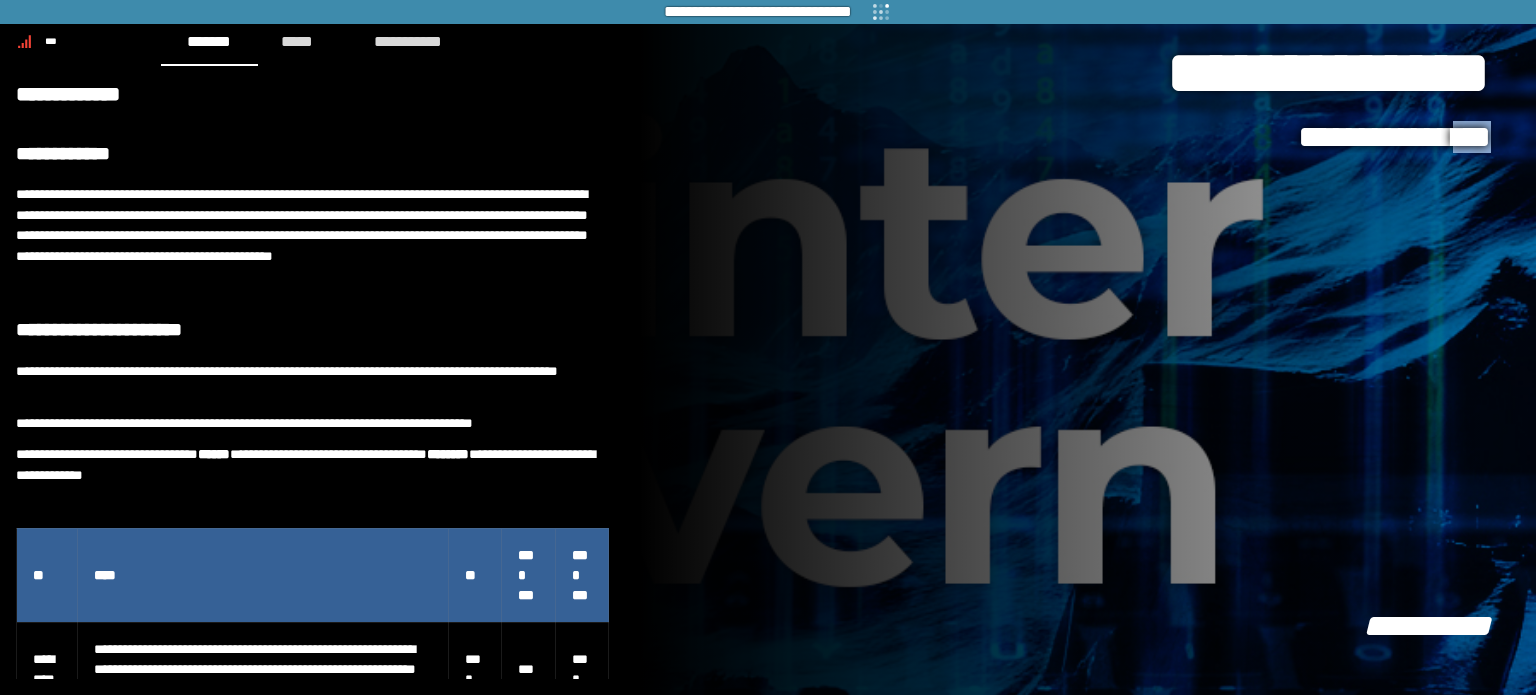 drag, startPoint x: 1533, startPoint y: 226, endPoint x: 1408, endPoint y: 227, distance: 125.004 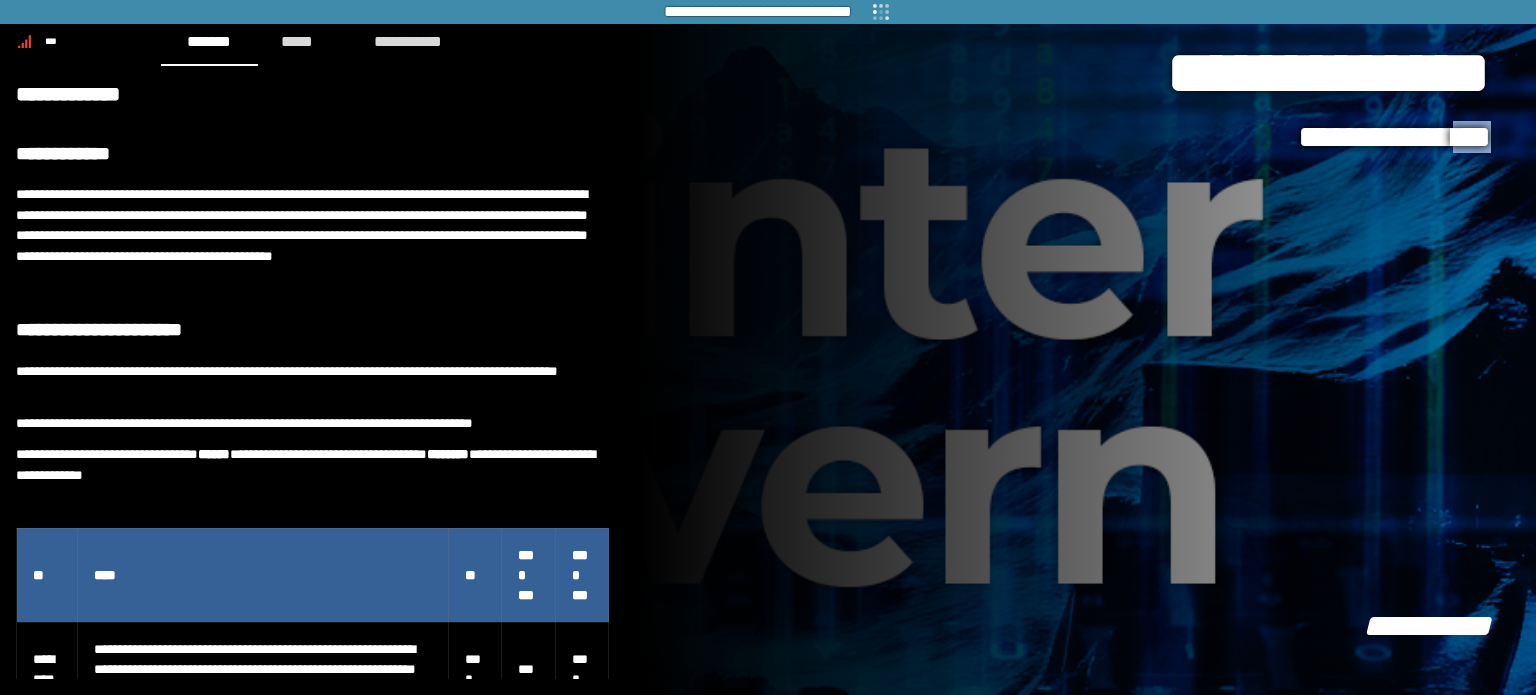 click on "**********" at bounding box center [1088, 347] 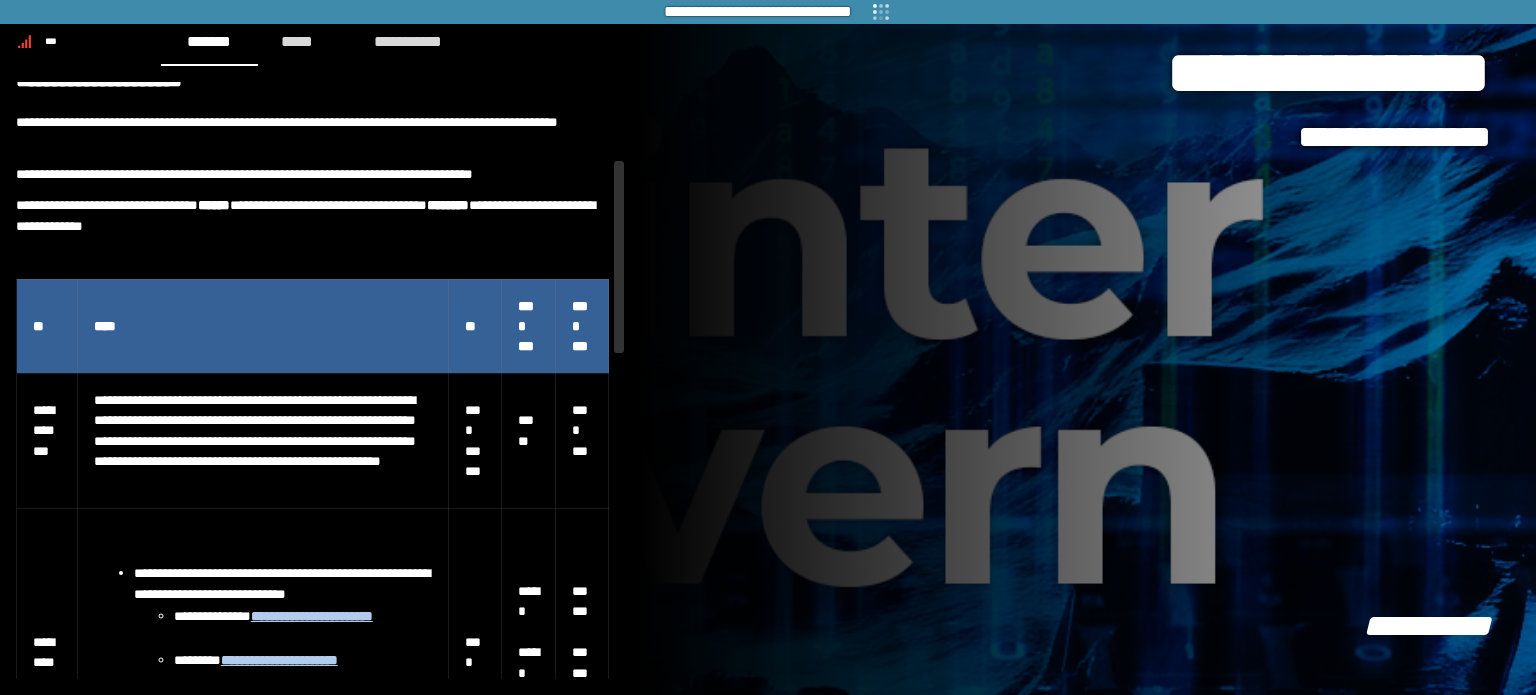scroll, scrollTop: 256, scrollLeft: 0, axis: vertical 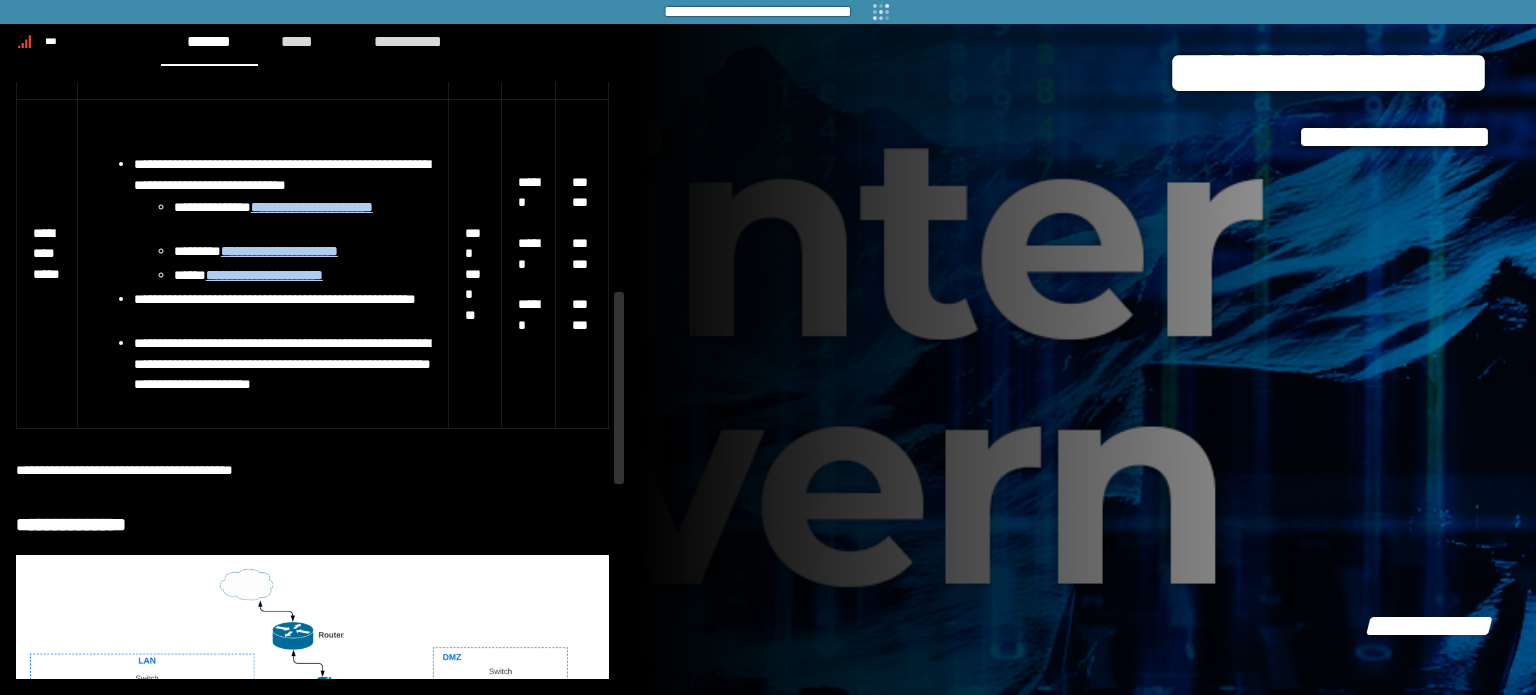 drag, startPoint x: 620, startPoint y: 229, endPoint x: 605, endPoint y: 443, distance: 214.52505 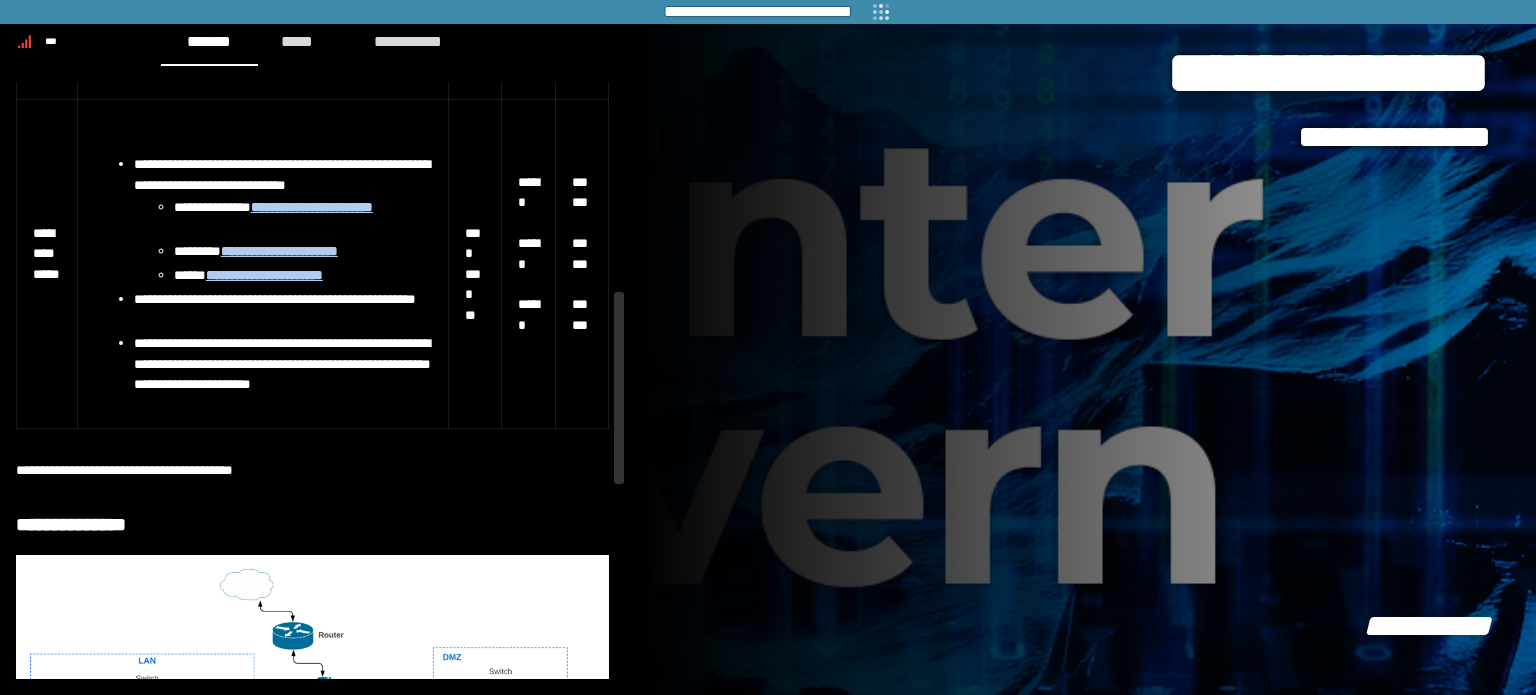 click on "**********" at bounding box center [768, 347] 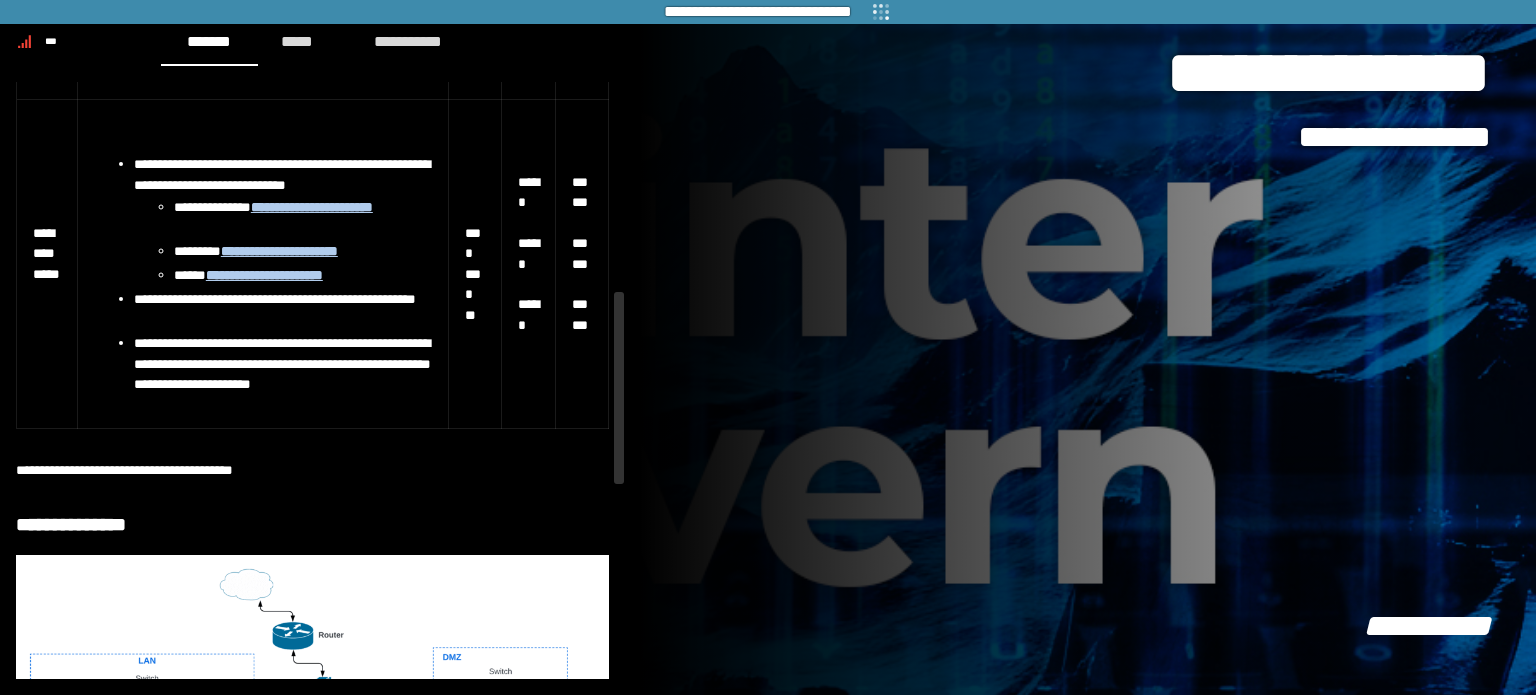 scroll, scrollTop: 668, scrollLeft: 0, axis: vertical 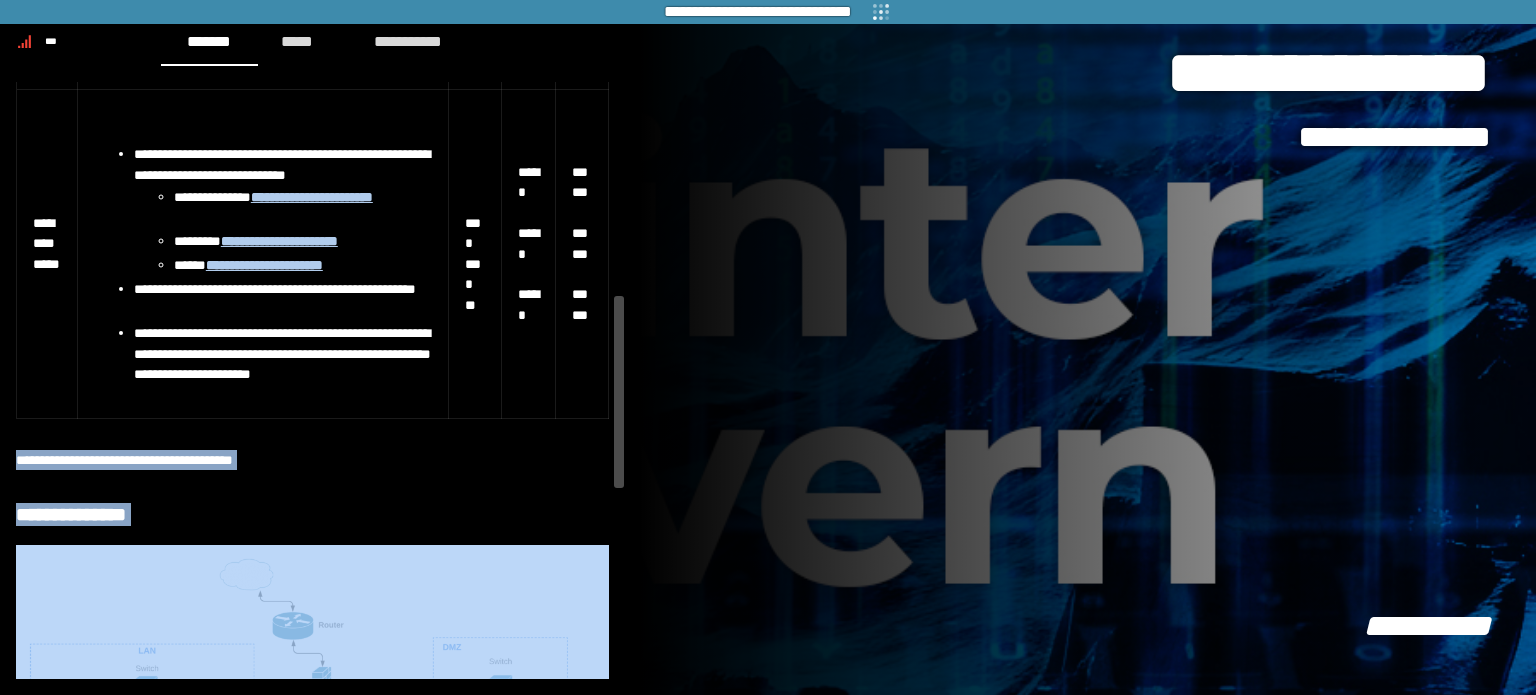 drag, startPoint x: 605, startPoint y: 443, endPoint x: 623, endPoint y: 455, distance: 21.633308 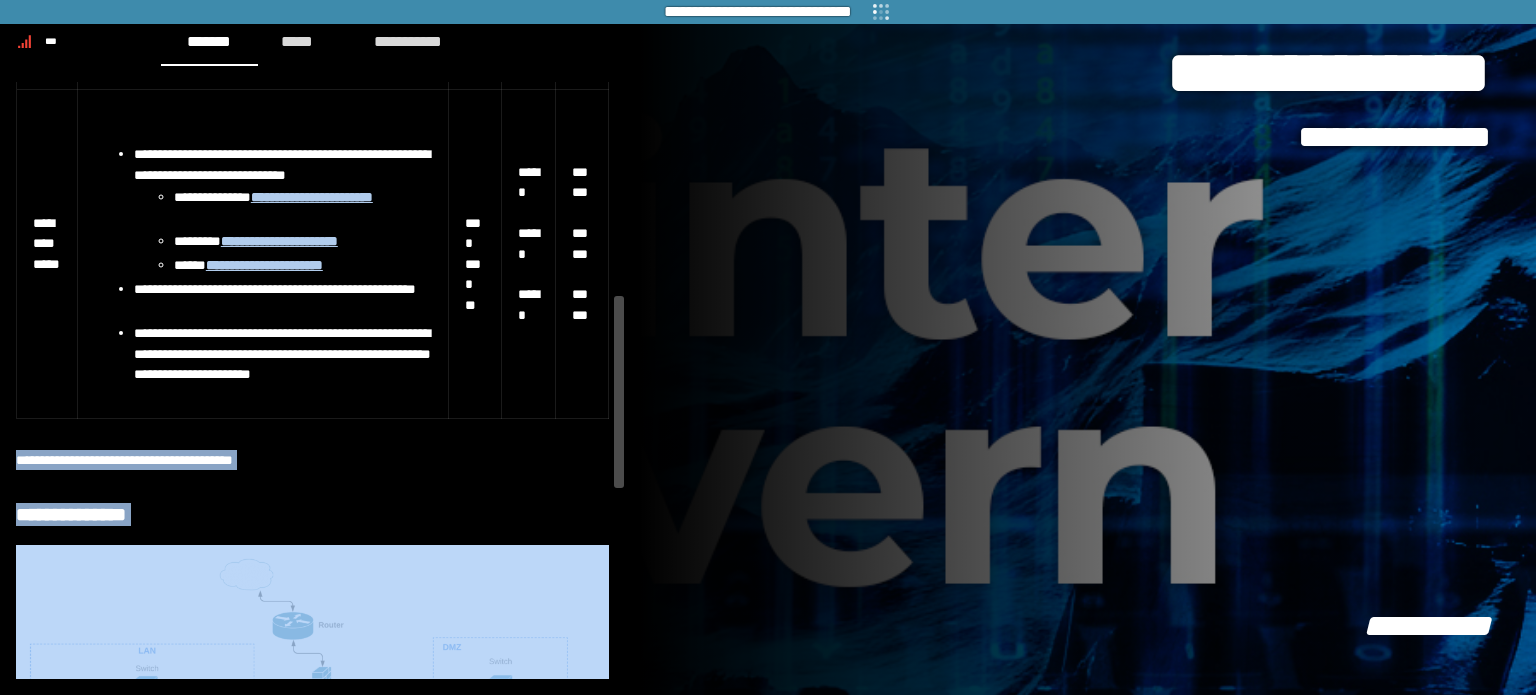 click on "**********" at bounding box center [320, 380] 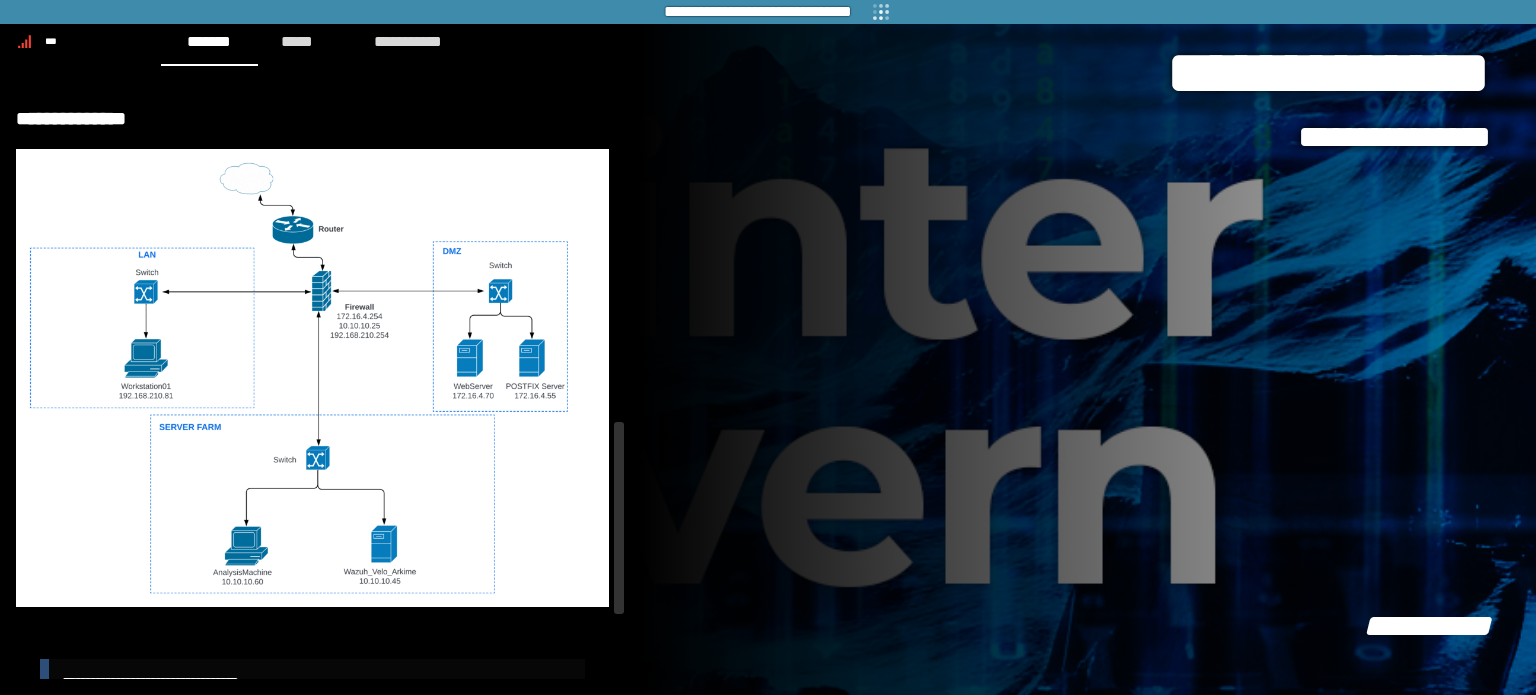 drag, startPoint x: 623, startPoint y: 455, endPoint x: 620, endPoint y: 583, distance: 128.03516 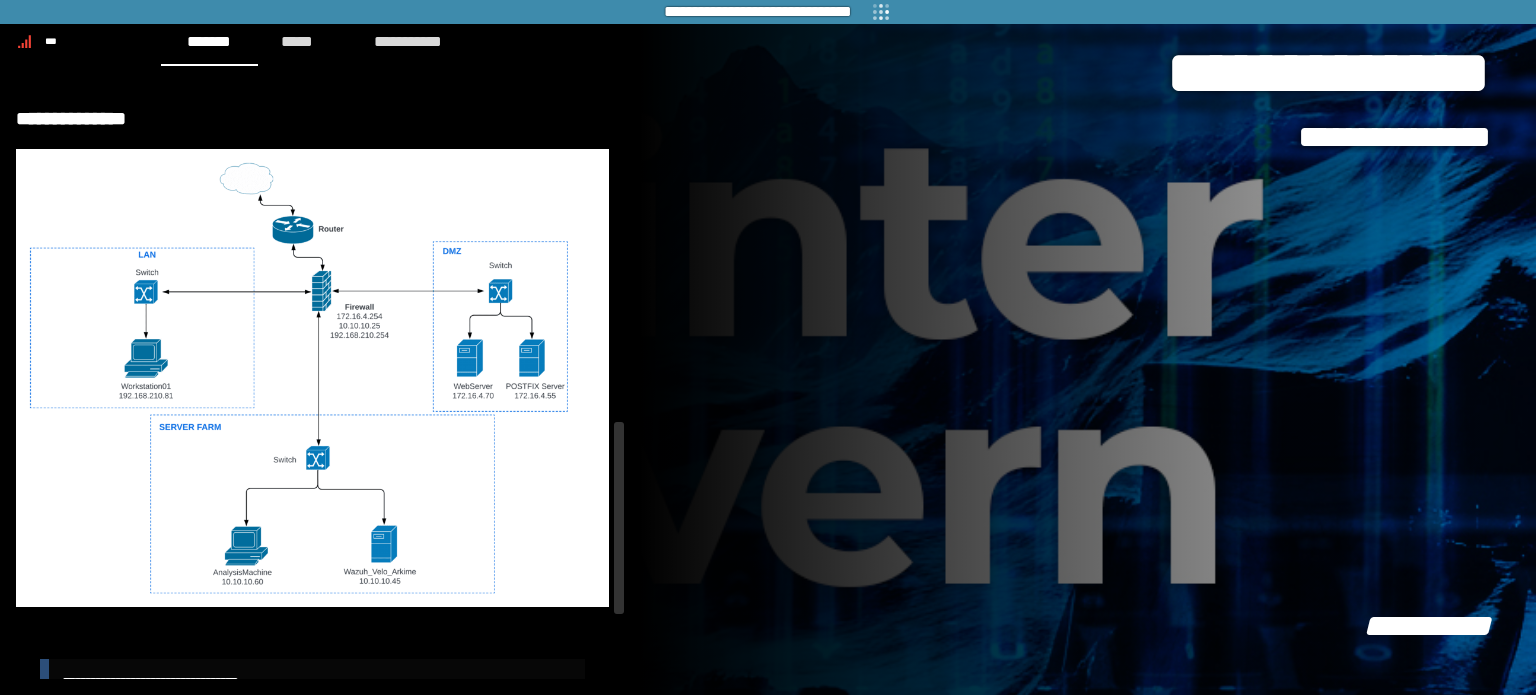 click on "**********" at bounding box center [768, 347] 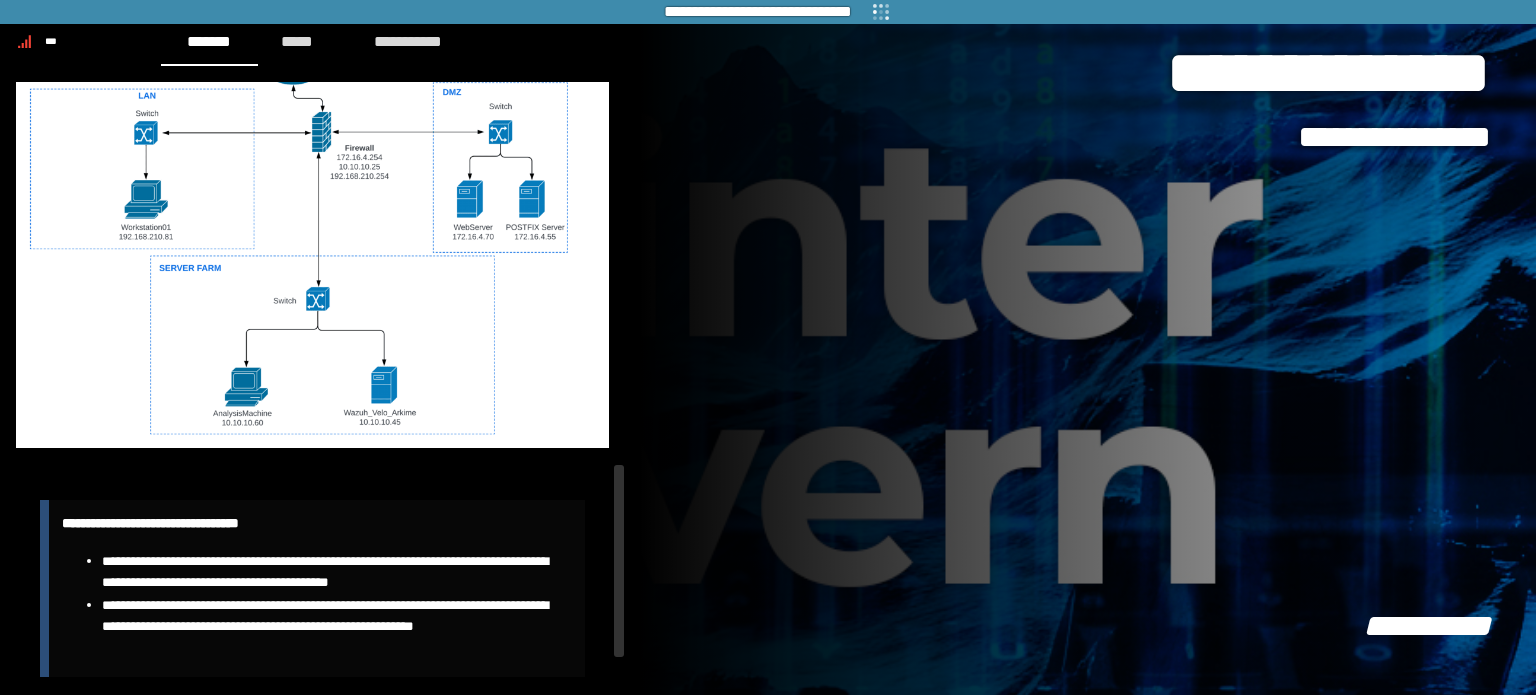 scroll, scrollTop: 1263, scrollLeft: 0, axis: vertical 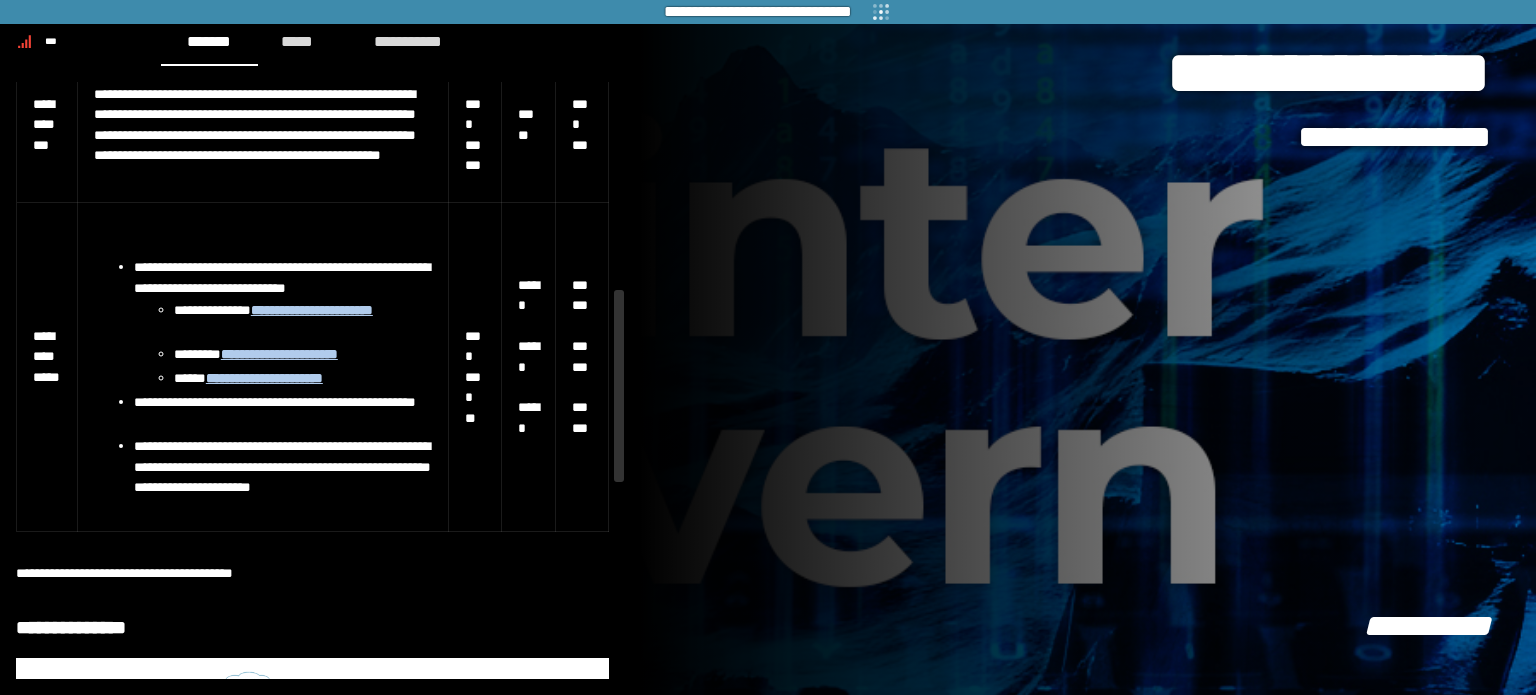 drag, startPoint x: 620, startPoint y: 583, endPoint x: 635, endPoint y: 413, distance: 170.66048 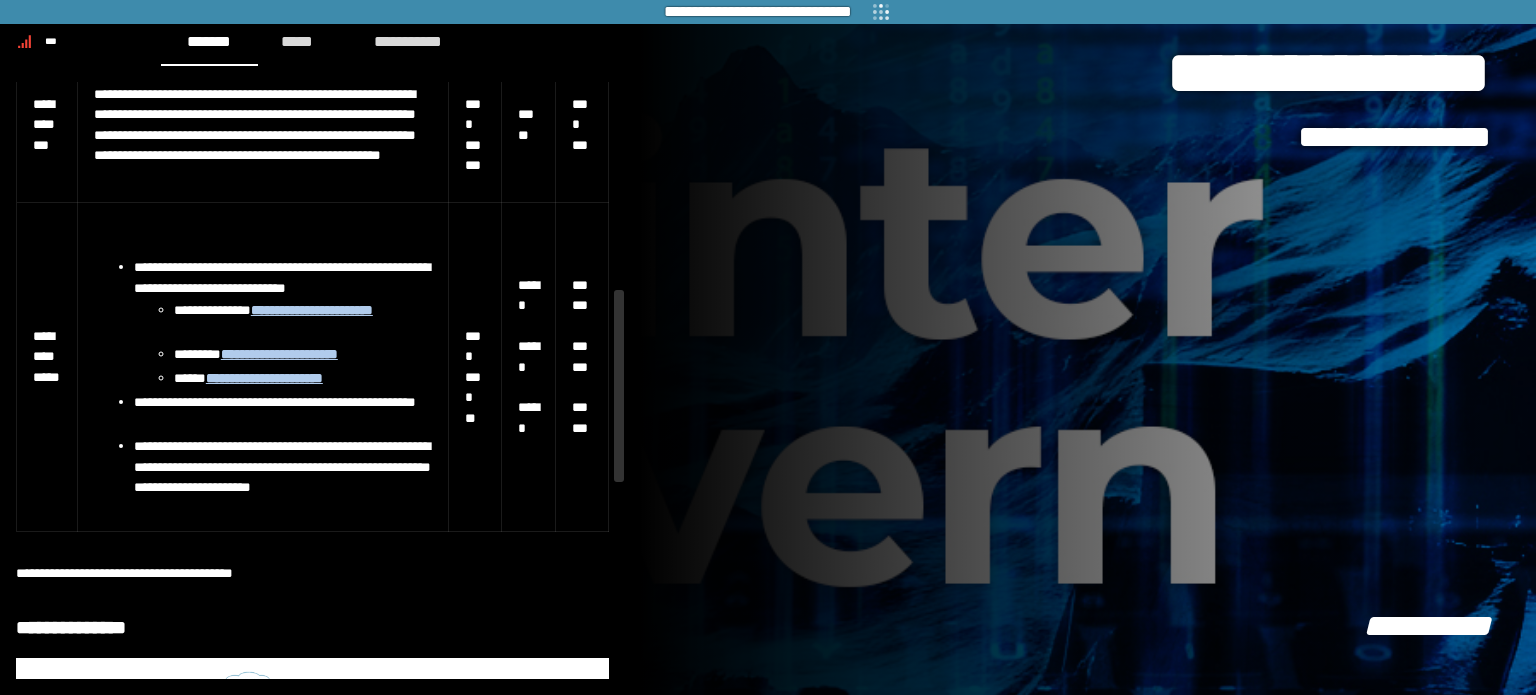 click on "**********" at bounding box center (768, 347) 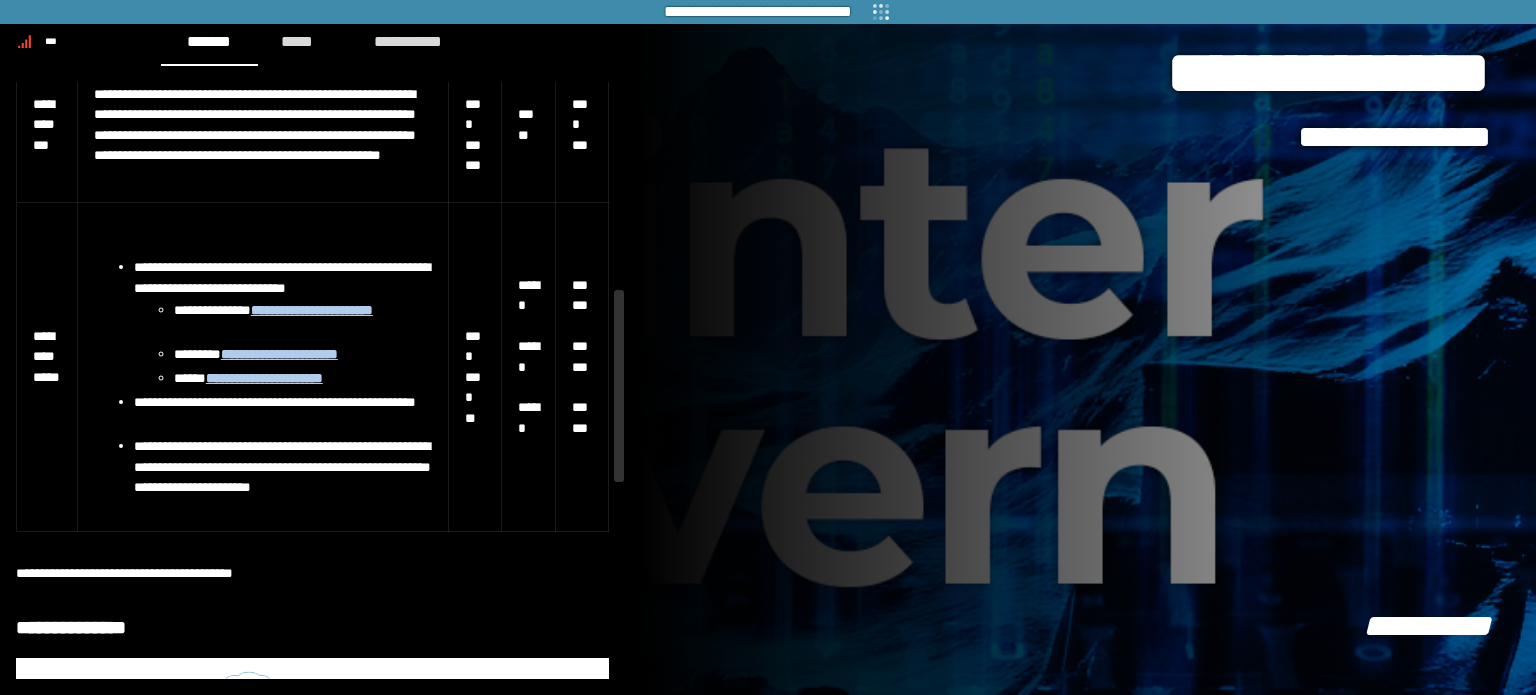 scroll, scrollTop: 536, scrollLeft: 0, axis: vertical 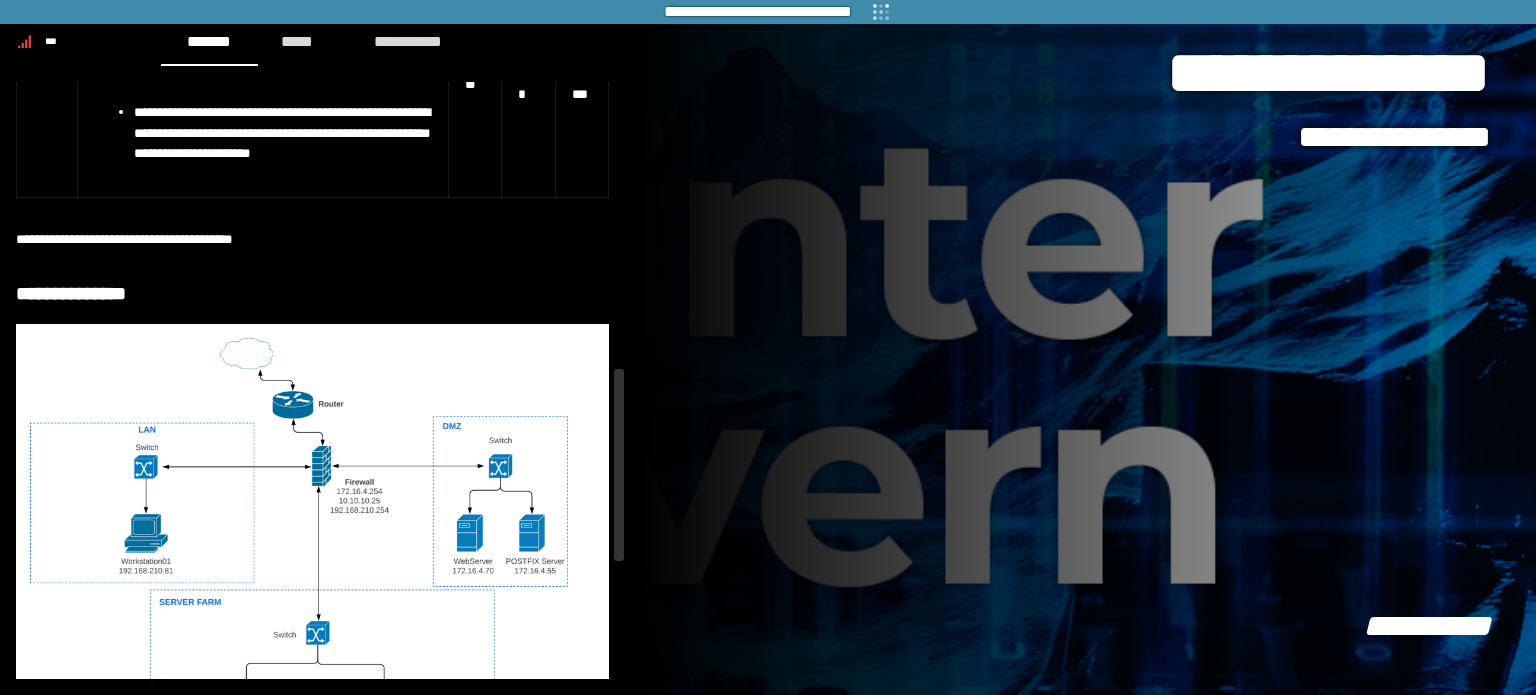 drag, startPoint x: 618, startPoint y: 340, endPoint x: 628, endPoint y: 457, distance: 117.426575 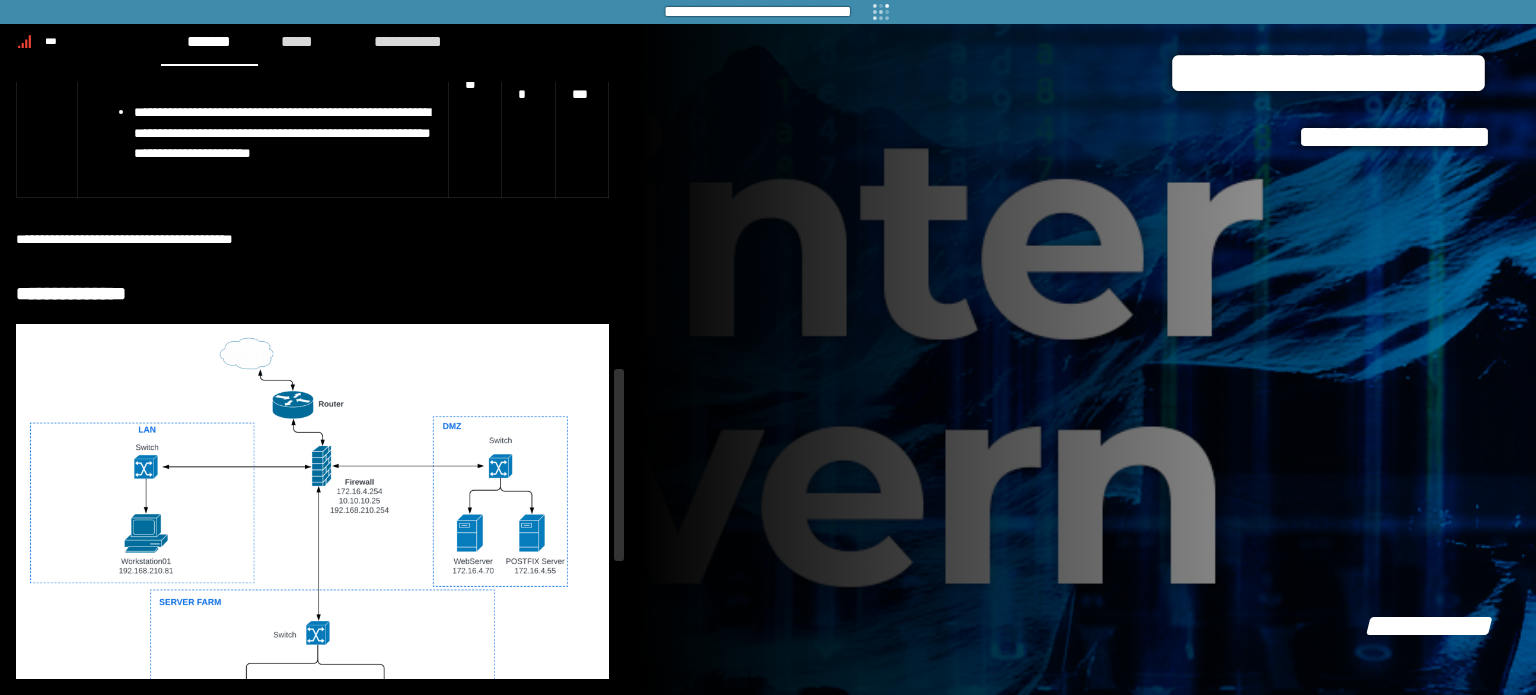 click on "**********" at bounding box center [768, 347] 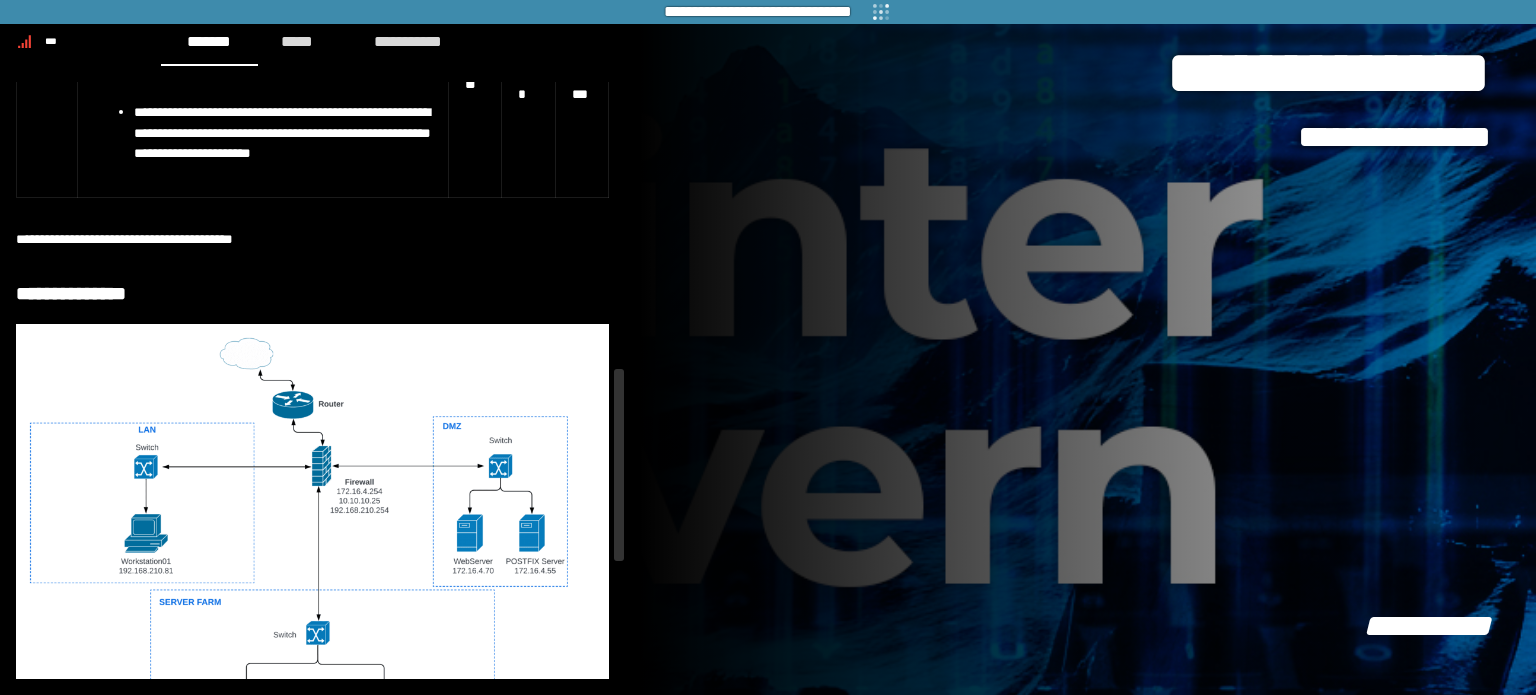 scroll, scrollTop: 901, scrollLeft: 0, axis: vertical 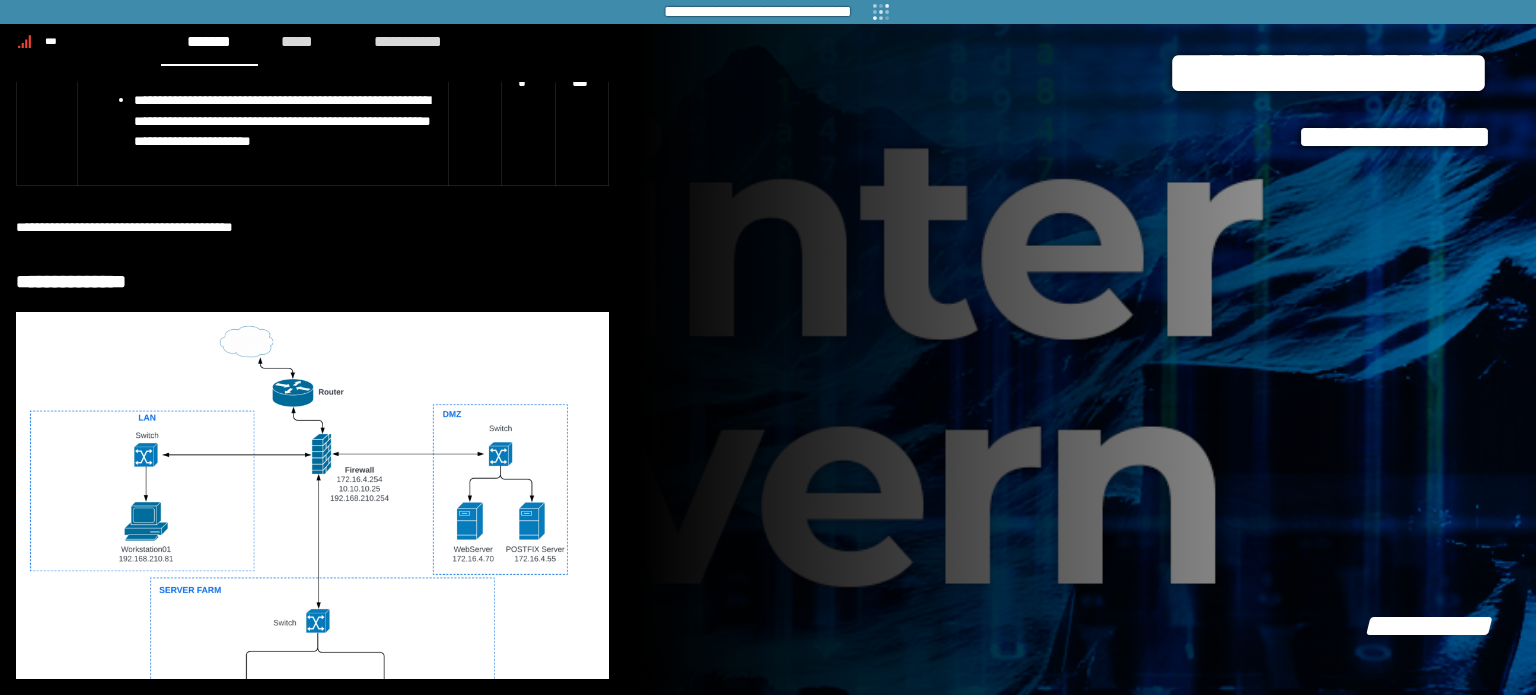 drag, startPoint x: 628, startPoint y: 457, endPoint x: 623, endPoint y: 519, distance: 62.201286 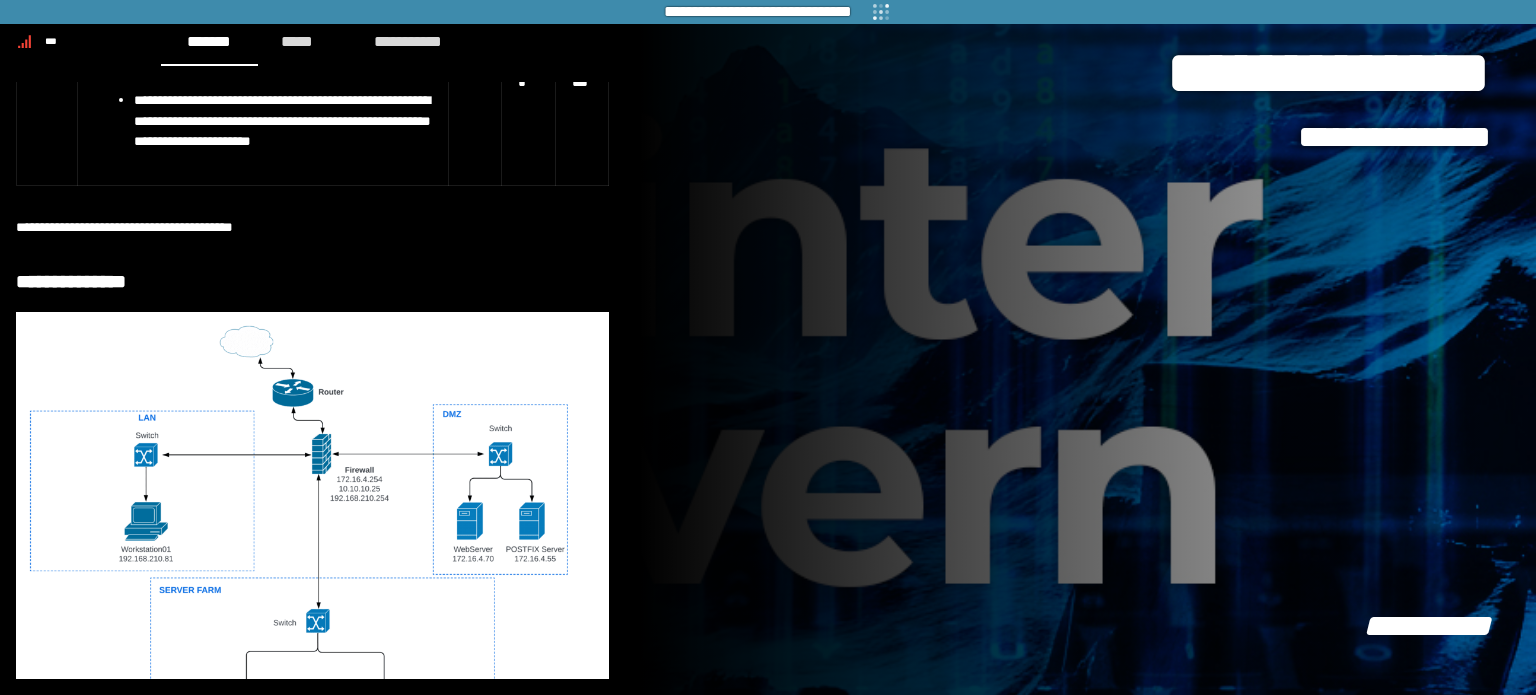 click on "**********" at bounding box center [320, 380] 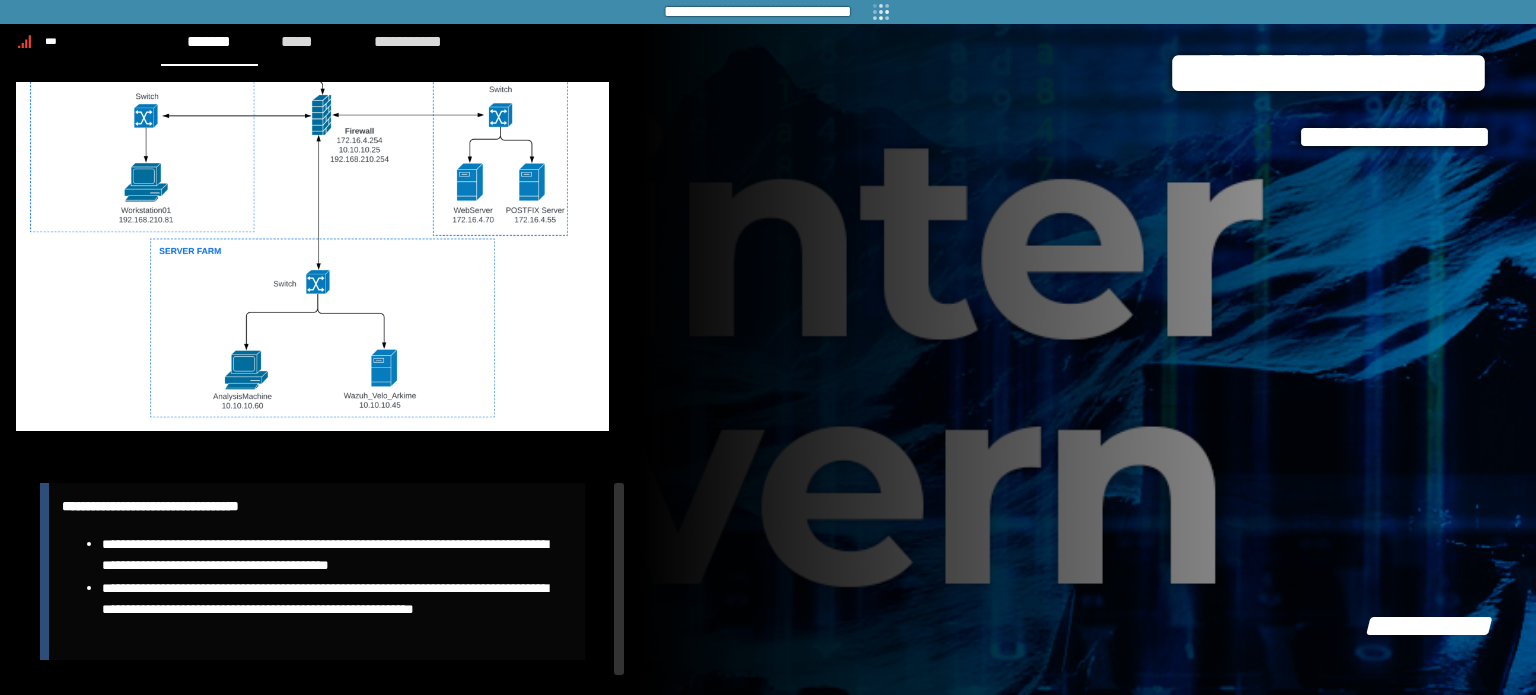 scroll, scrollTop: 1263, scrollLeft: 0, axis: vertical 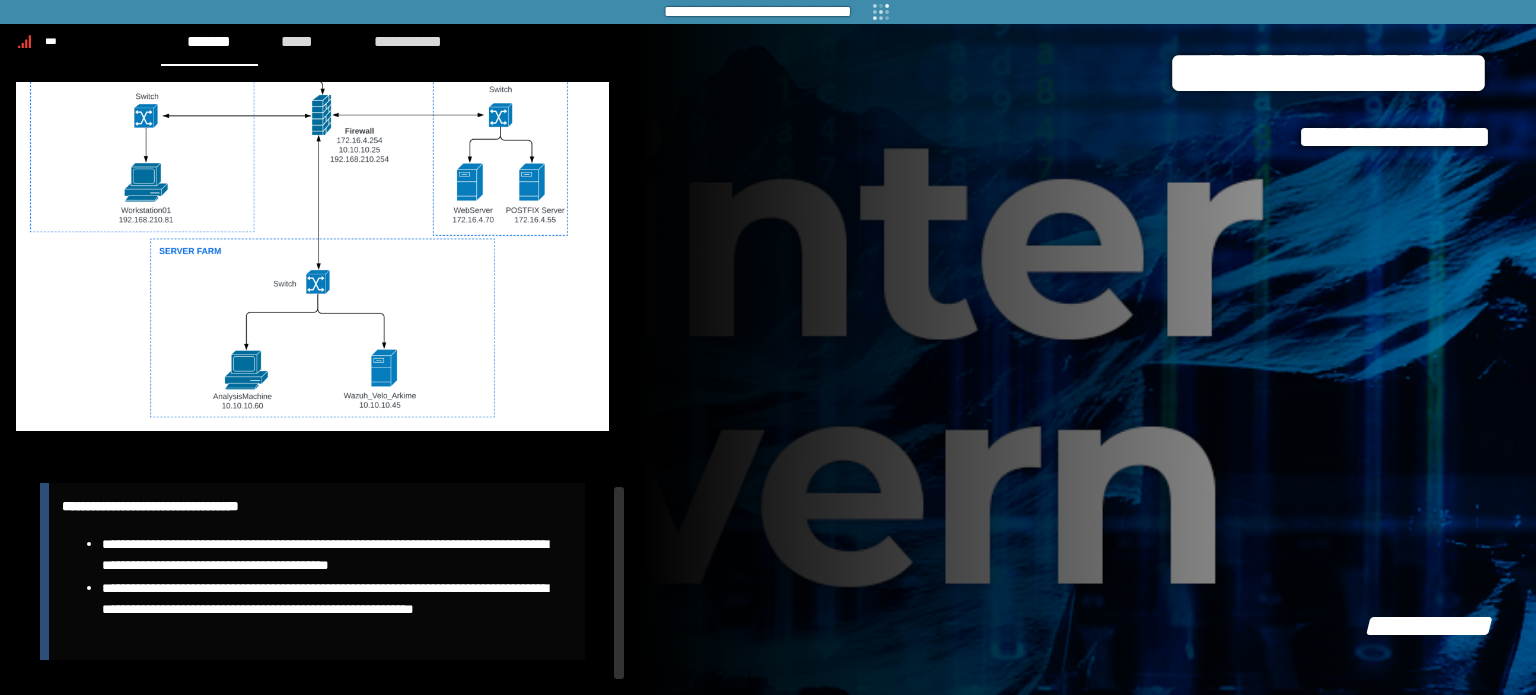 drag, startPoint x: 620, startPoint y: 515, endPoint x: 631, endPoint y: 645, distance: 130.46455 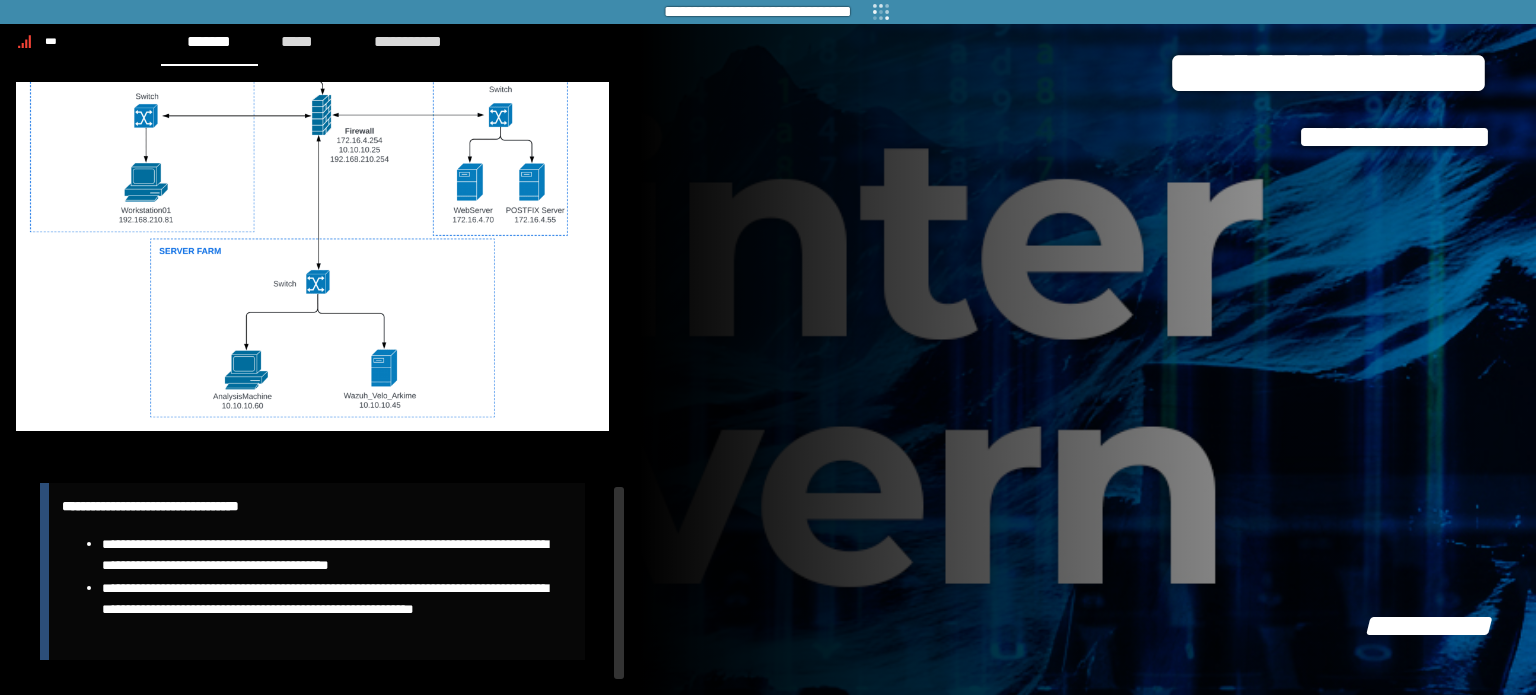 click on "**********" at bounding box center [768, 347] 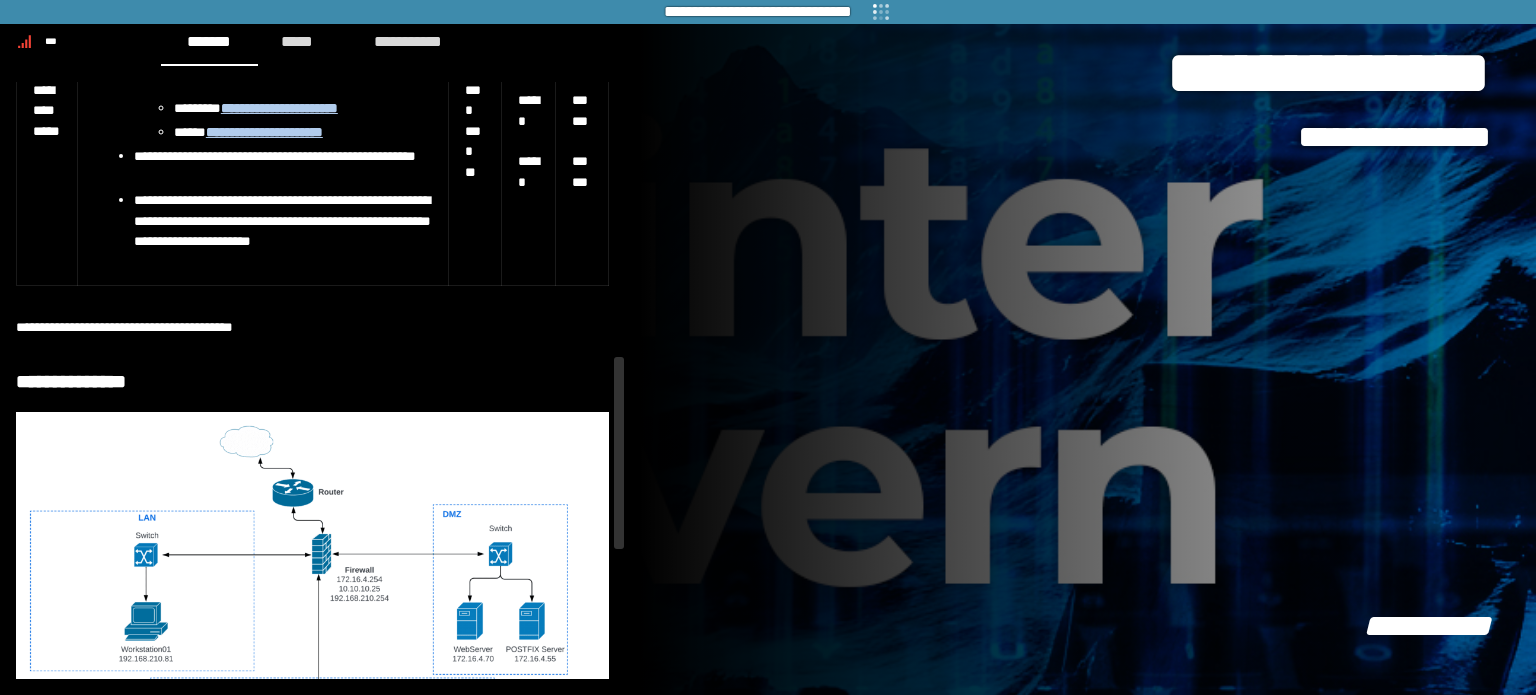 drag, startPoint x: 620, startPoint y: 645, endPoint x: 632, endPoint y: 495, distance: 150.47923 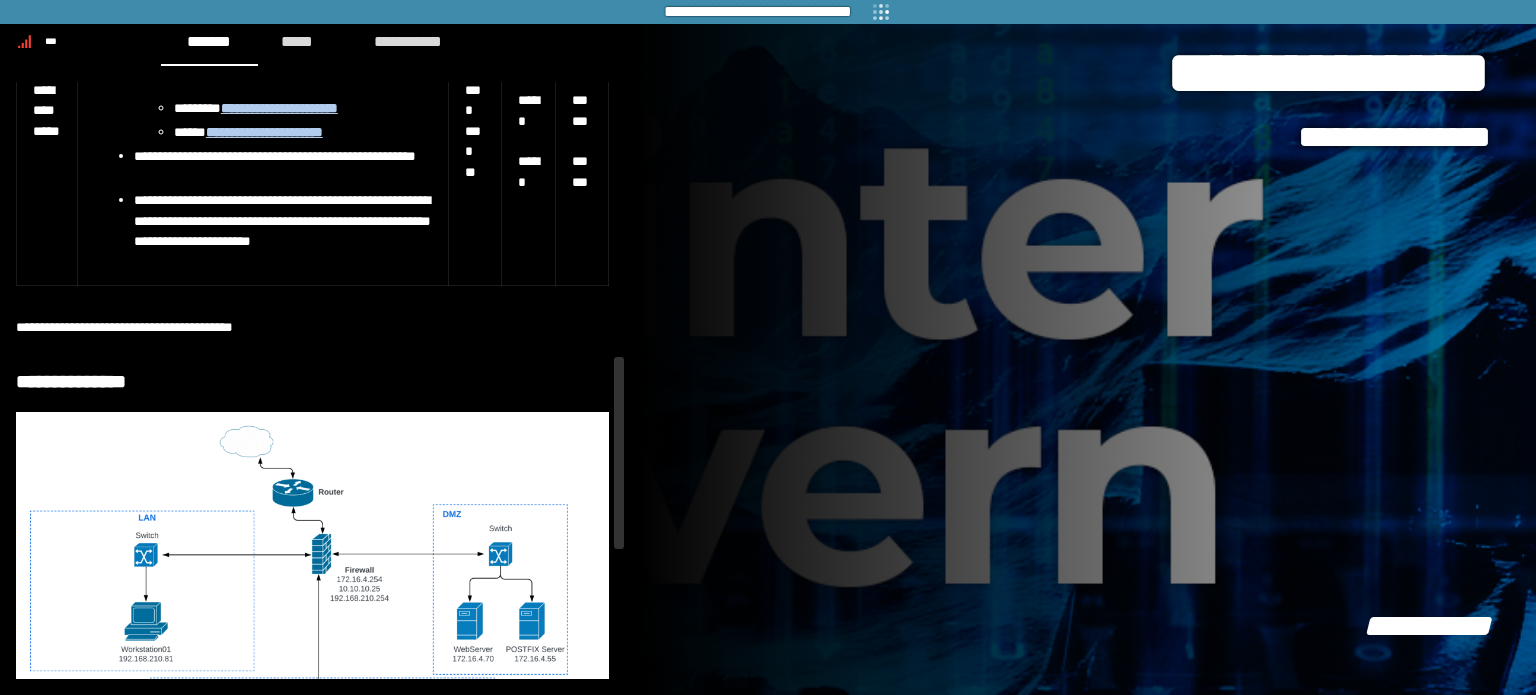 click on "**********" at bounding box center [768, 347] 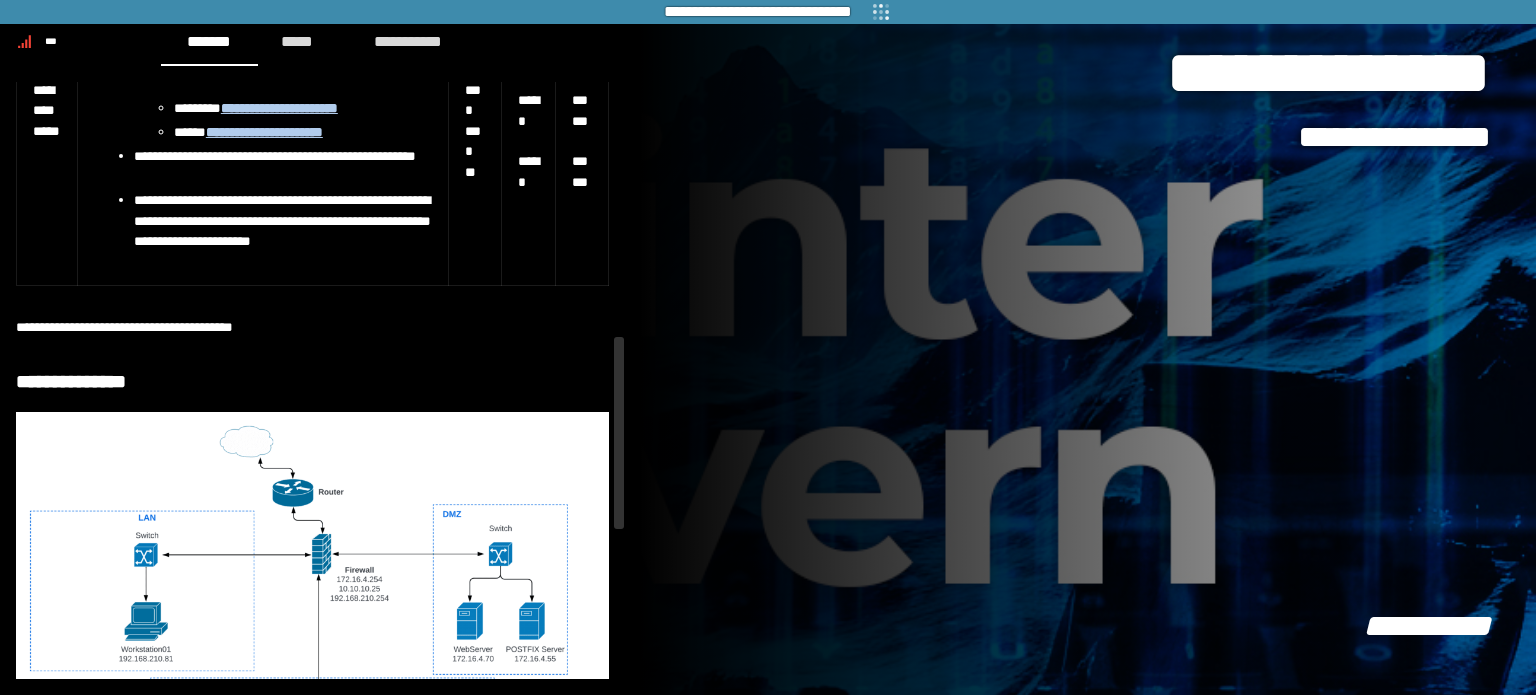 scroll, scrollTop: 795, scrollLeft: 0, axis: vertical 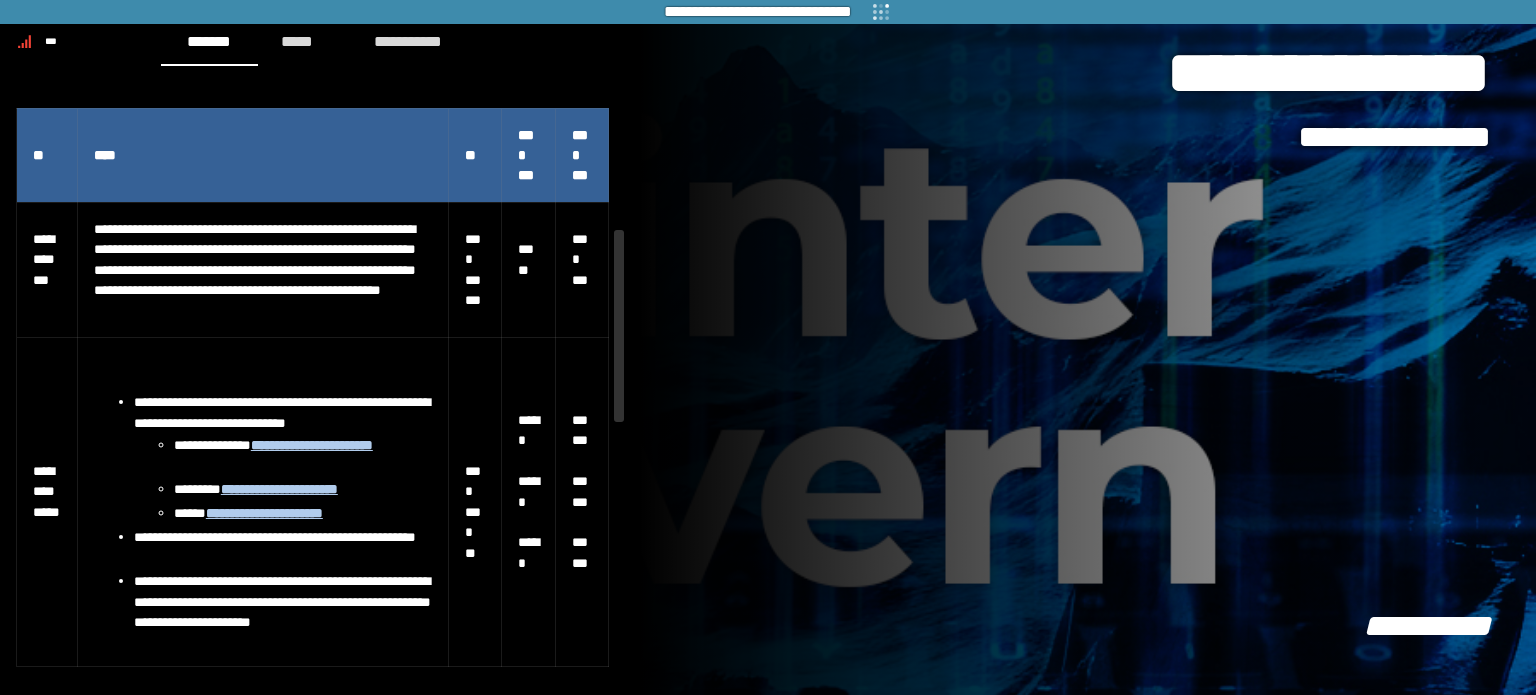 drag, startPoint x: 617, startPoint y: 495, endPoint x: 629, endPoint y: 373, distance: 122.588745 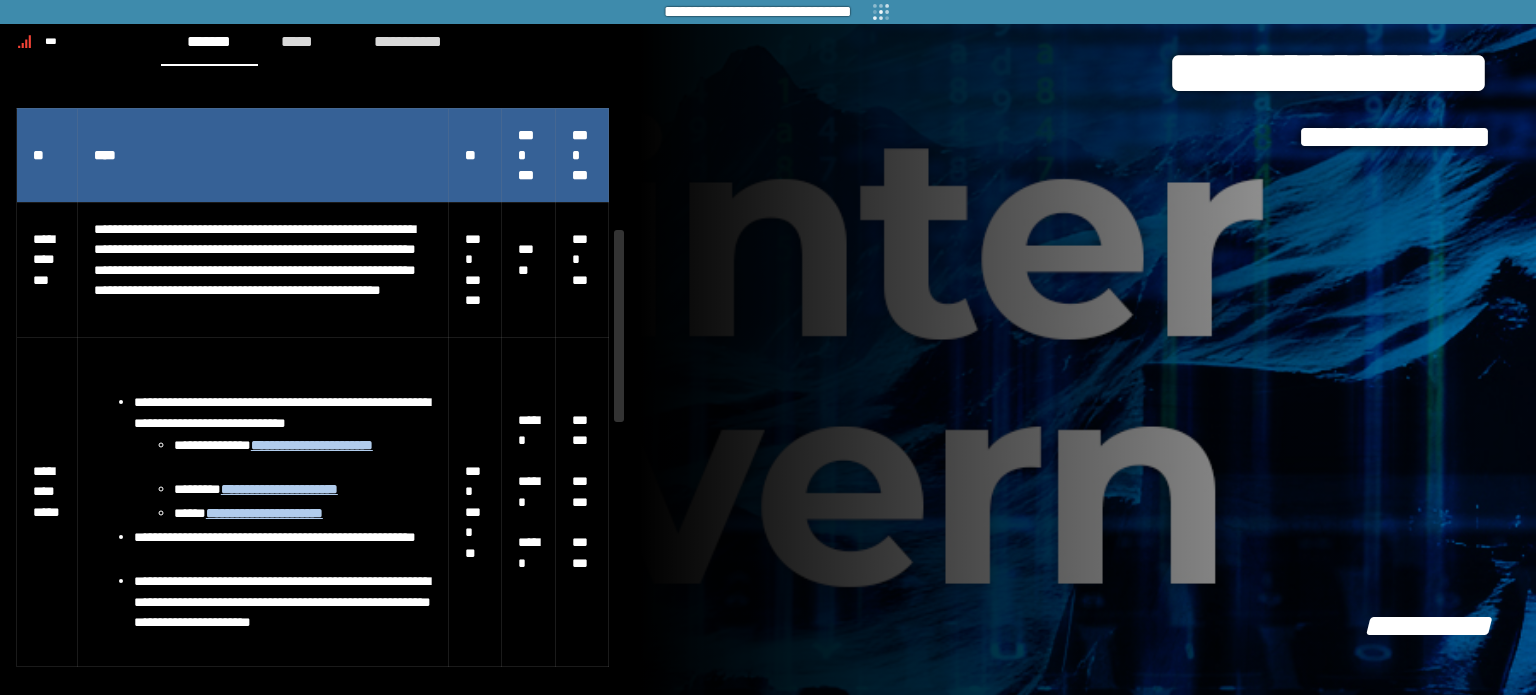 click on "**********" at bounding box center [768, 347] 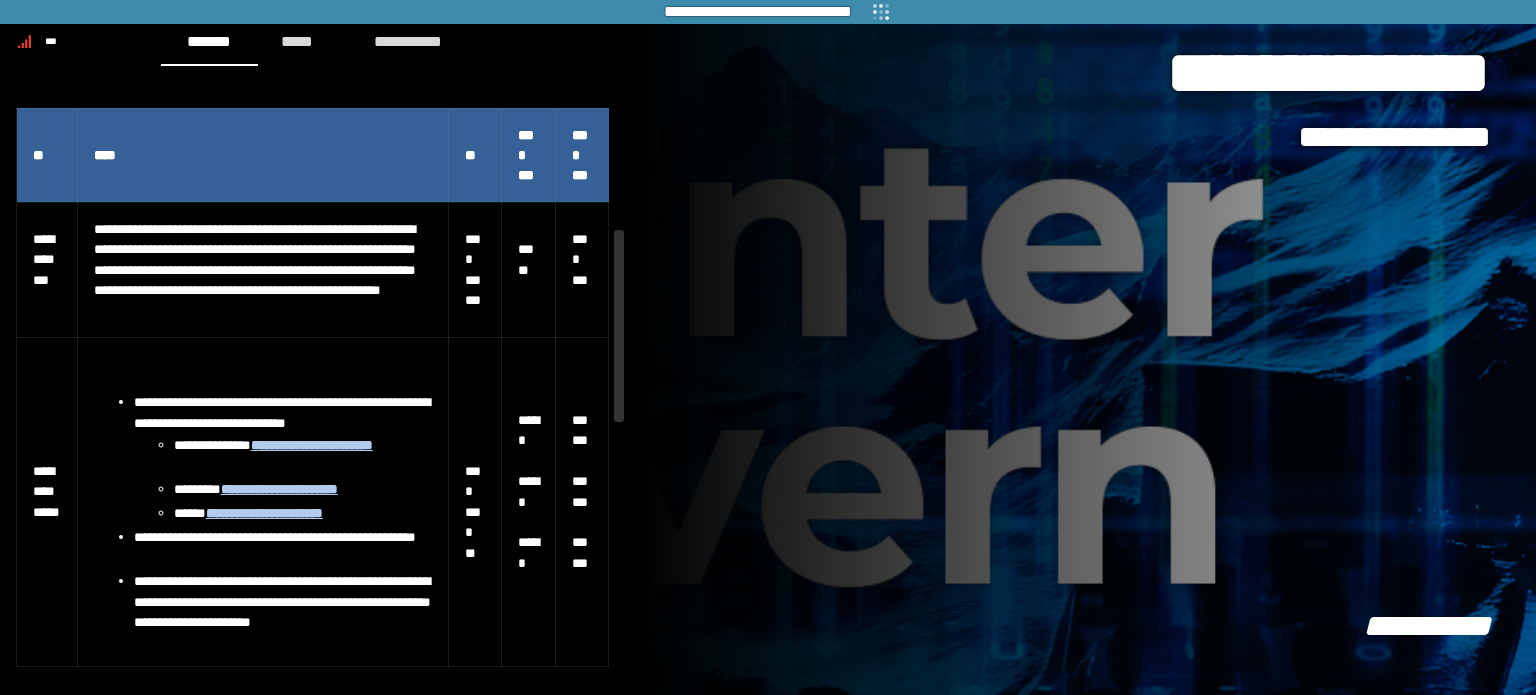 scroll, scrollTop: 414, scrollLeft: 0, axis: vertical 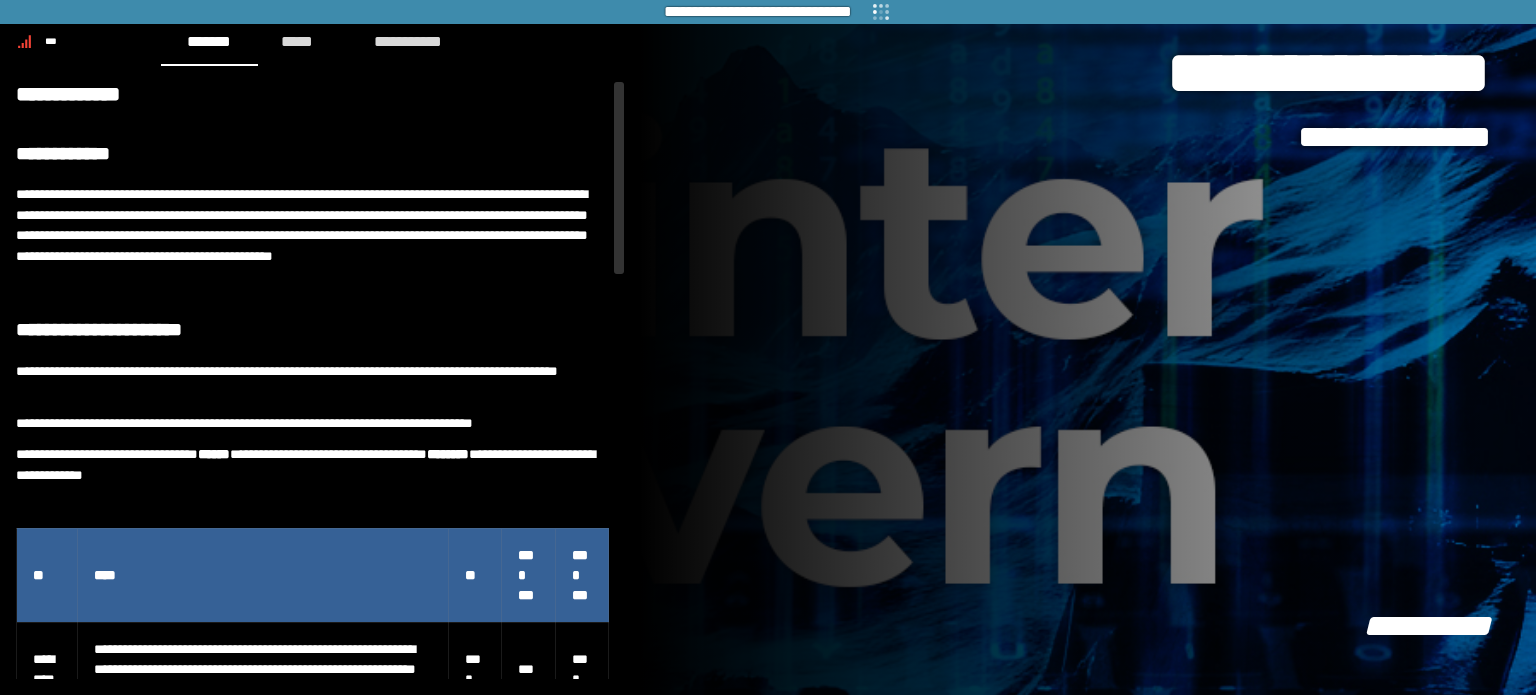 drag, startPoint x: 621, startPoint y: 375, endPoint x: 624, endPoint y: 215, distance: 160.02812 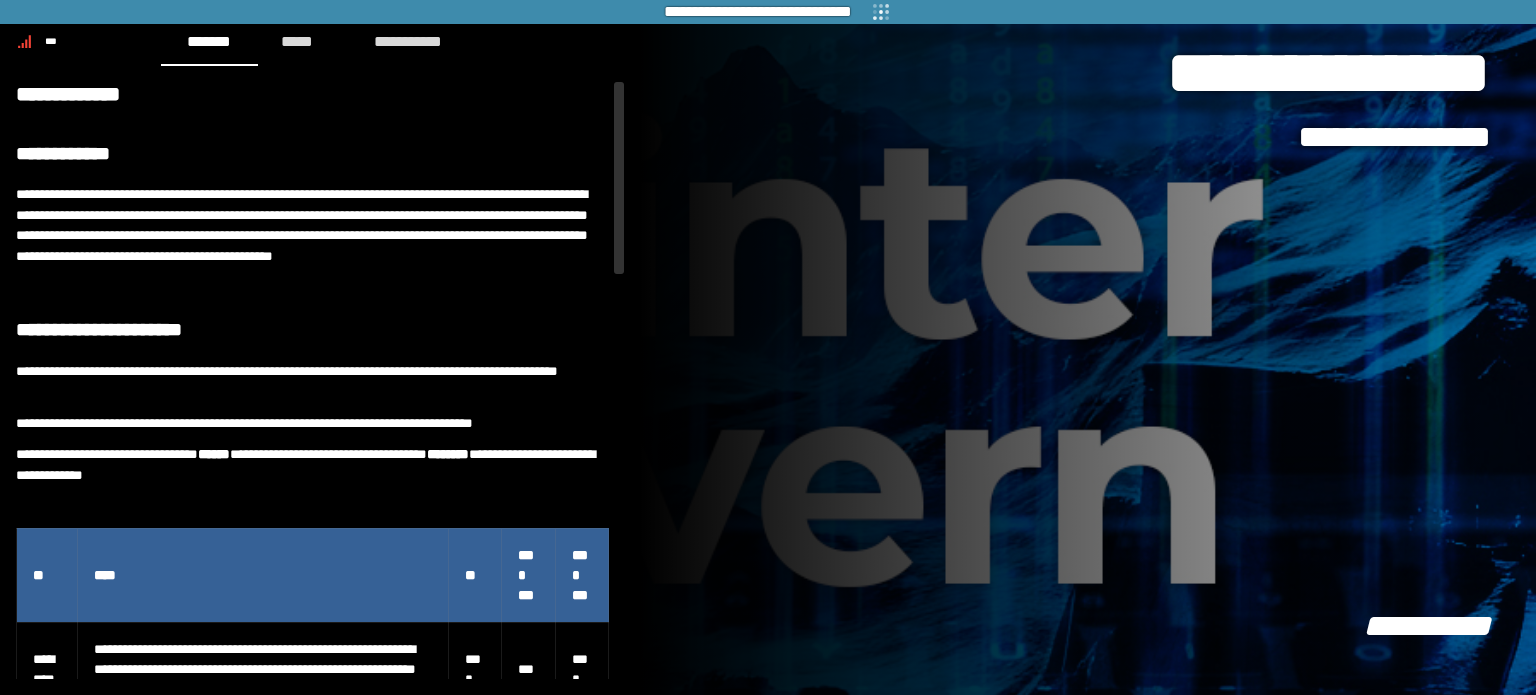 click on "**********" at bounding box center (768, 347) 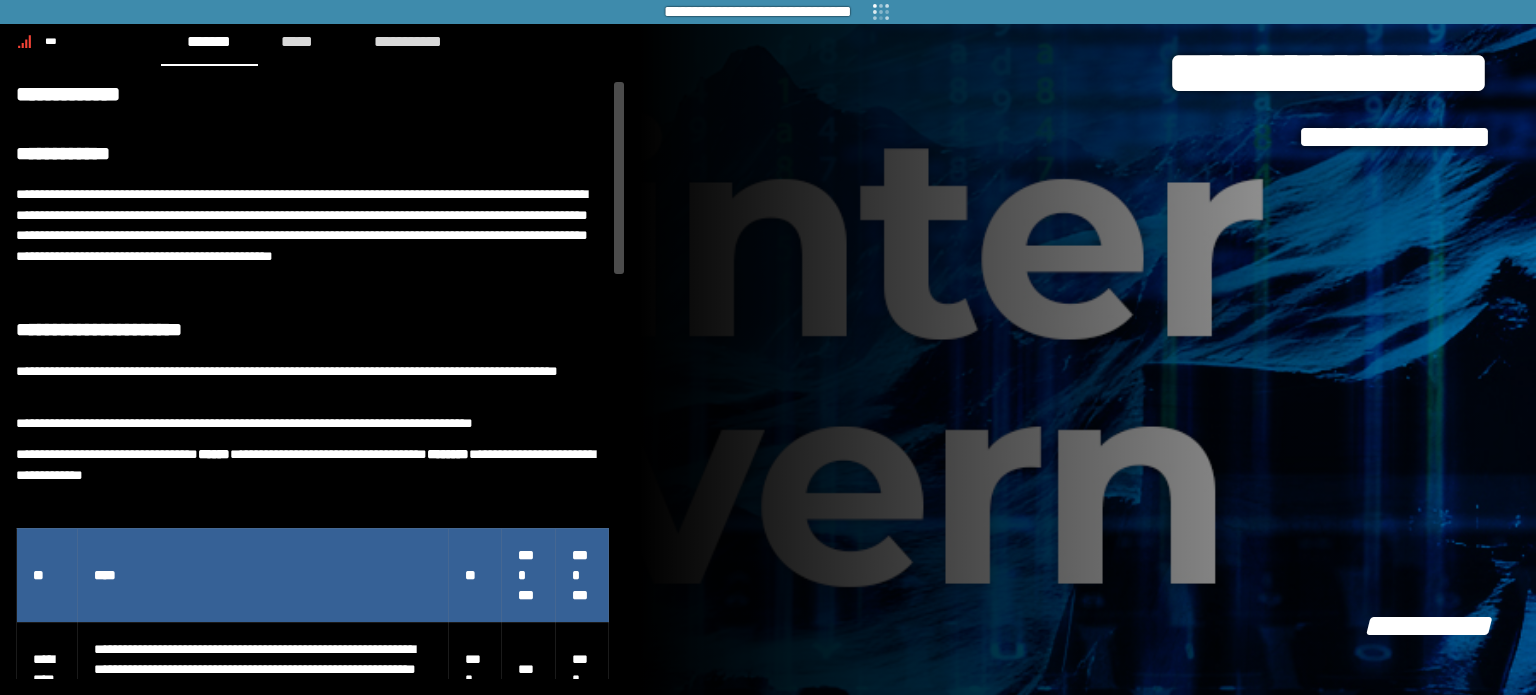 drag, startPoint x: 624, startPoint y: 215, endPoint x: 623, endPoint y: 147, distance: 68.007355 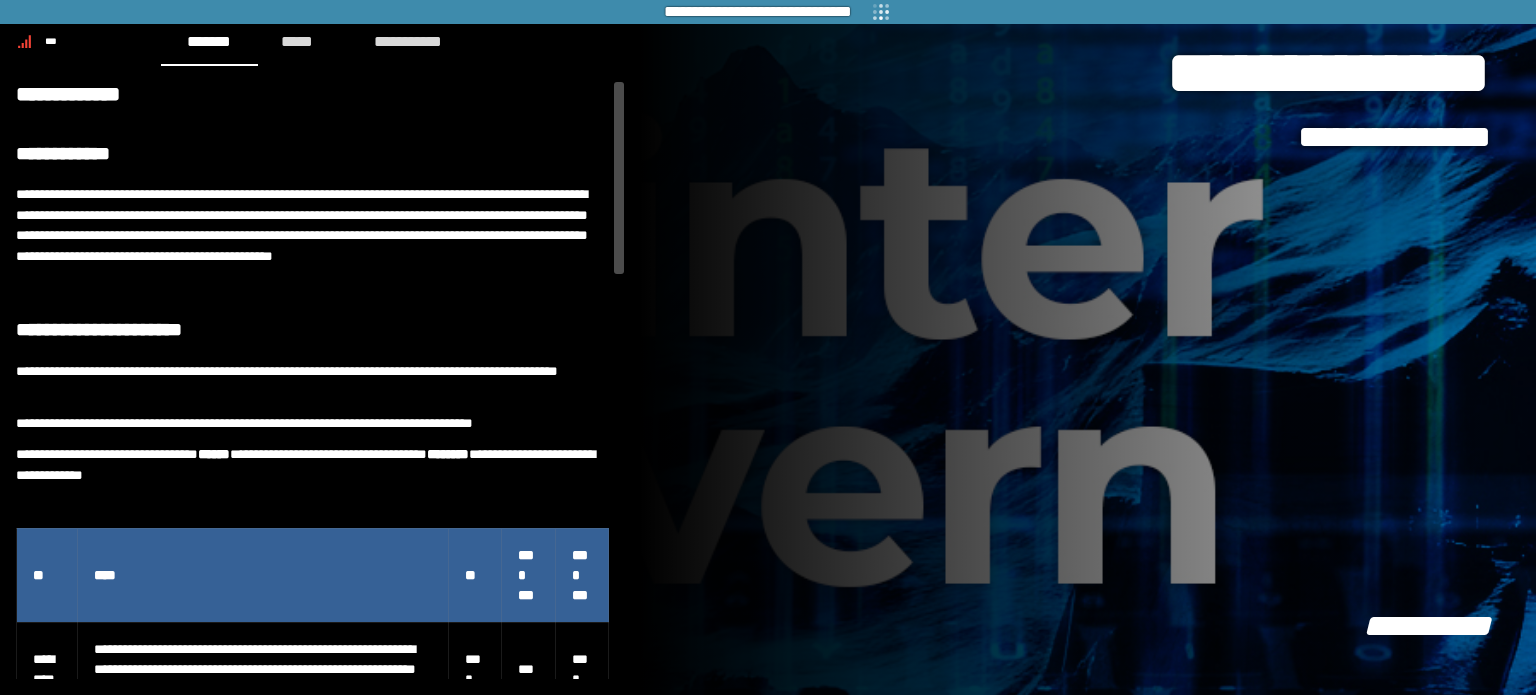 click on "**********" at bounding box center [320, 380] 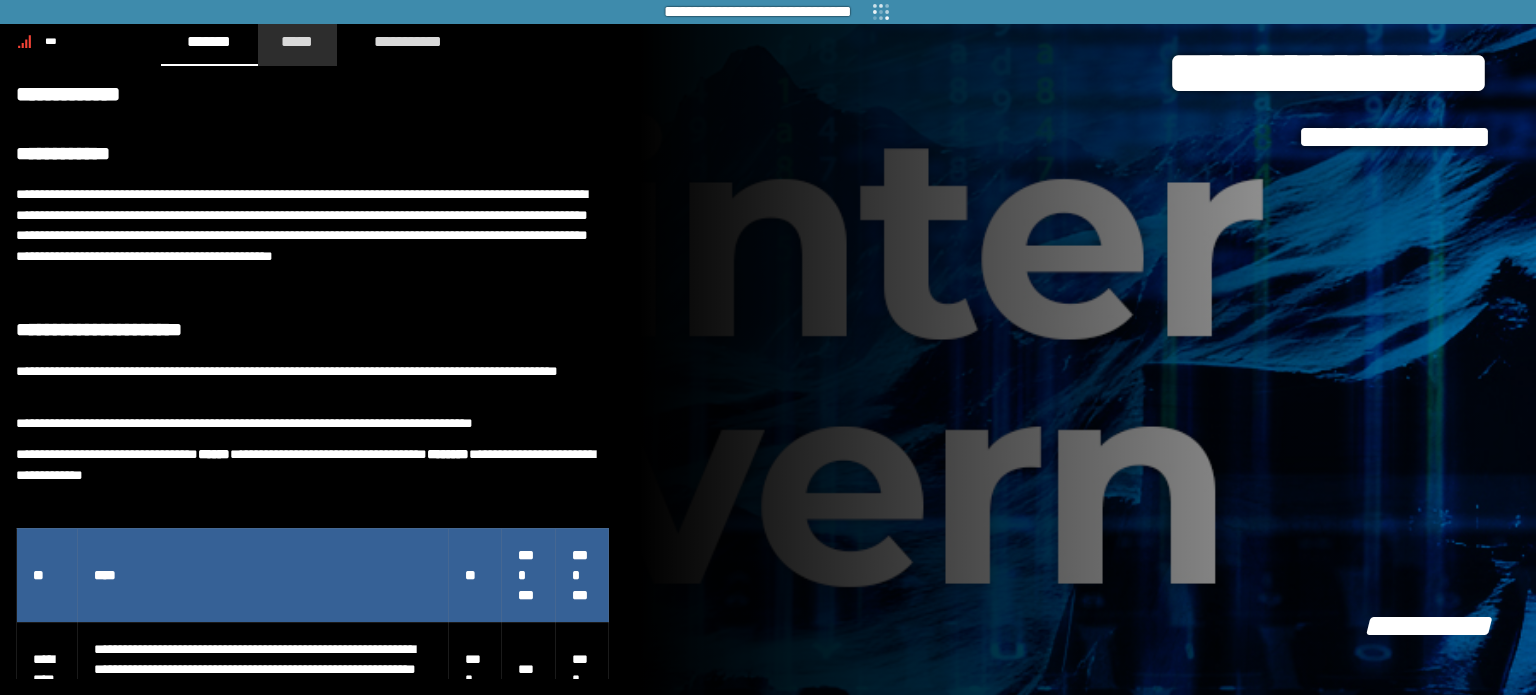 click on "*****" at bounding box center [298, 41] 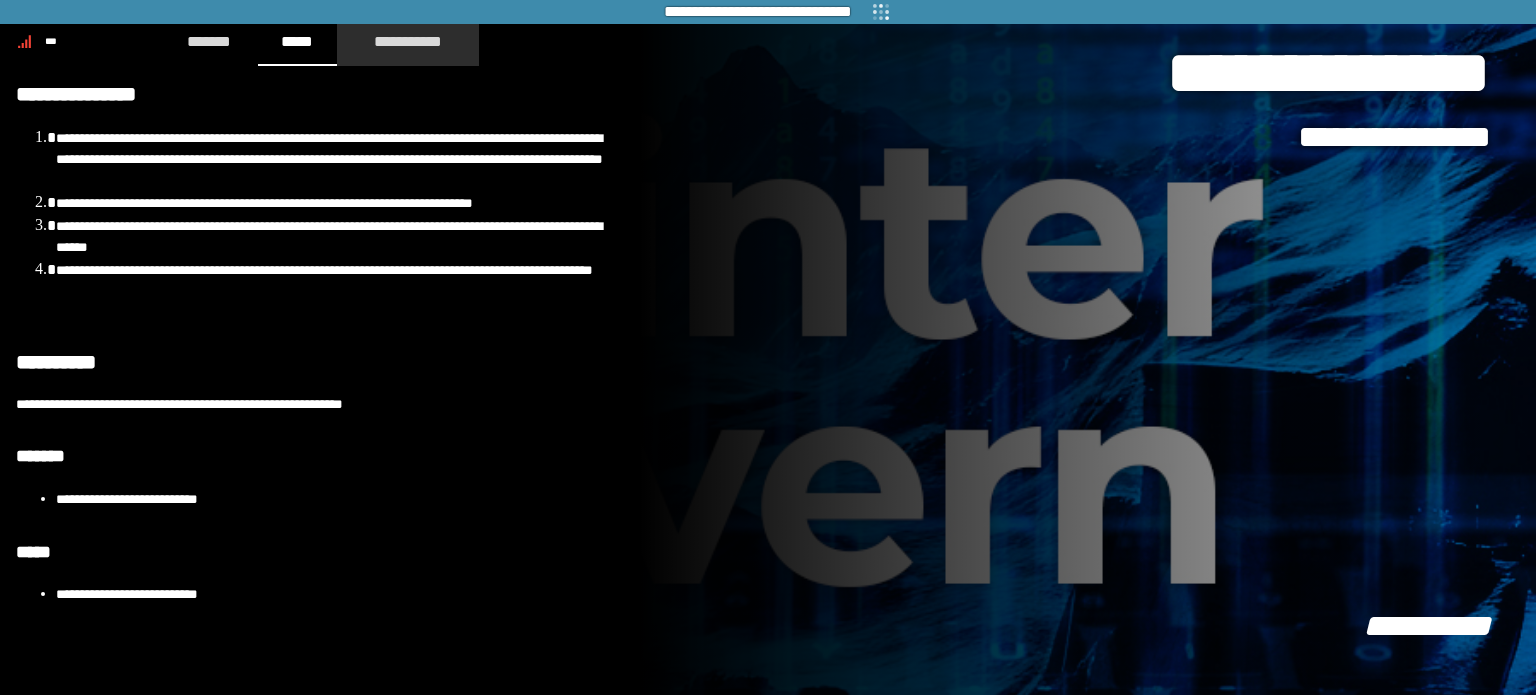 click on "**********" at bounding box center [408, 41] 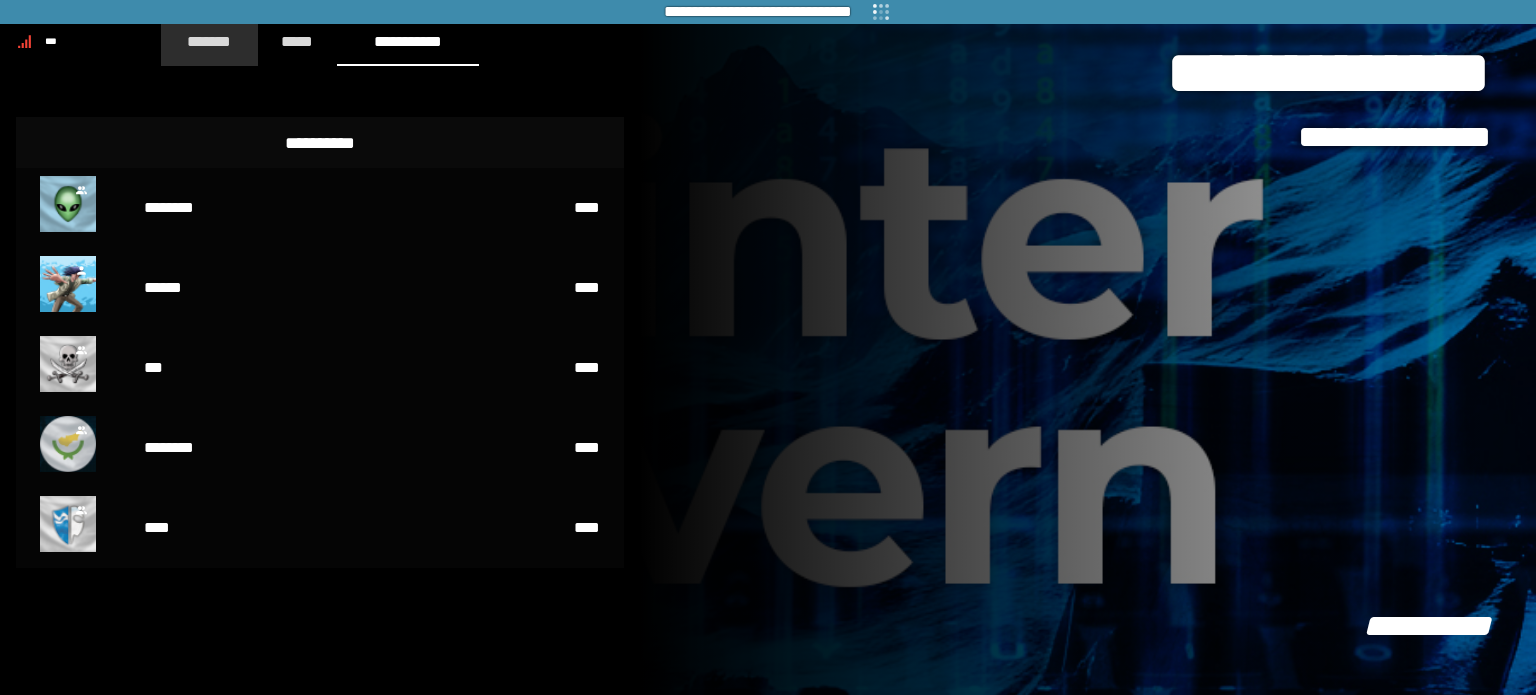 click on "*******" at bounding box center (209, 41) 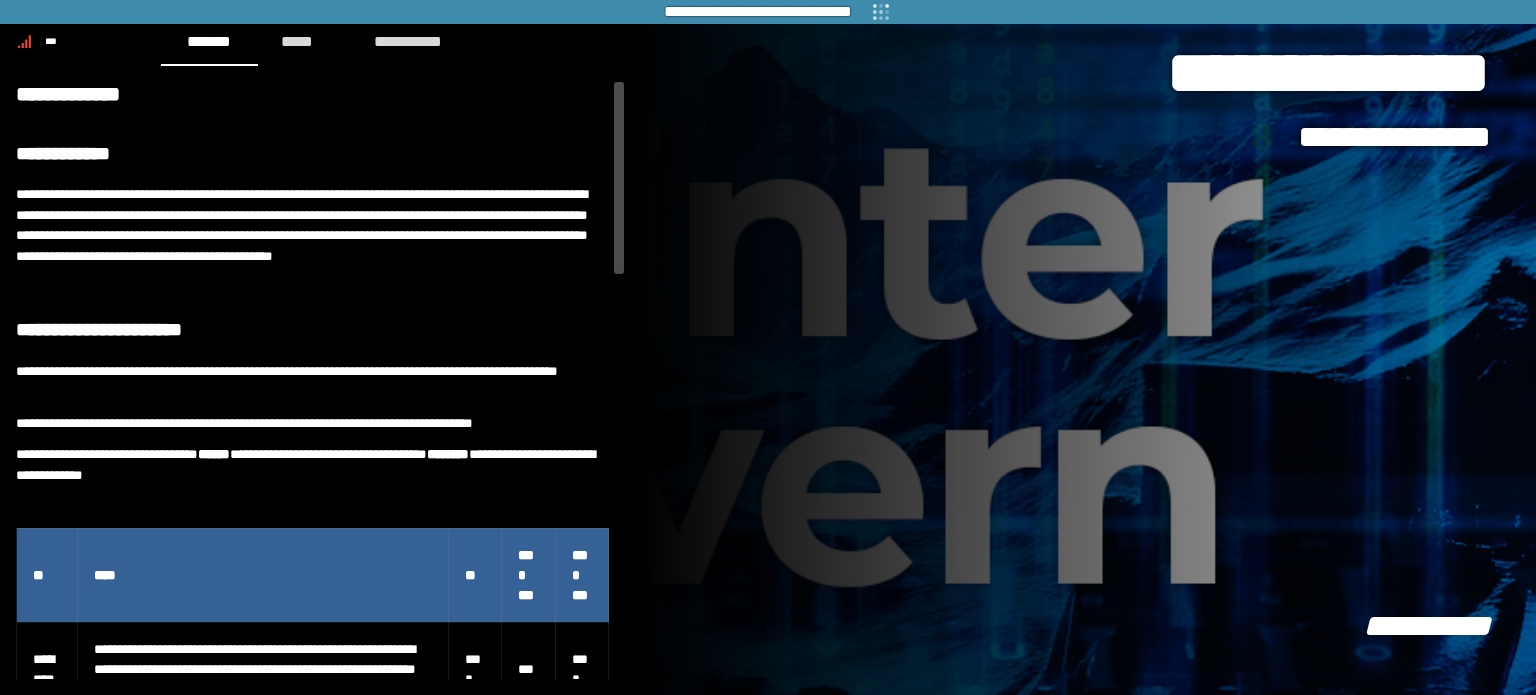 click 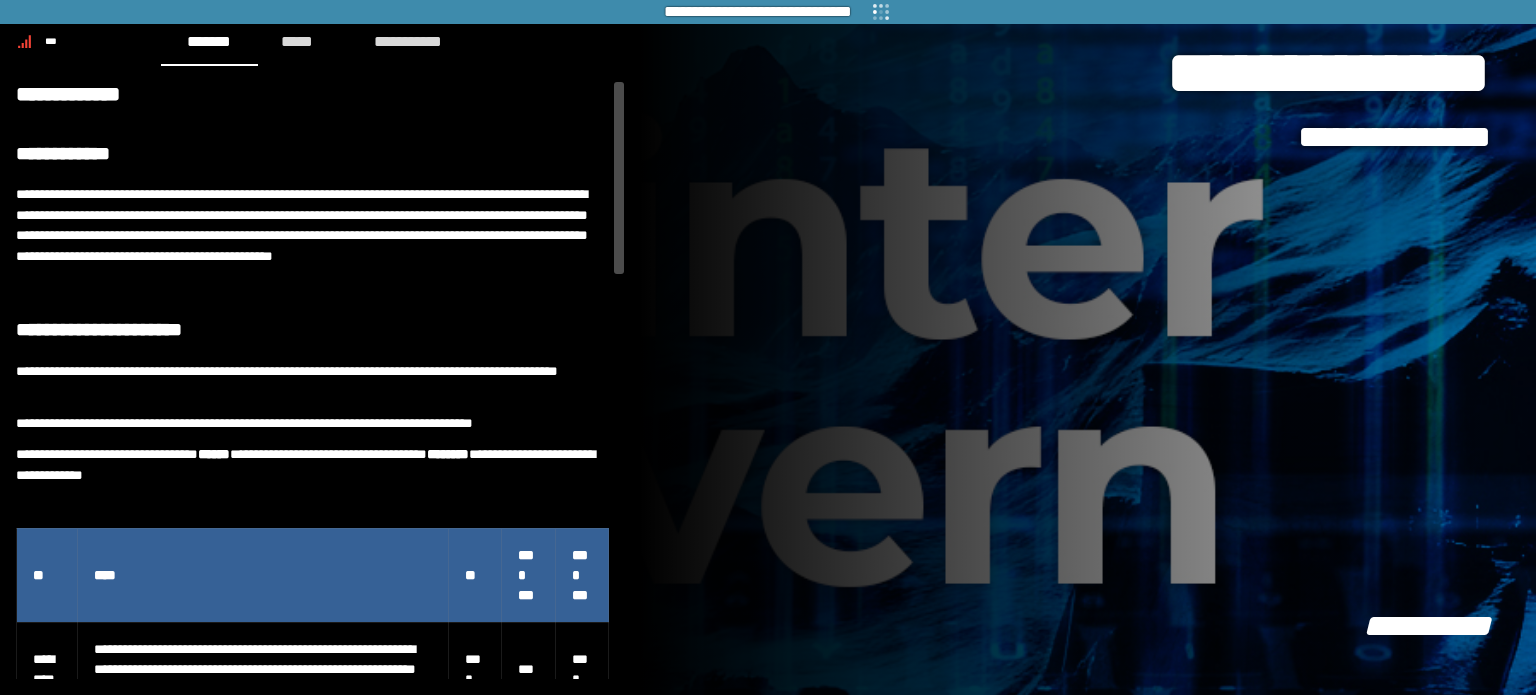 click 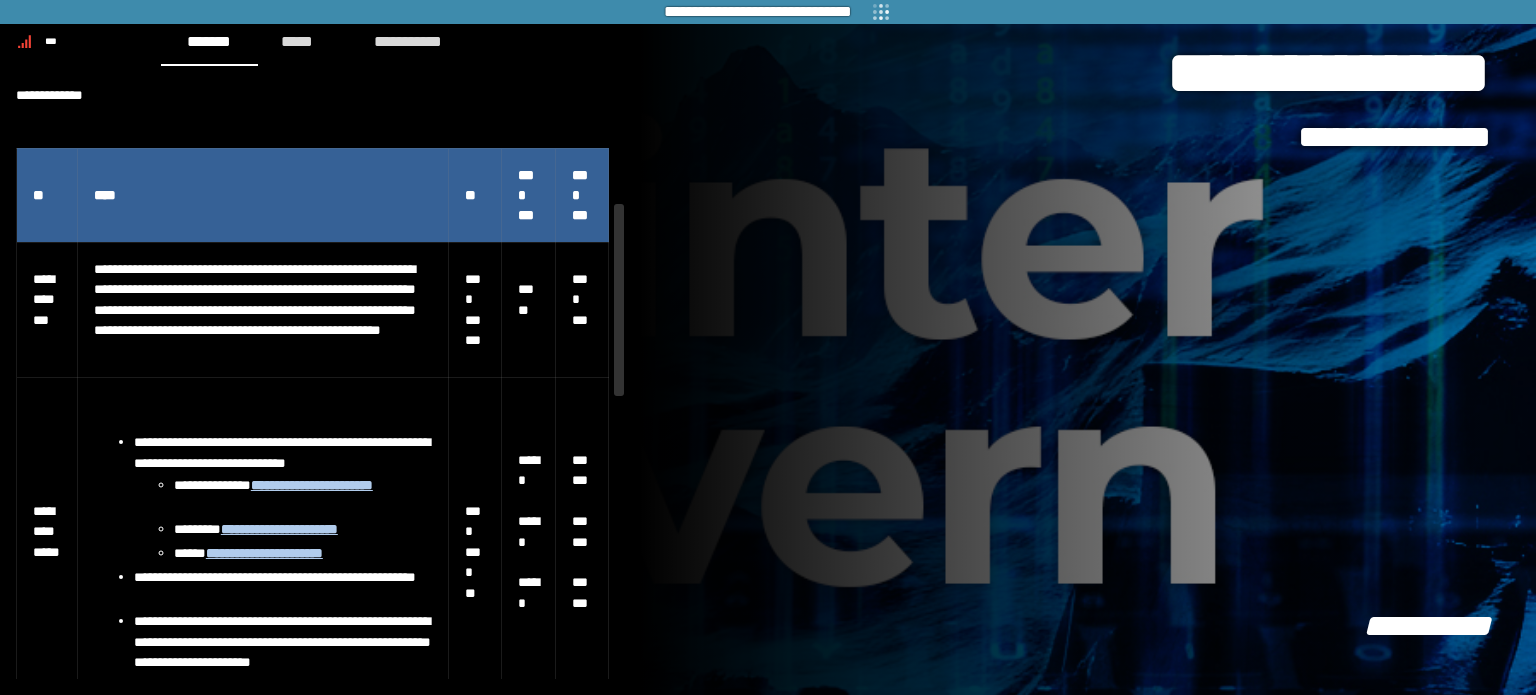 scroll, scrollTop: 402, scrollLeft: 0, axis: vertical 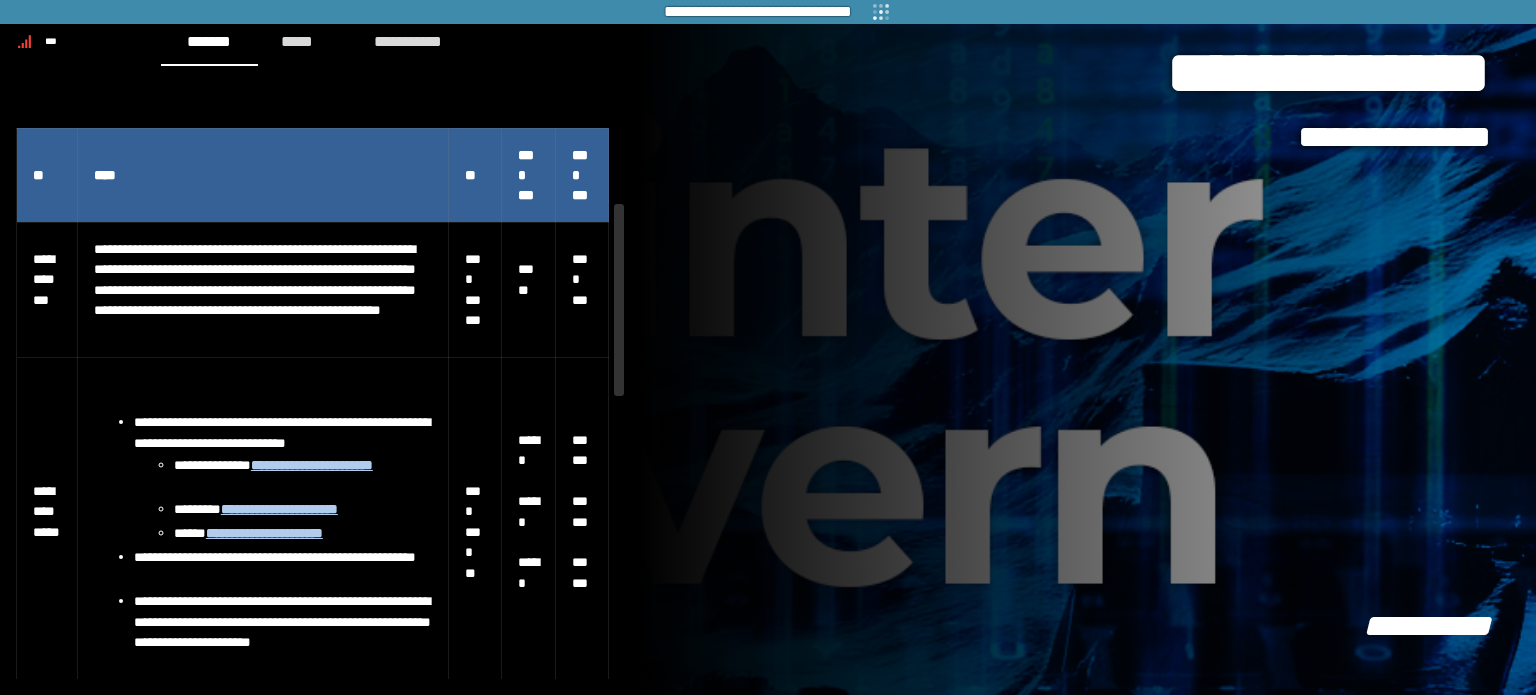 drag, startPoint x: 620, startPoint y: 272, endPoint x: 622, endPoint y: 401, distance: 129.0155 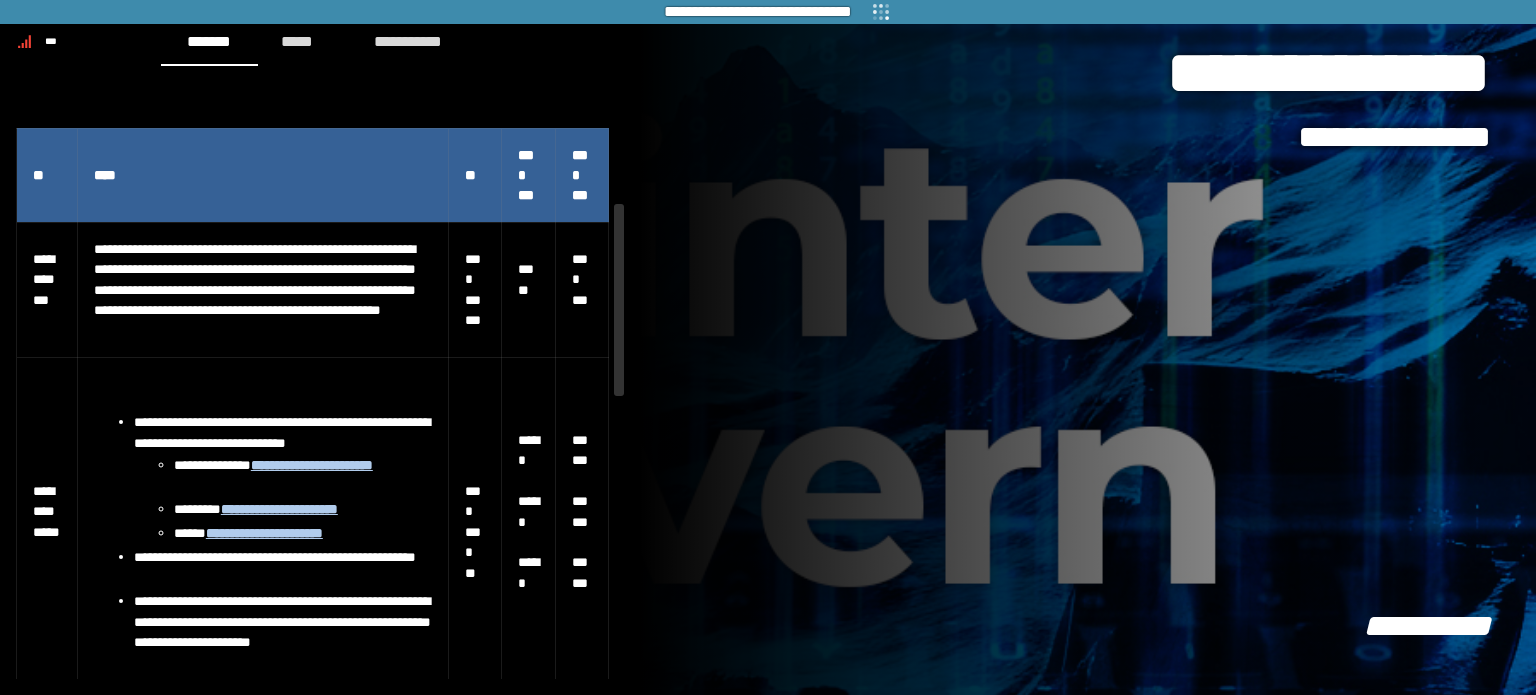 click on "**********" at bounding box center [768, 347] 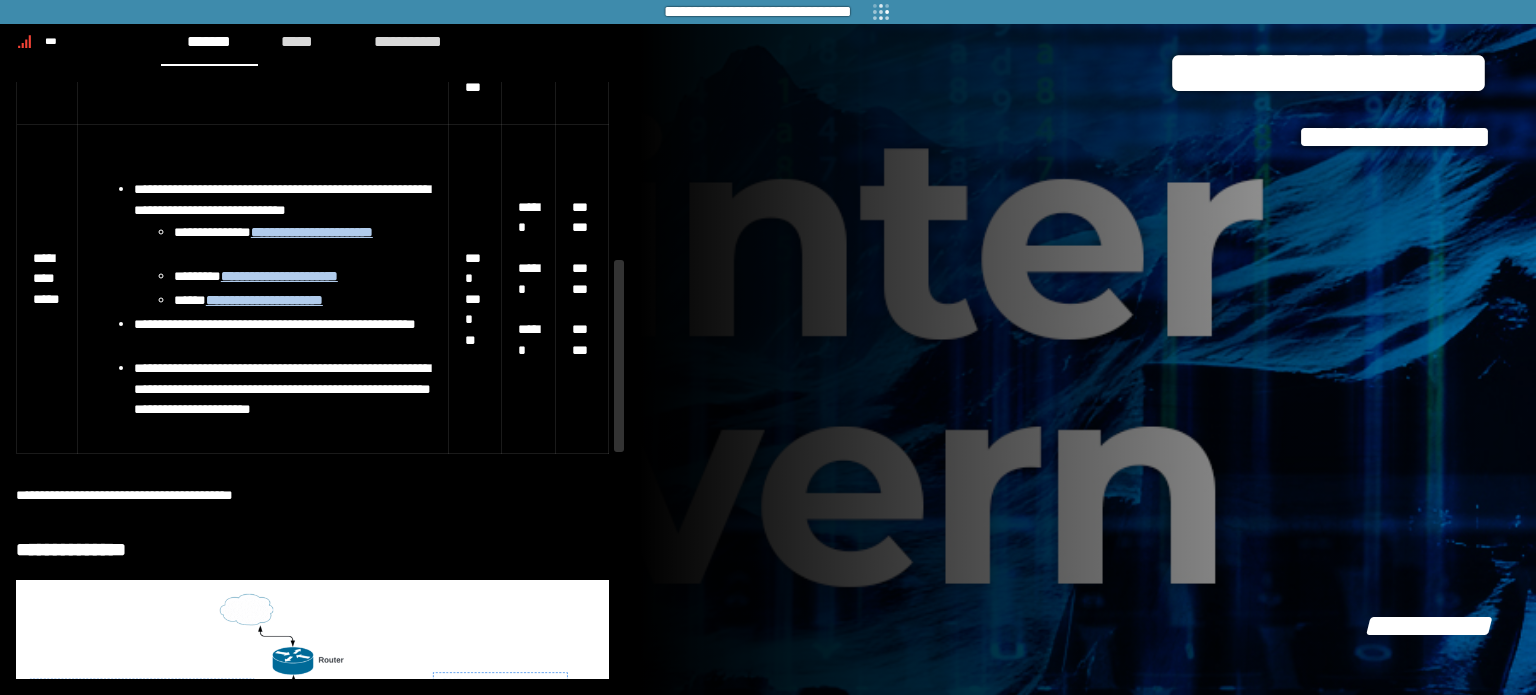scroll, scrollTop: 724, scrollLeft: 0, axis: vertical 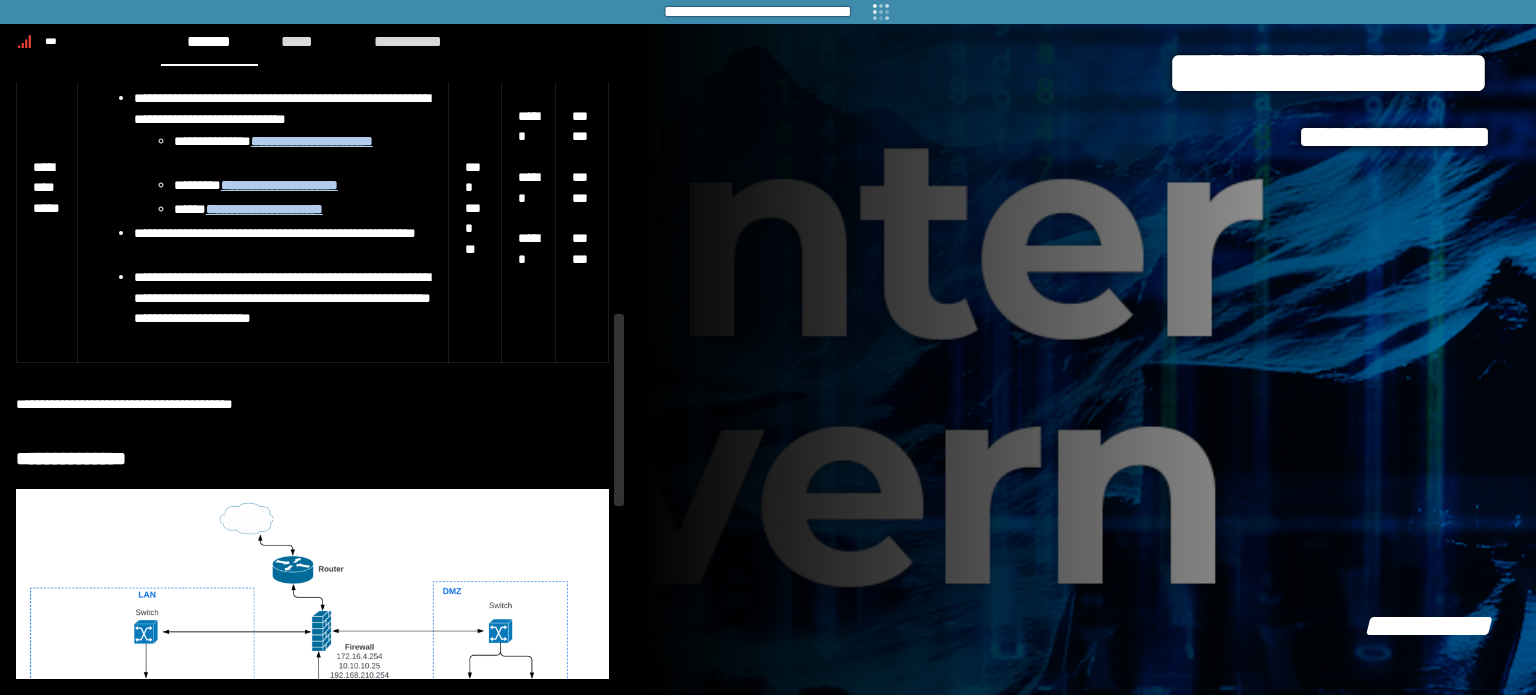 drag, startPoint x: 615, startPoint y: 388, endPoint x: 636, endPoint y: 491, distance: 105.11898 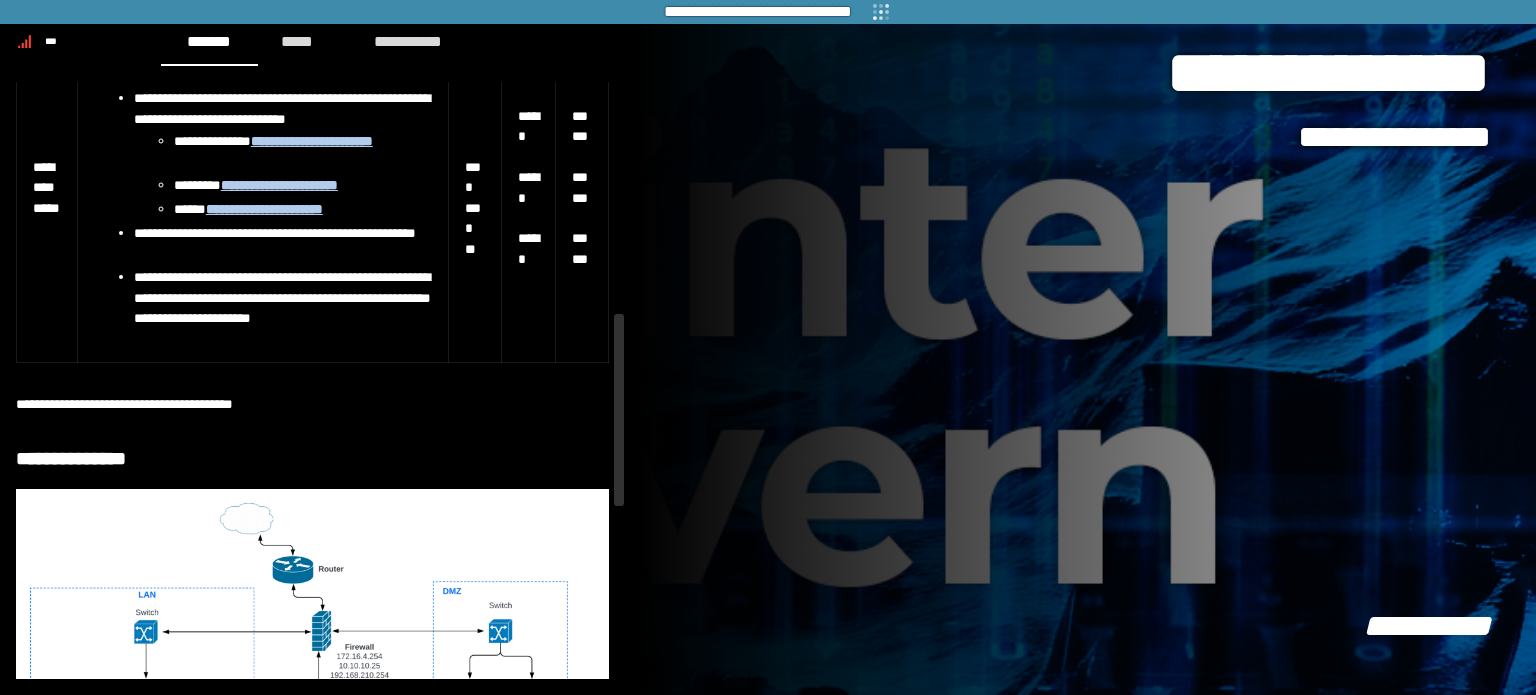 click on "**********" at bounding box center [768, 347] 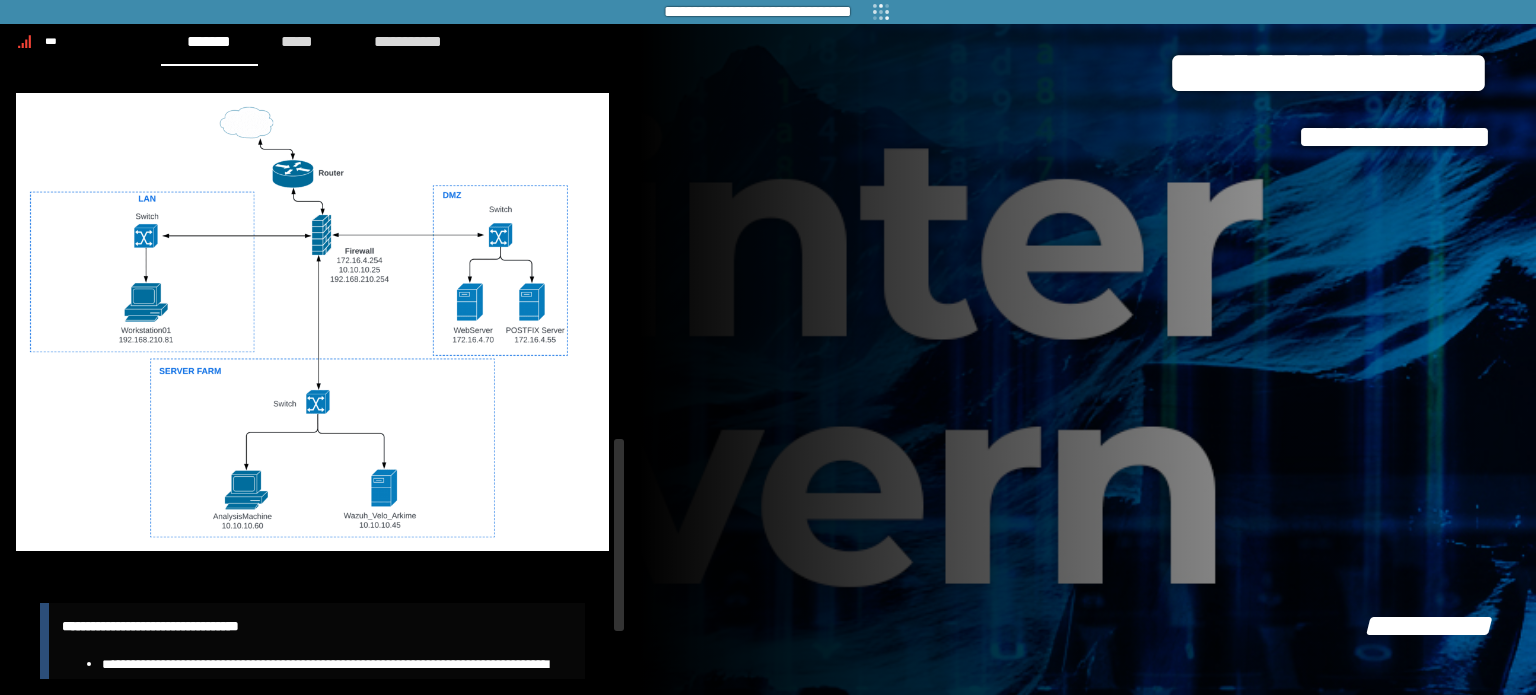 drag, startPoint x: 622, startPoint y: 495, endPoint x: 641, endPoint y: 623, distance: 129.40247 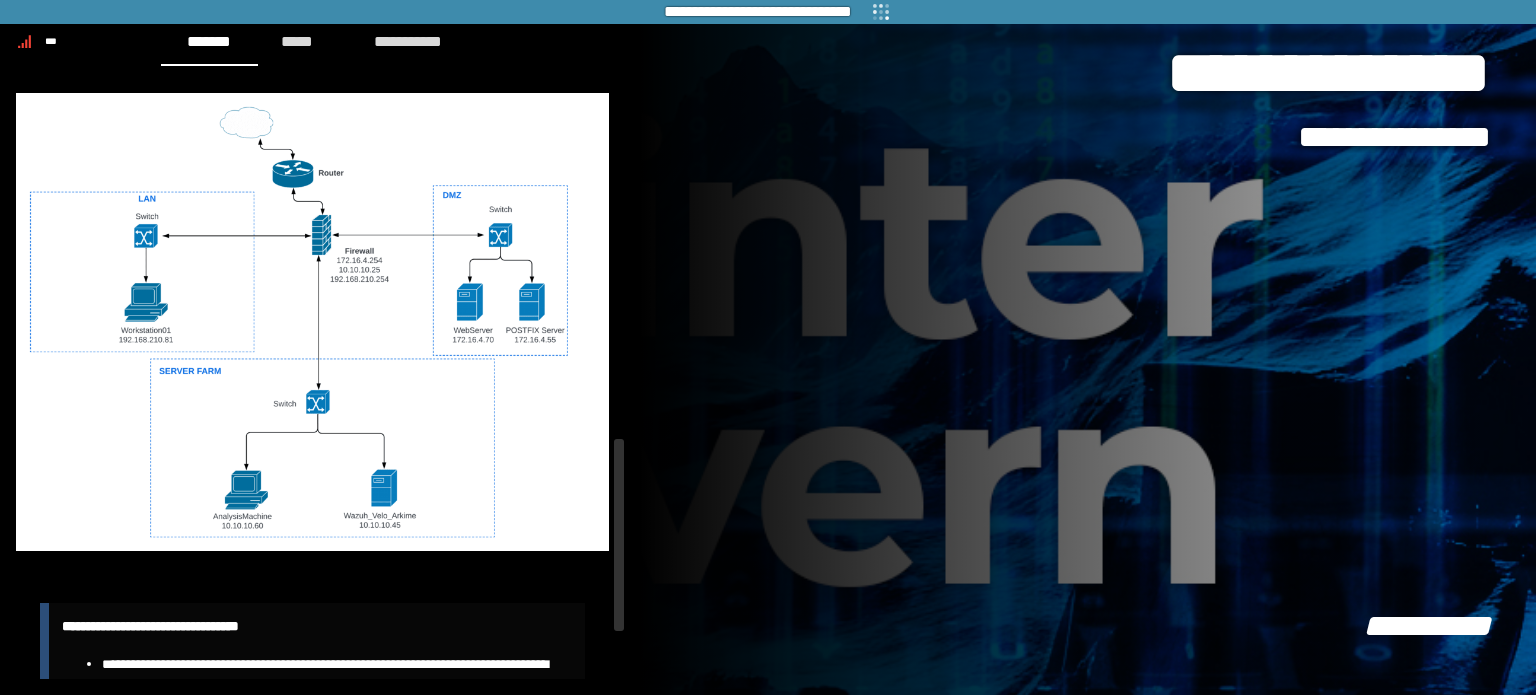 click on "**********" at bounding box center [768, 347] 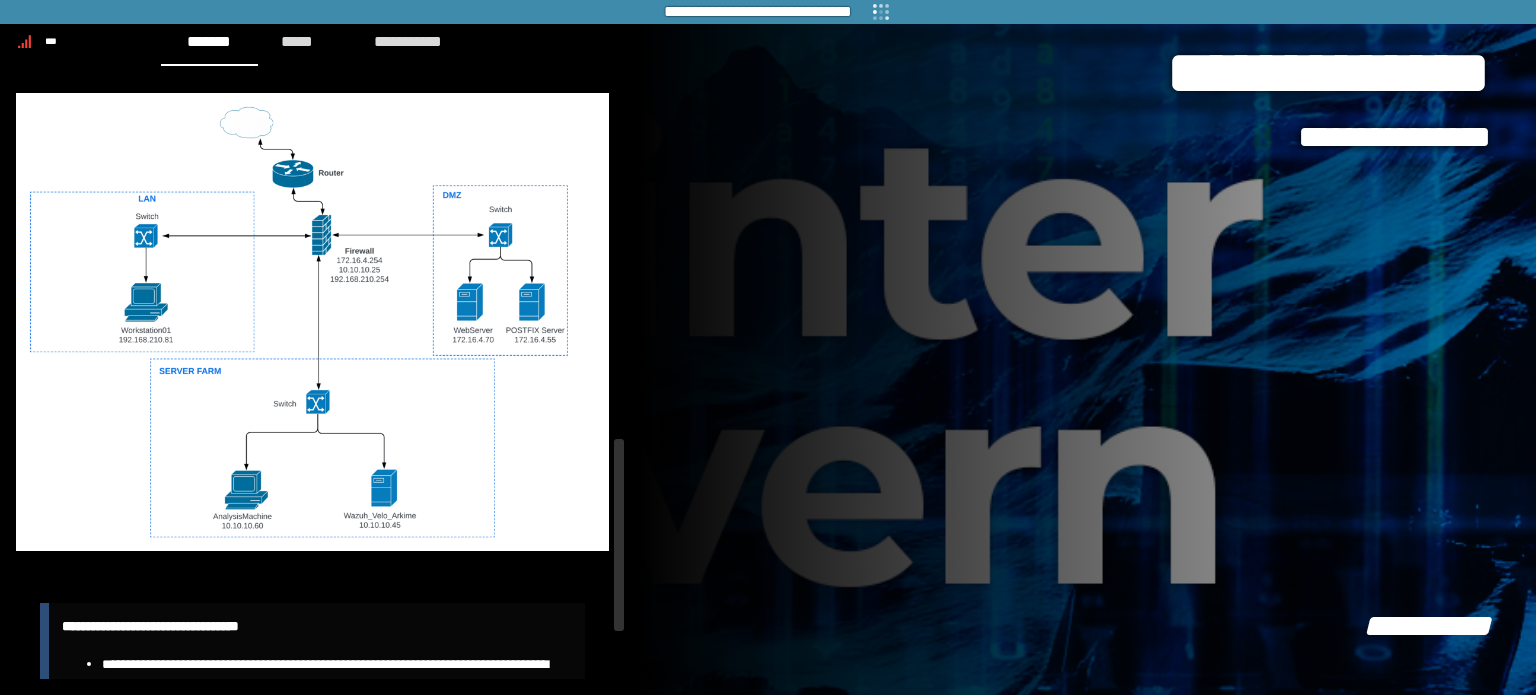 scroll, scrollTop: 1123, scrollLeft: 0, axis: vertical 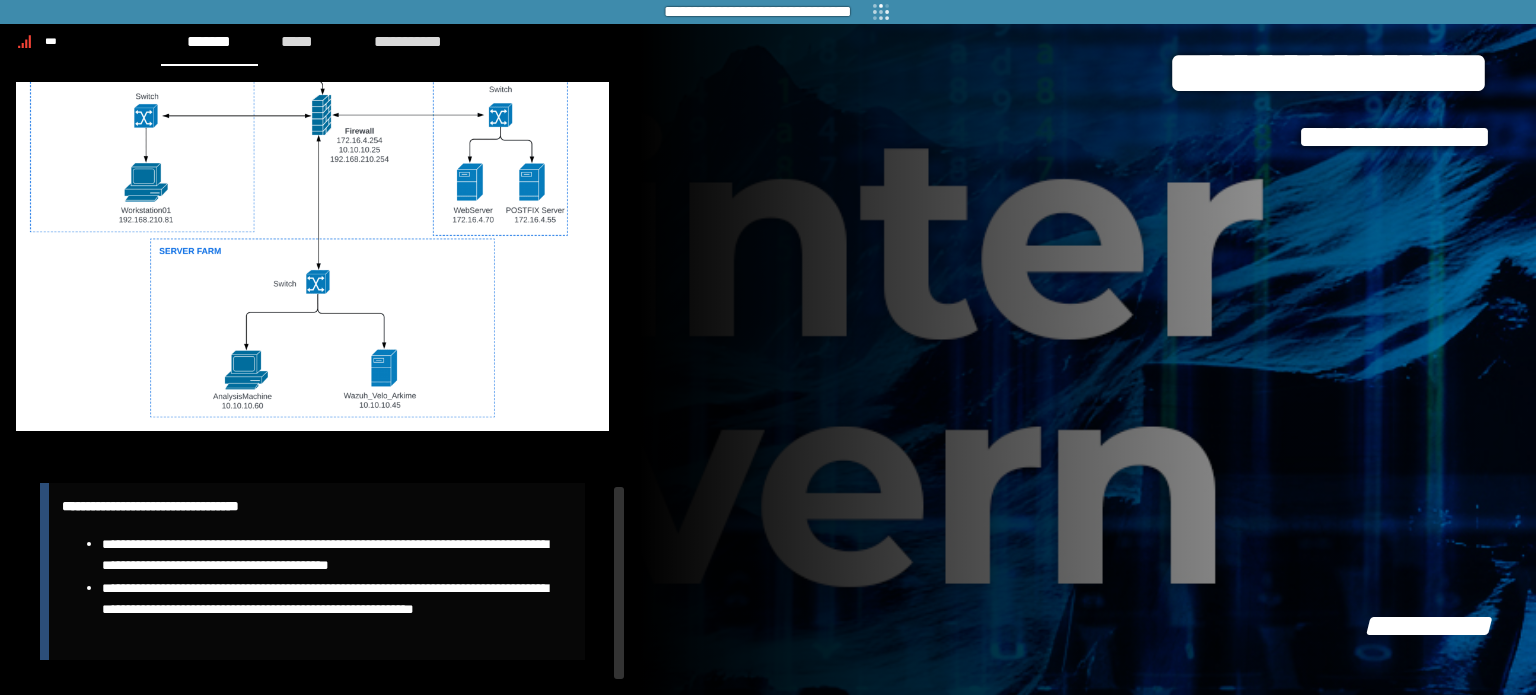 drag, startPoint x: 620, startPoint y: 622, endPoint x: 629, endPoint y: 708, distance: 86.46965 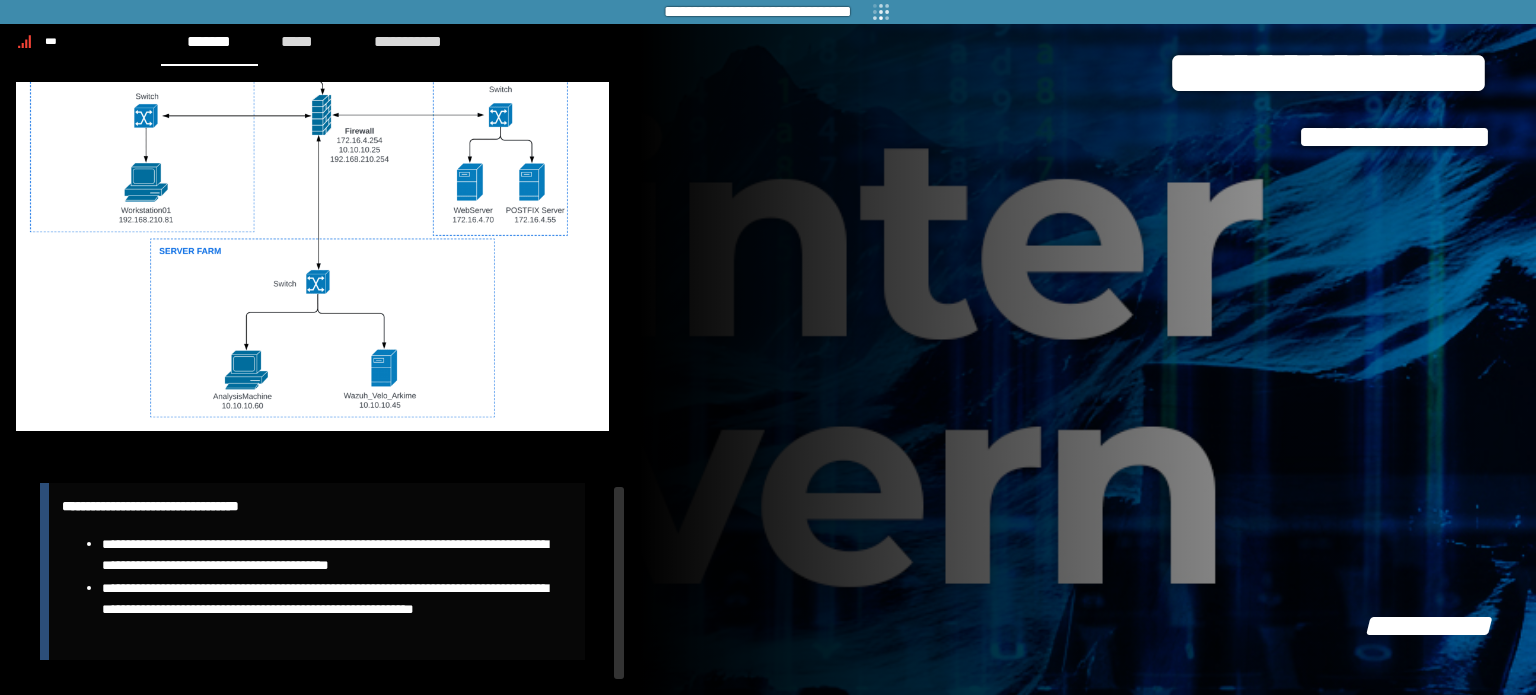 click on "**********" at bounding box center (768, 347) 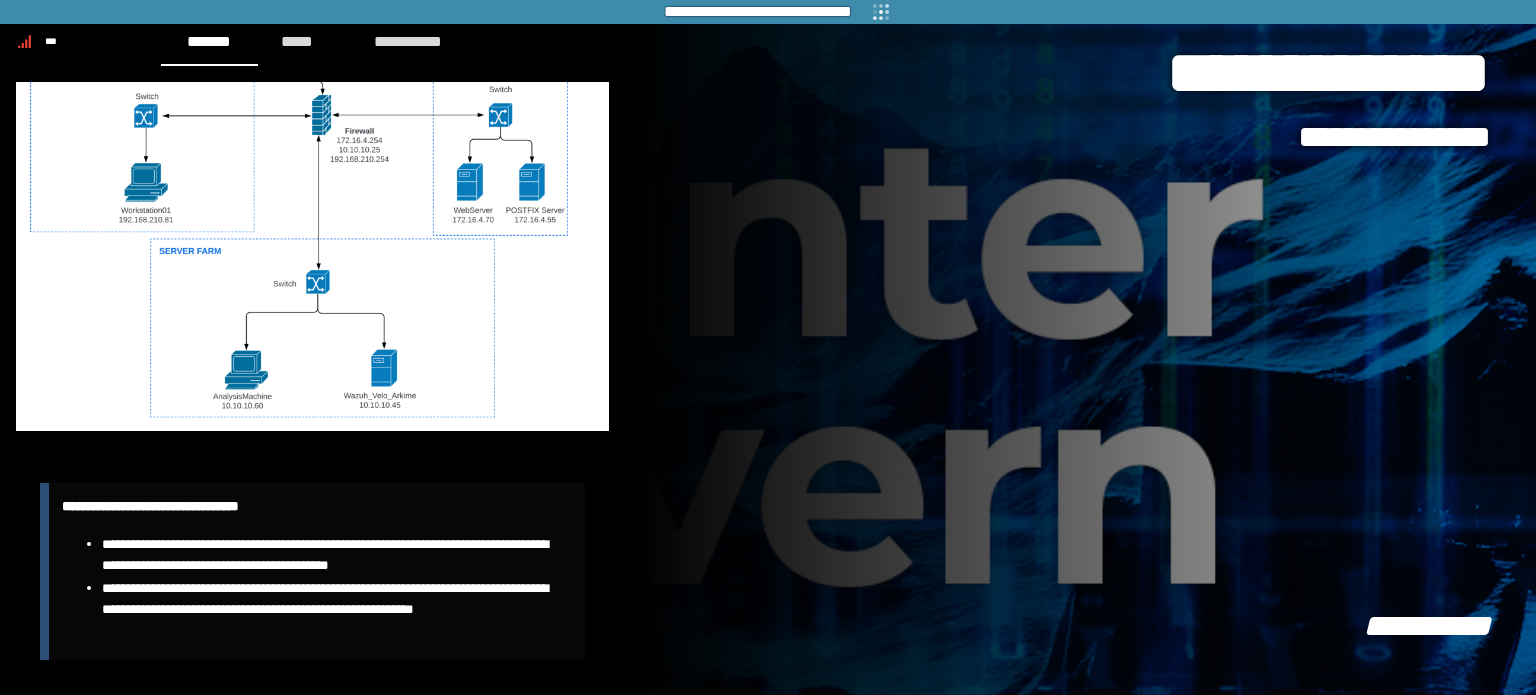 click 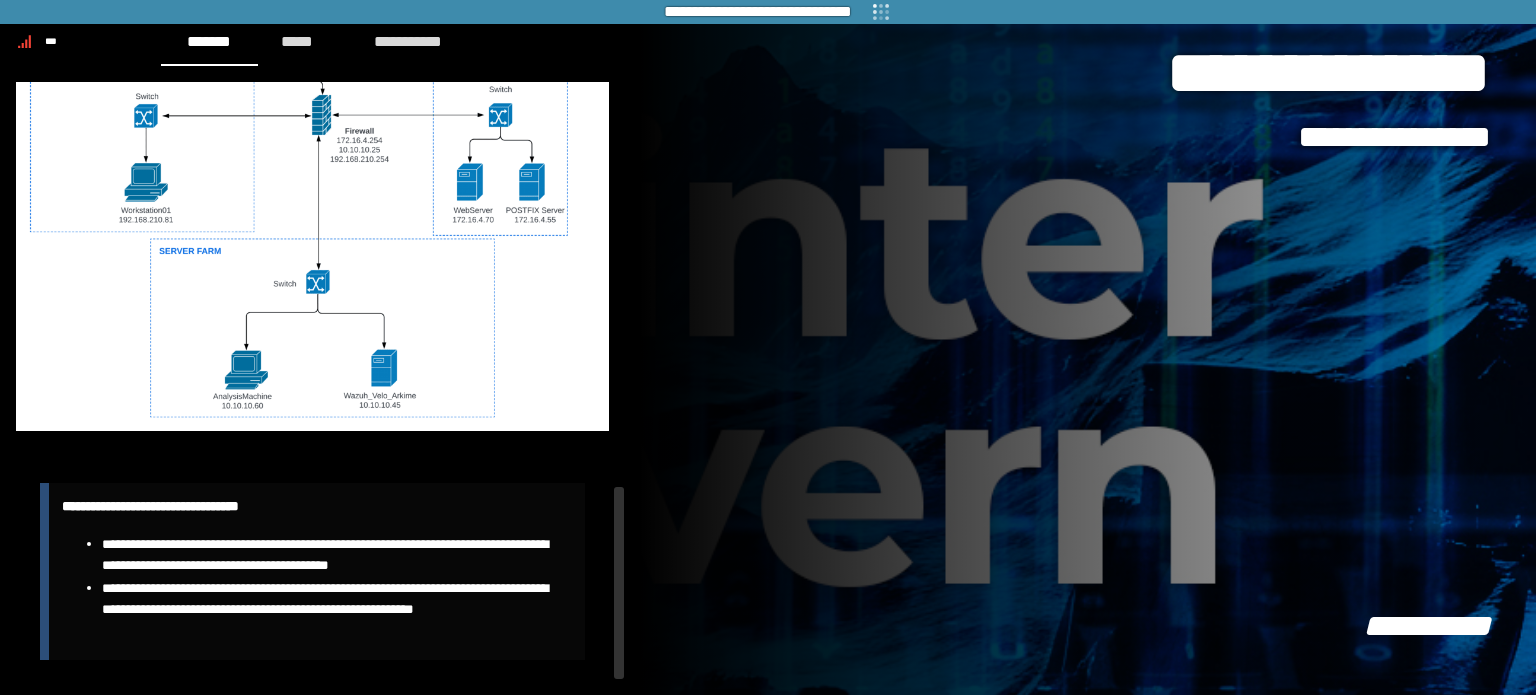 drag, startPoint x: 619, startPoint y: 532, endPoint x: 623, endPoint y: 571, distance: 39.20459 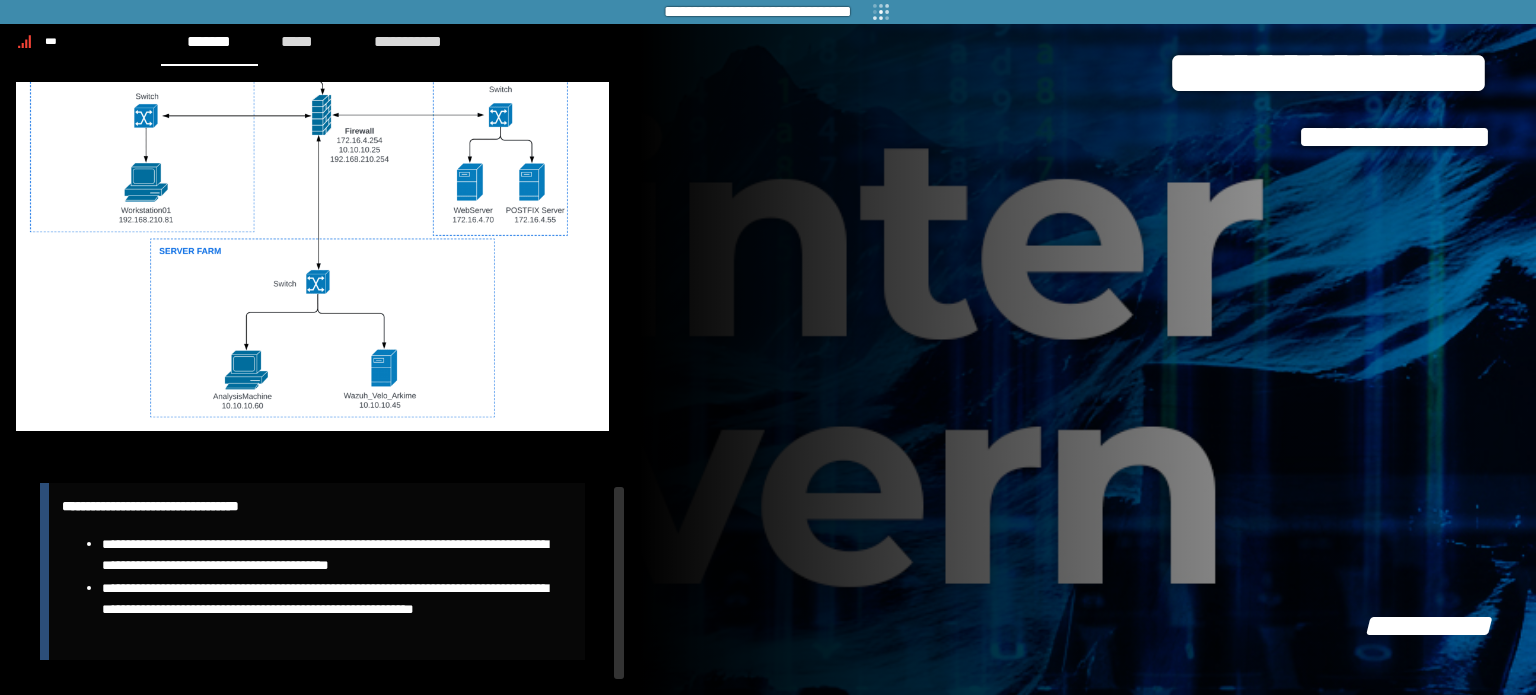 click on "**********" at bounding box center (768, 347) 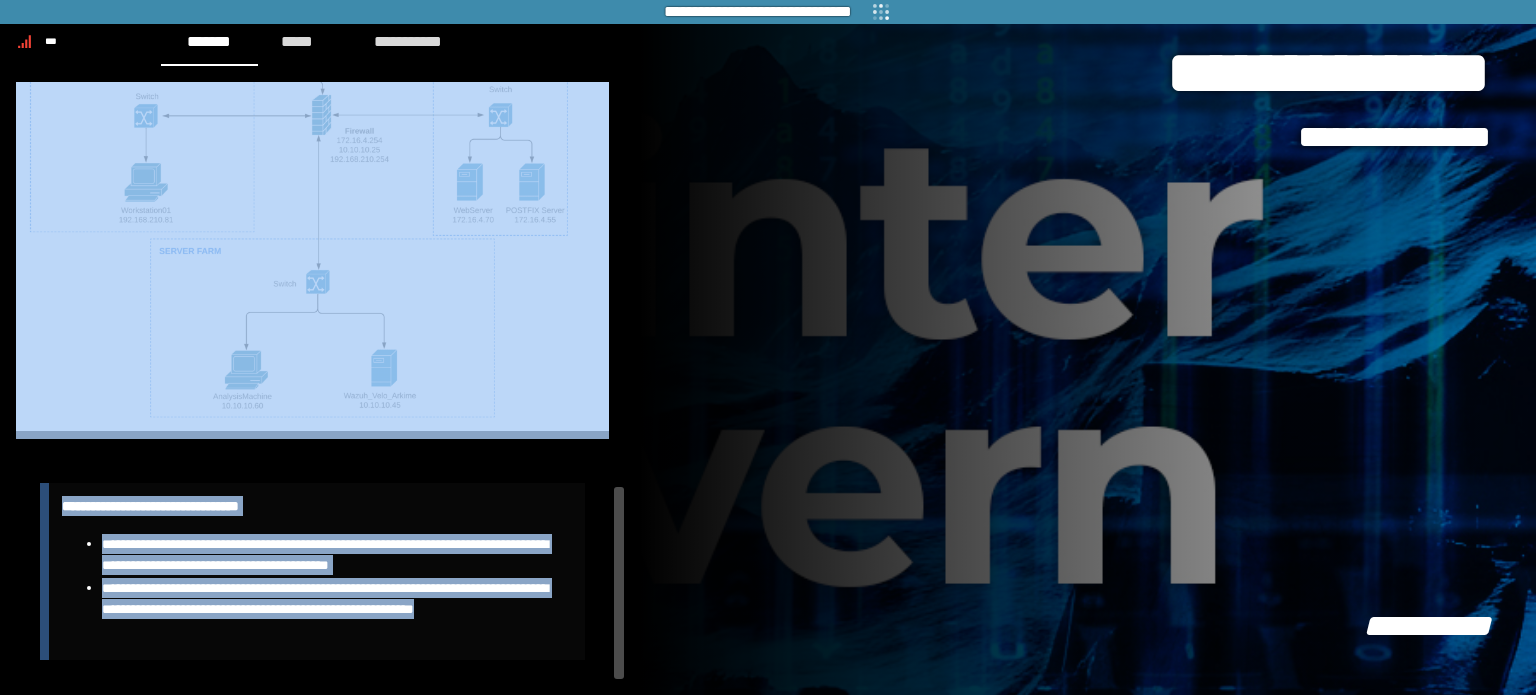 drag, startPoint x: 623, startPoint y: 571, endPoint x: 621, endPoint y: 592, distance: 21.095022 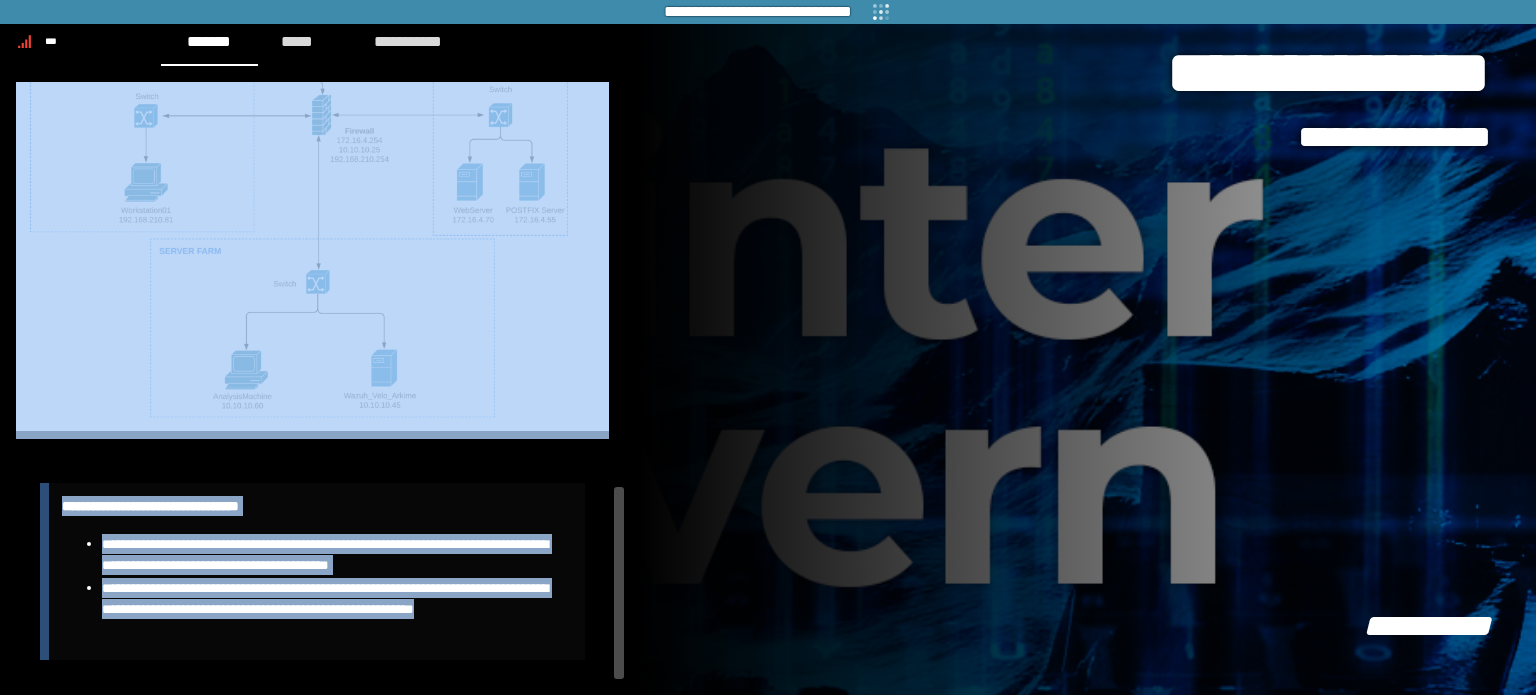 click on "**********" at bounding box center [320, 380] 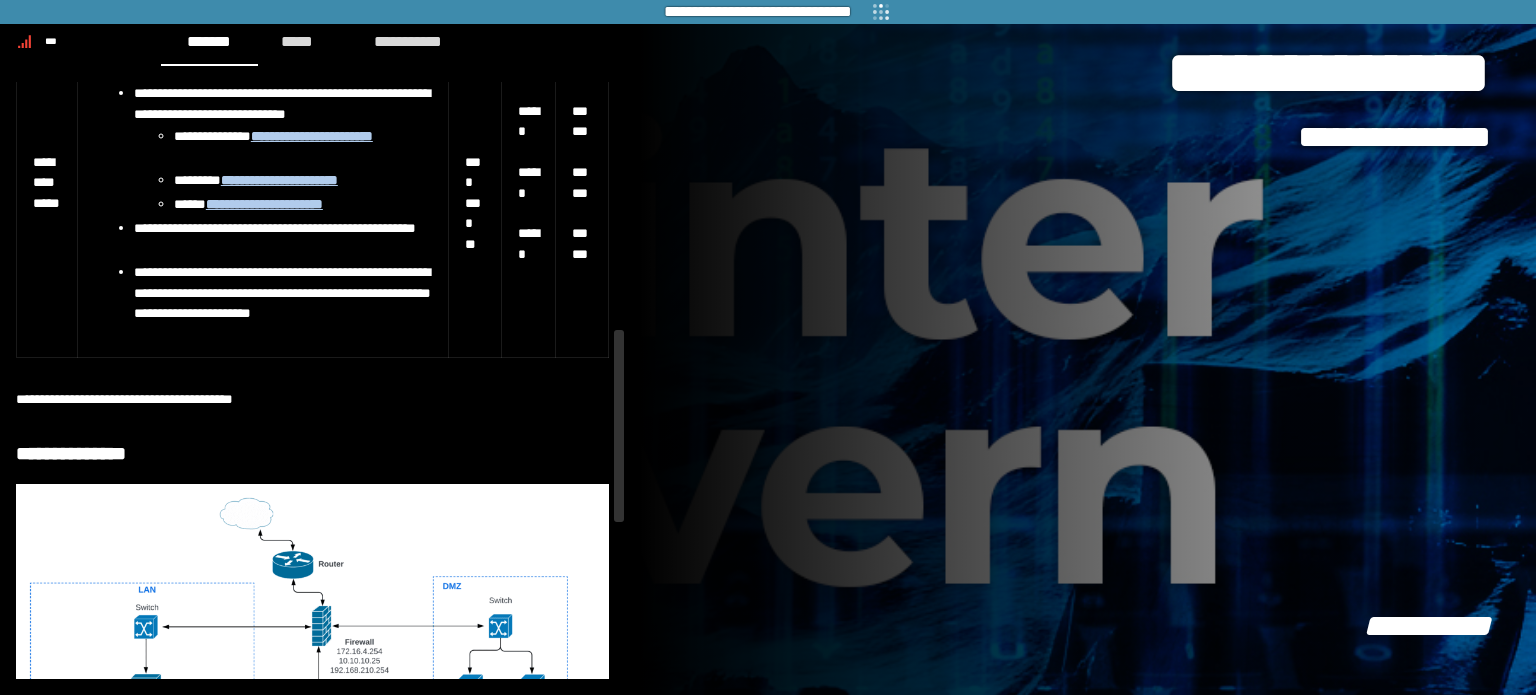 drag, startPoint x: 621, startPoint y: 592, endPoint x: 620, endPoint y: 419, distance: 173.00288 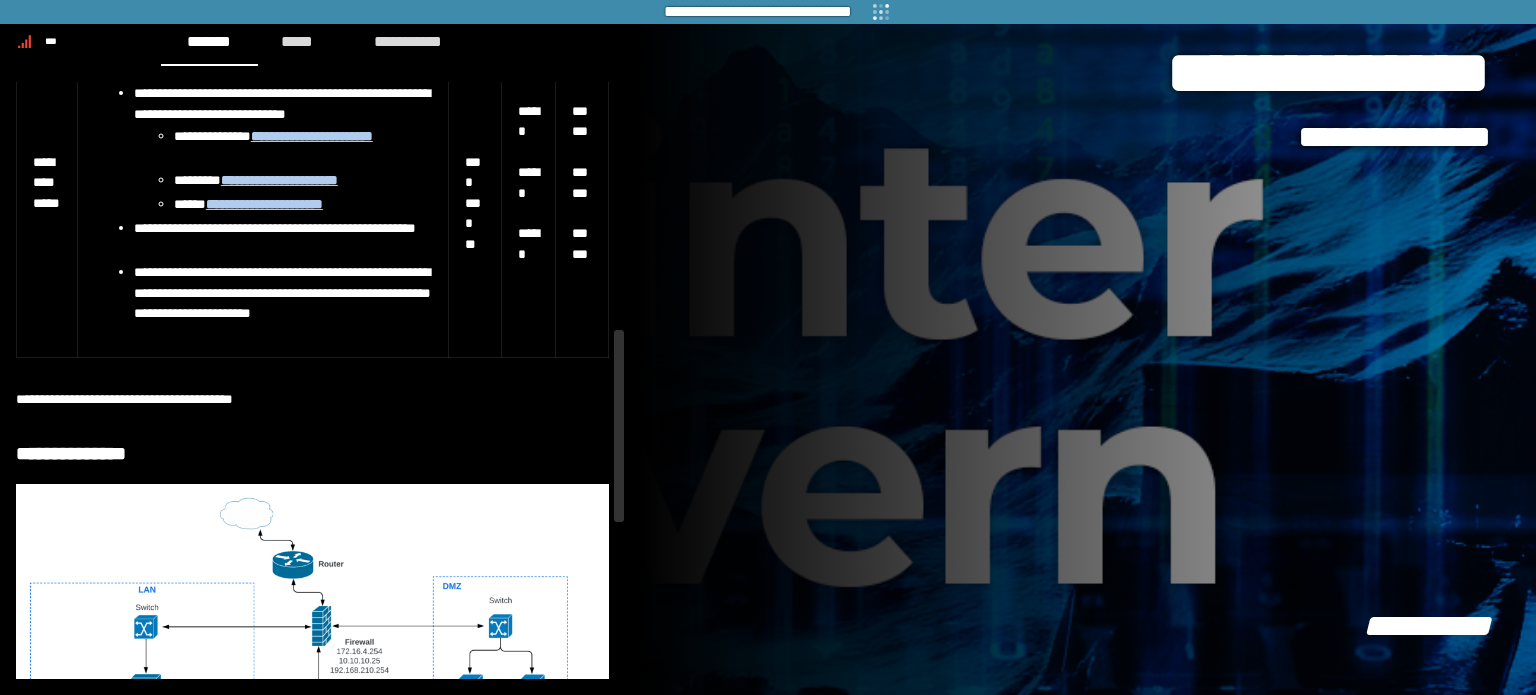 click on "**********" at bounding box center [768, 347] 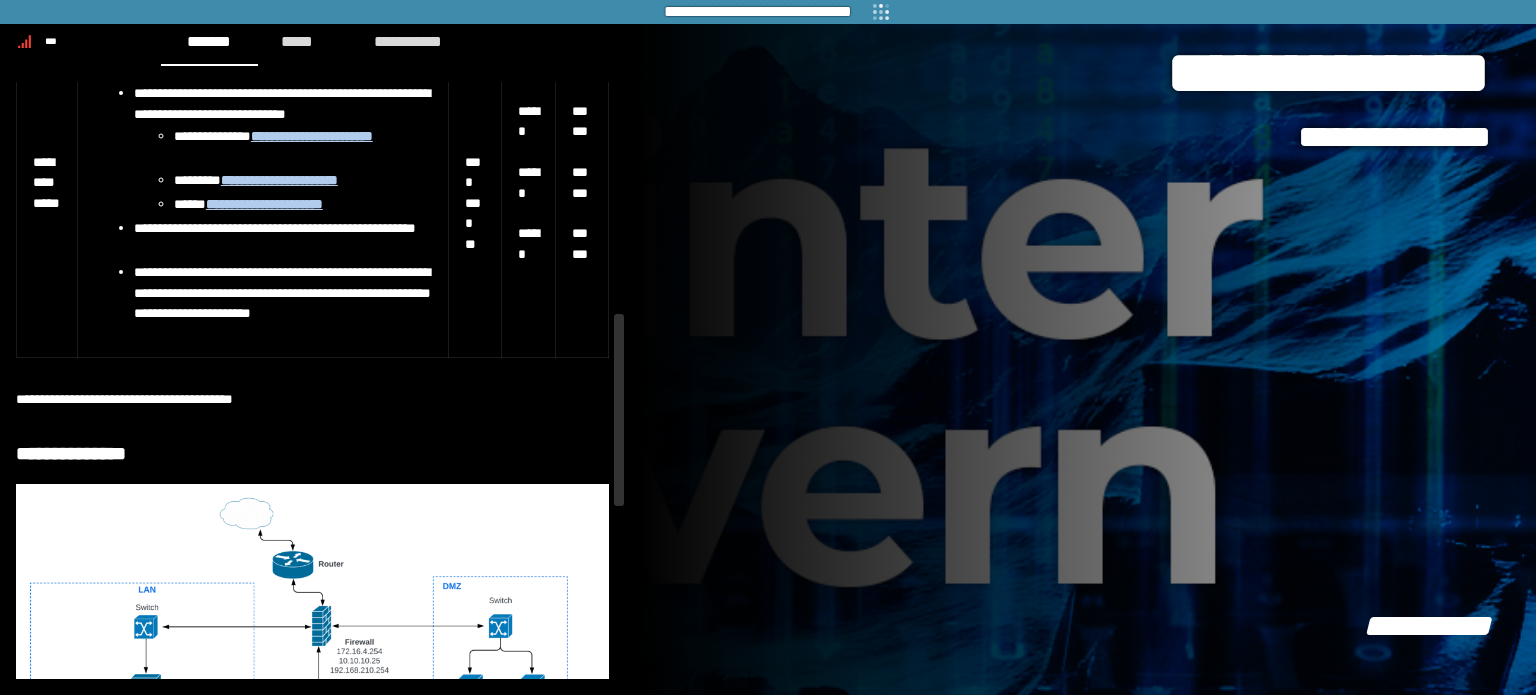 scroll, scrollTop: 723, scrollLeft: 0, axis: vertical 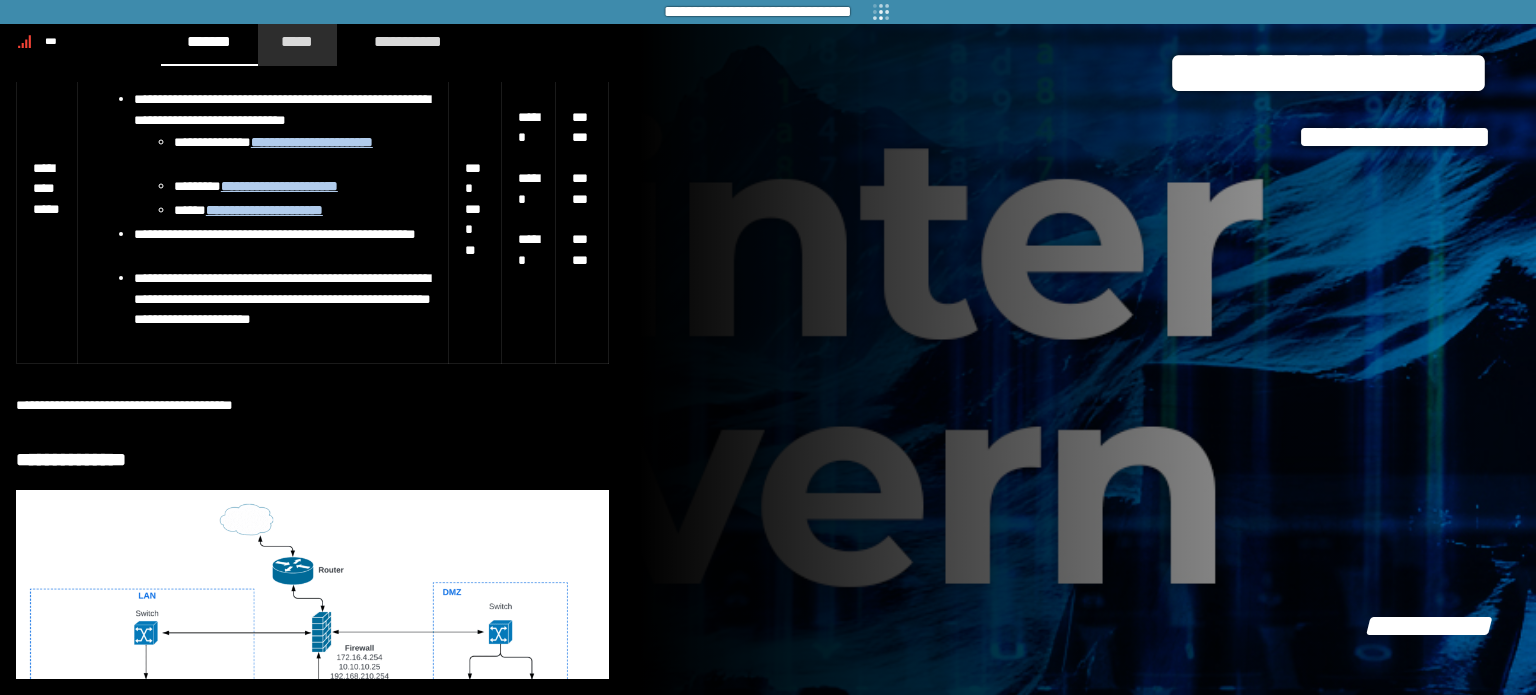 click on "*****" at bounding box center (298, 41) 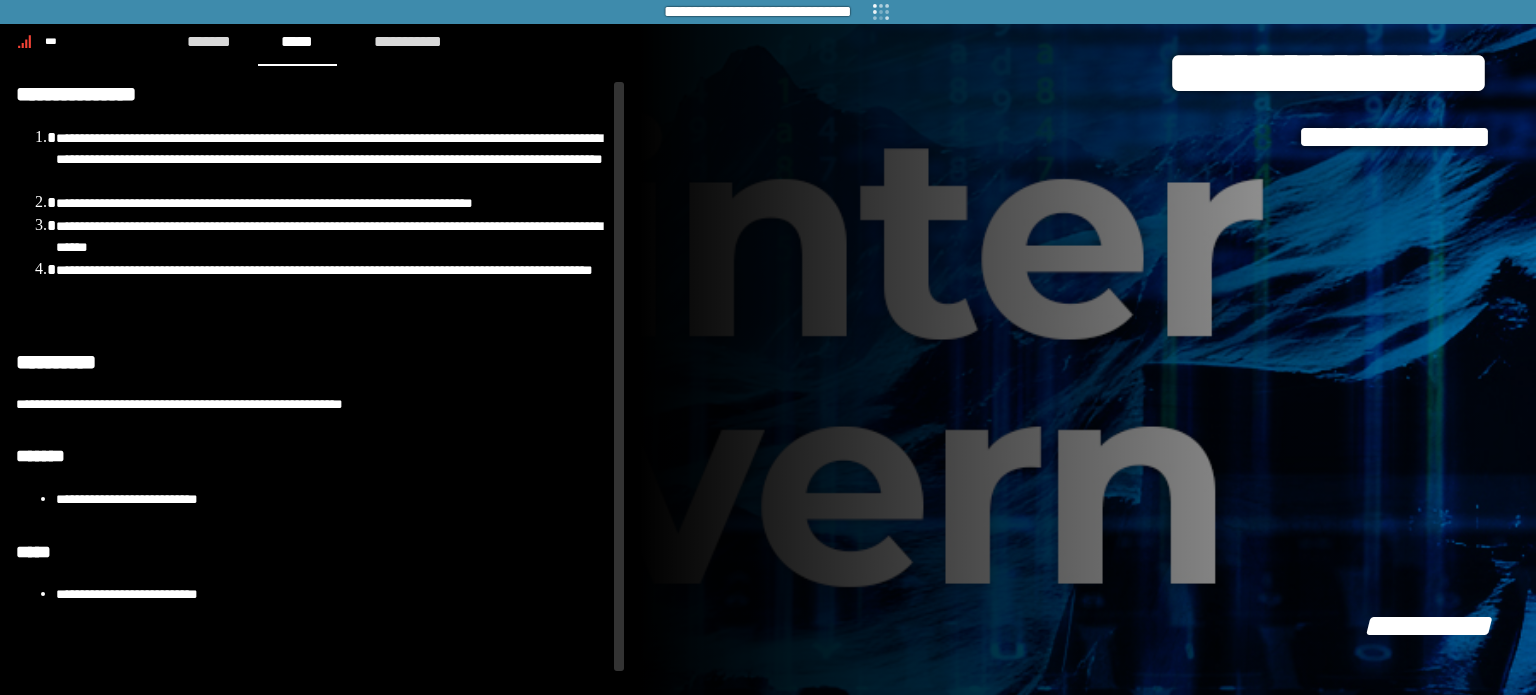drag, startPoint x: 620, startPoint y: 500, endPoint x: 629, endPoint y: 542, distance: 42.953465 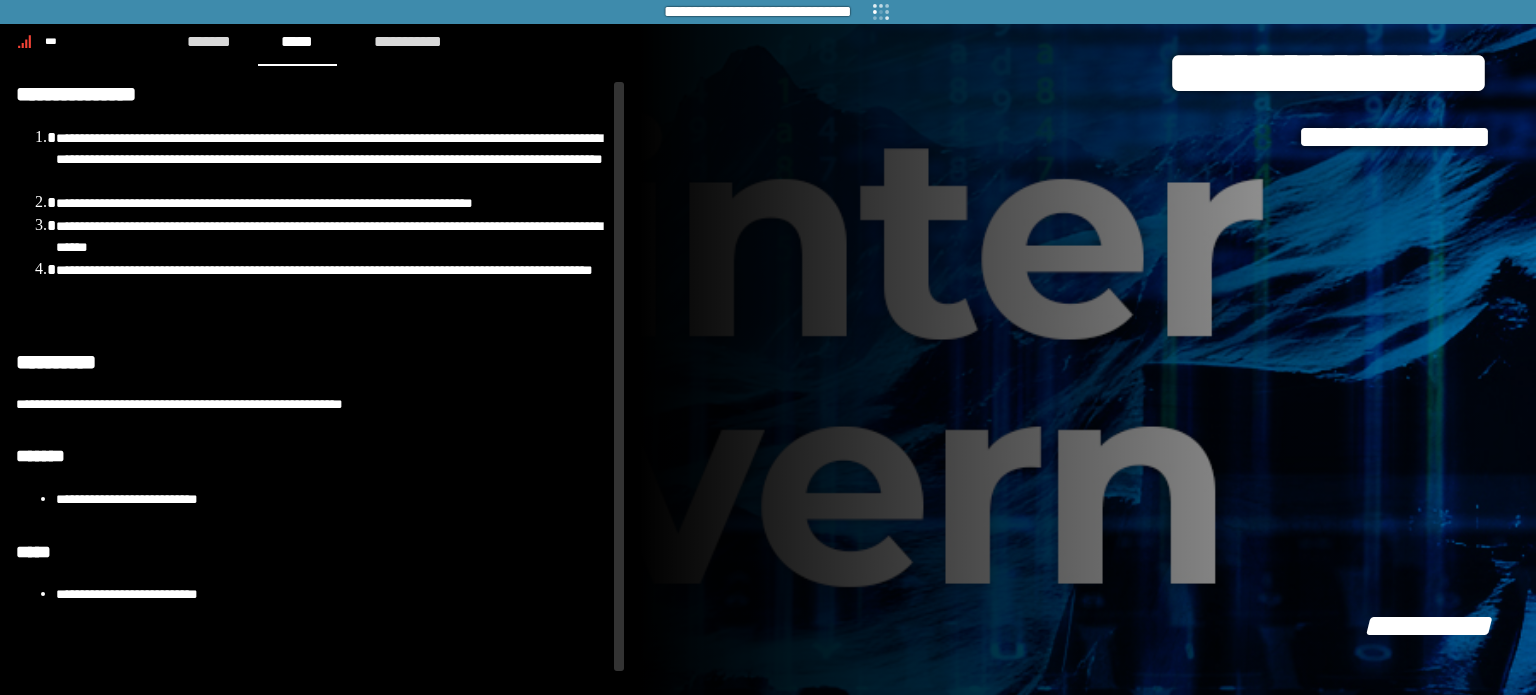 click on "**********" at bounding box center [768, 347] 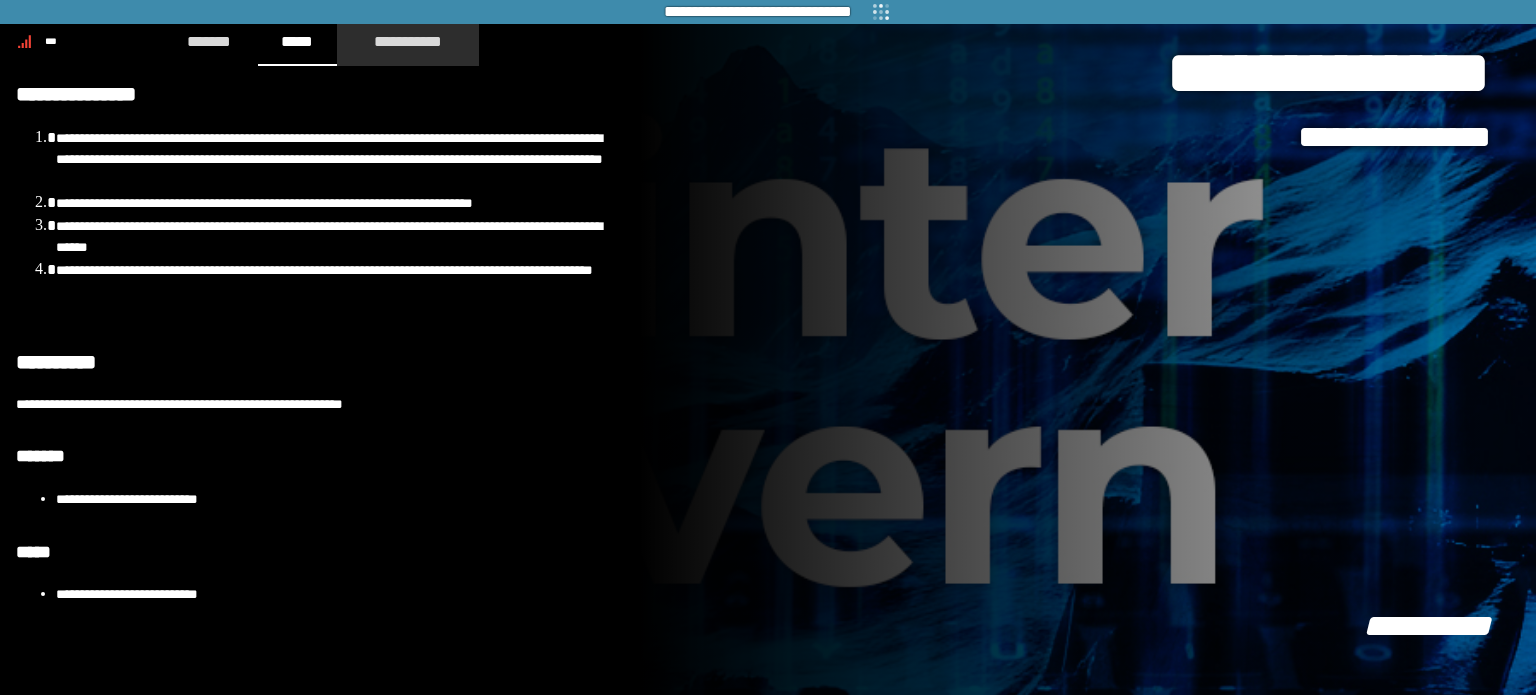 click on "**********" at bounding box center (408, 41) 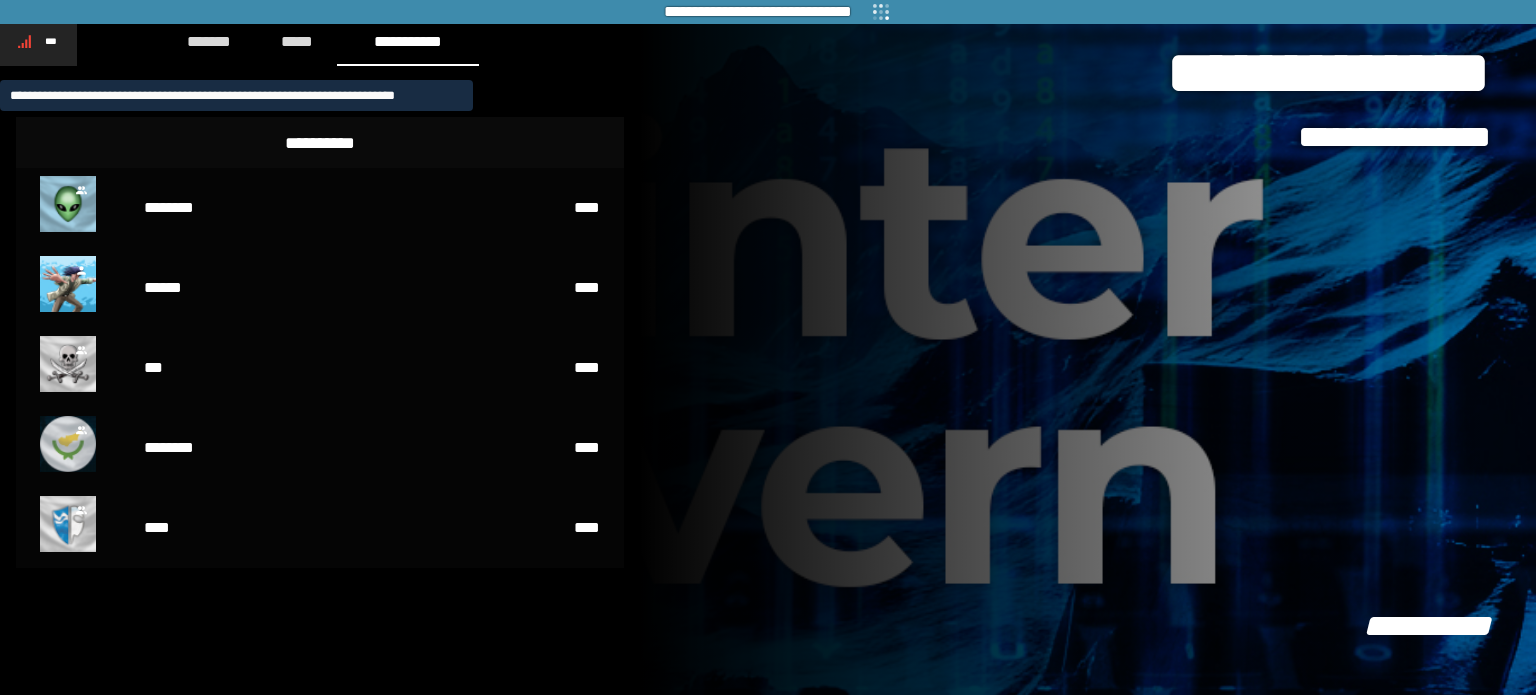 click 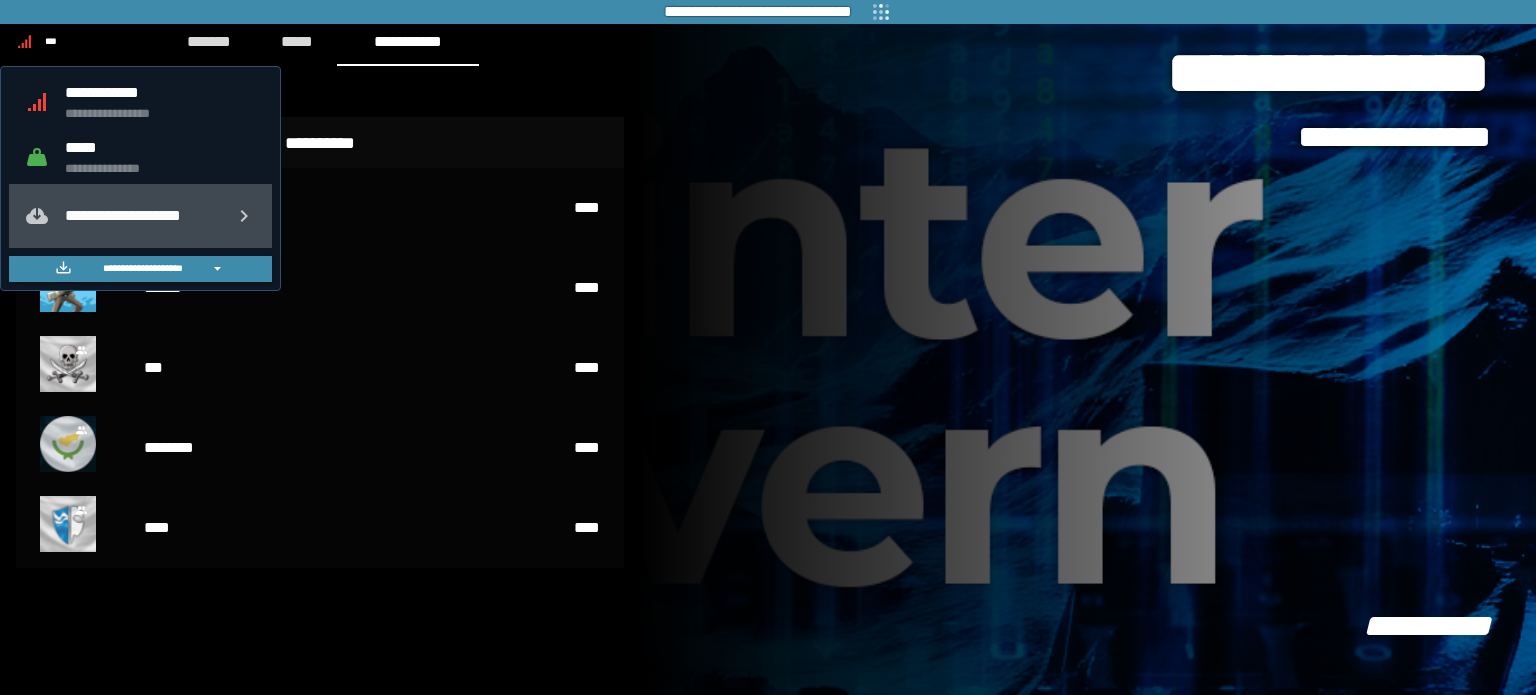 click on "**********" 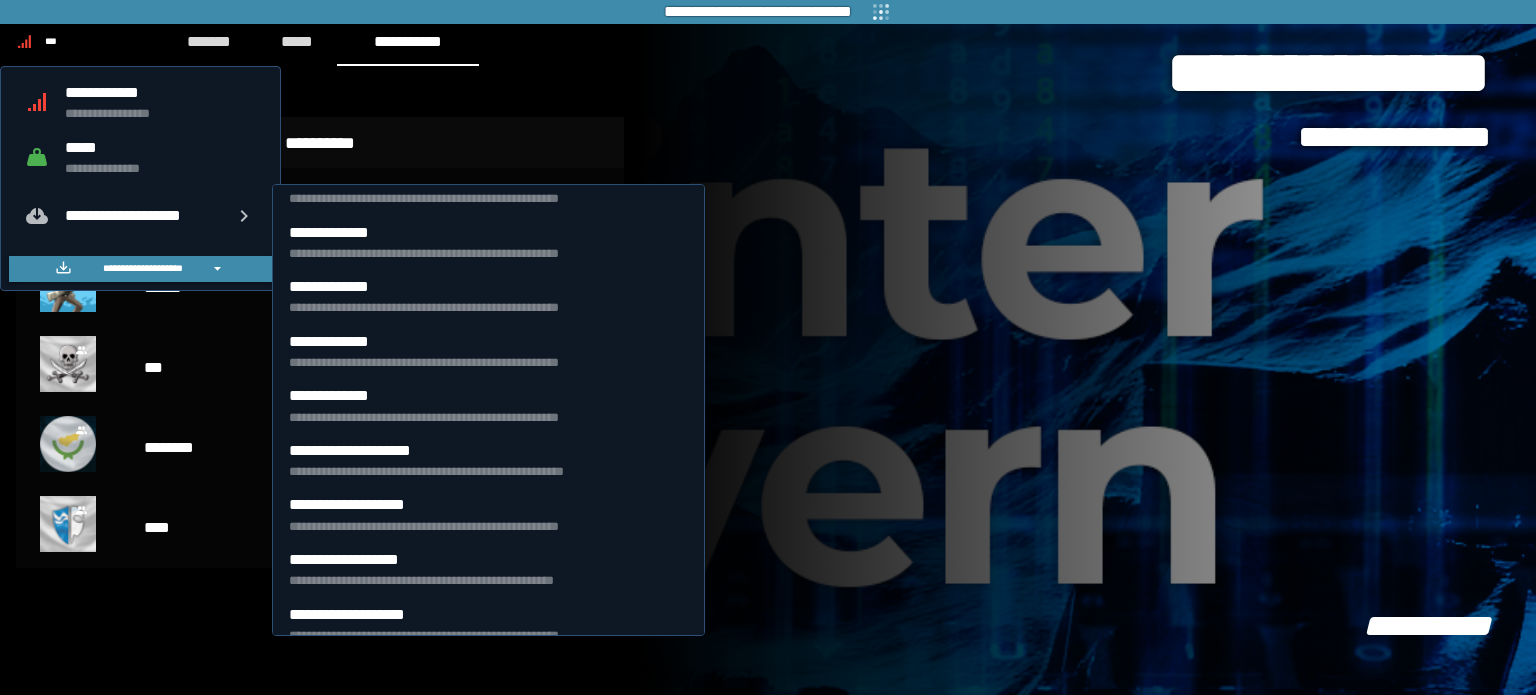 scroll, scrollTop: 359, scrollLeft: 0, axis: vertical 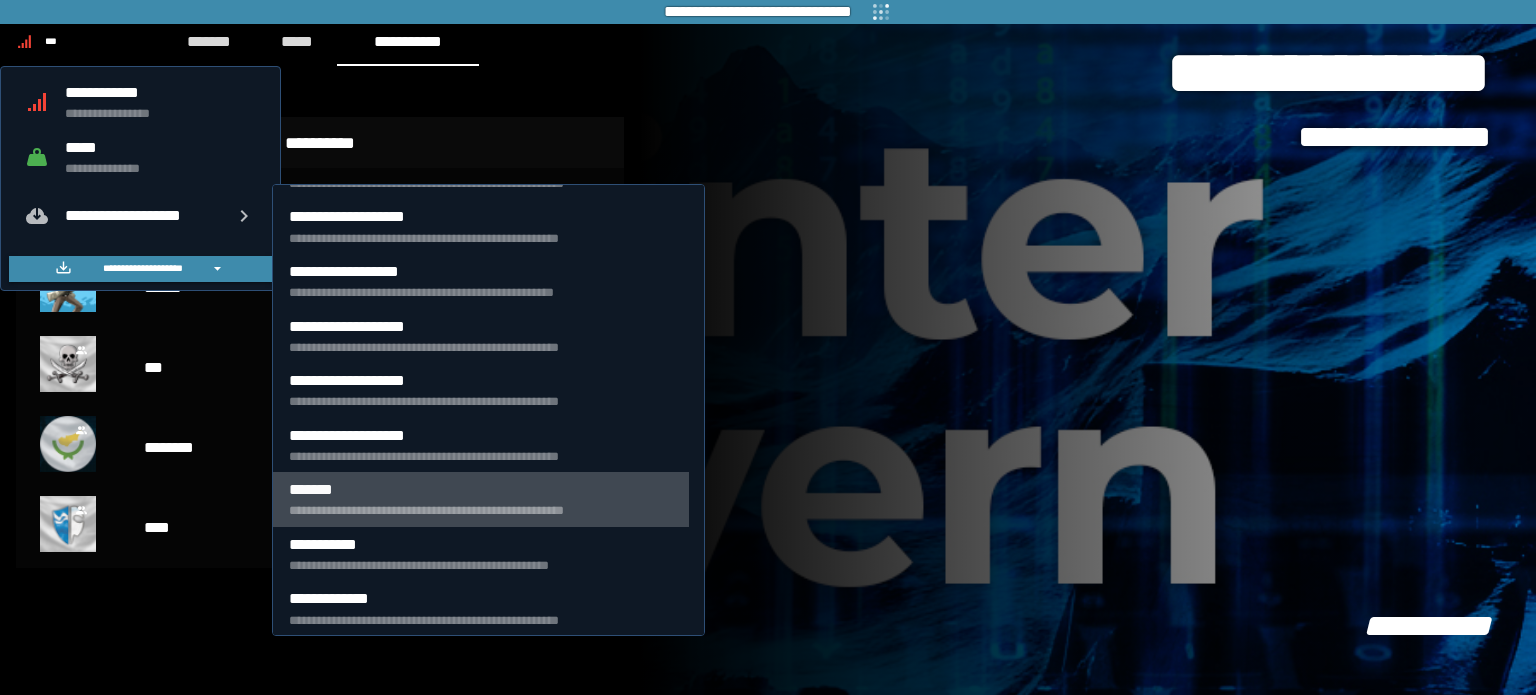 click on "*******" at bounding box center [481, 489] 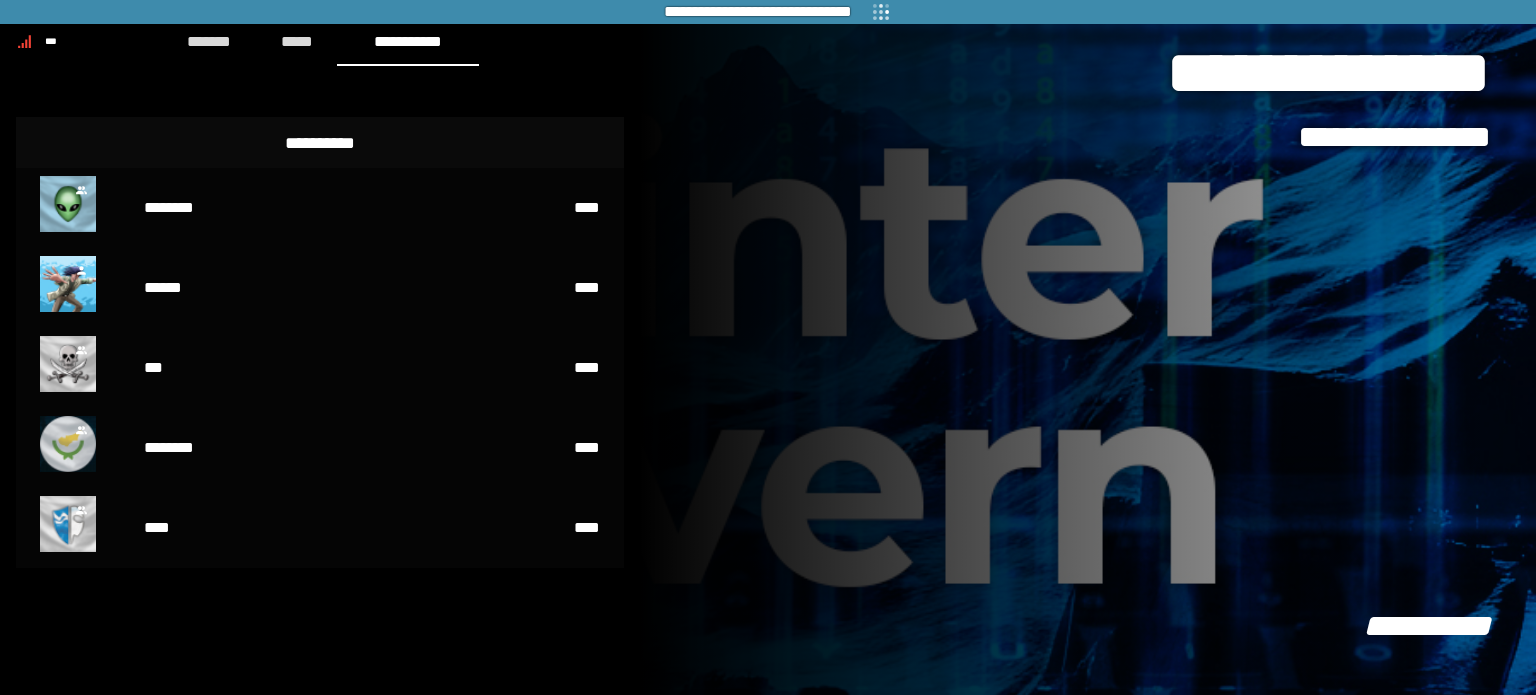 click 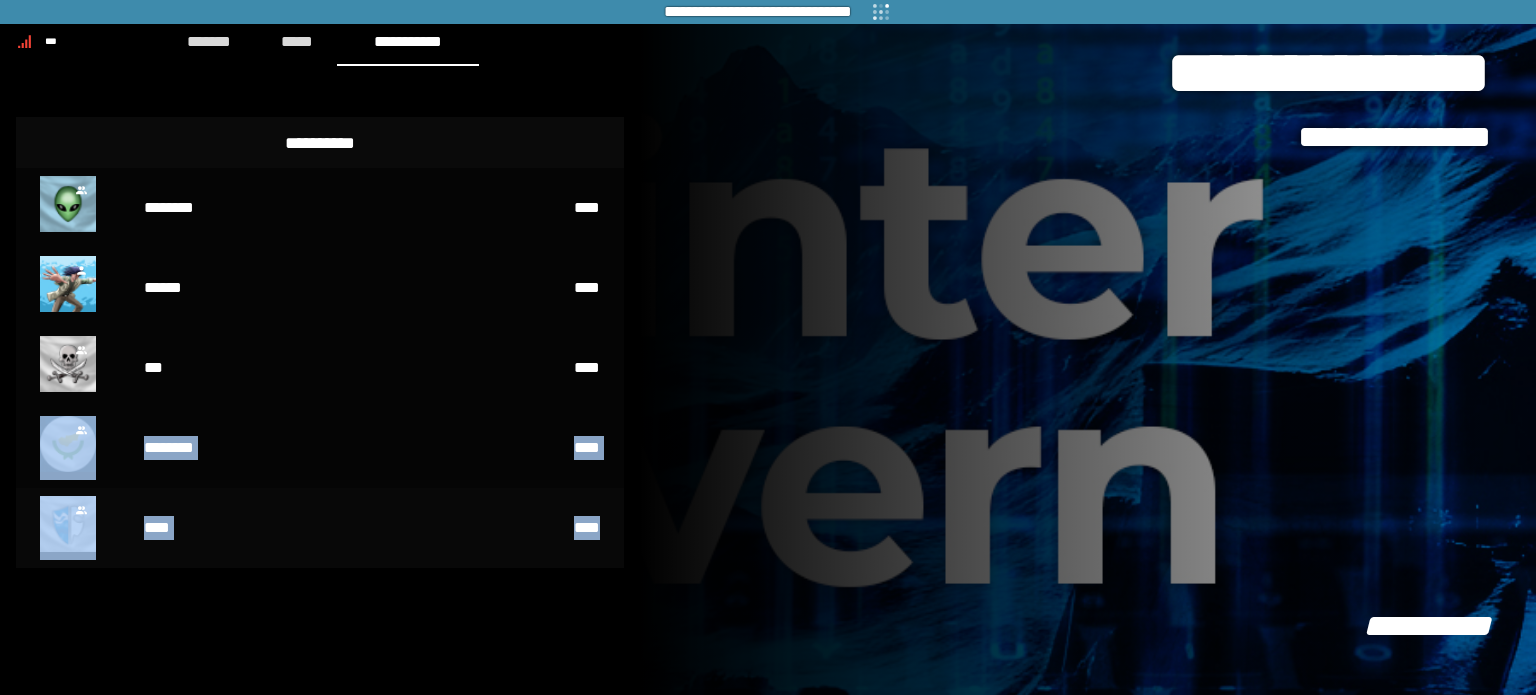 drag, startPoint x: 600, startPoint y: 391, endPoint x: 597, endPoint y: 495, distance: 104.04326 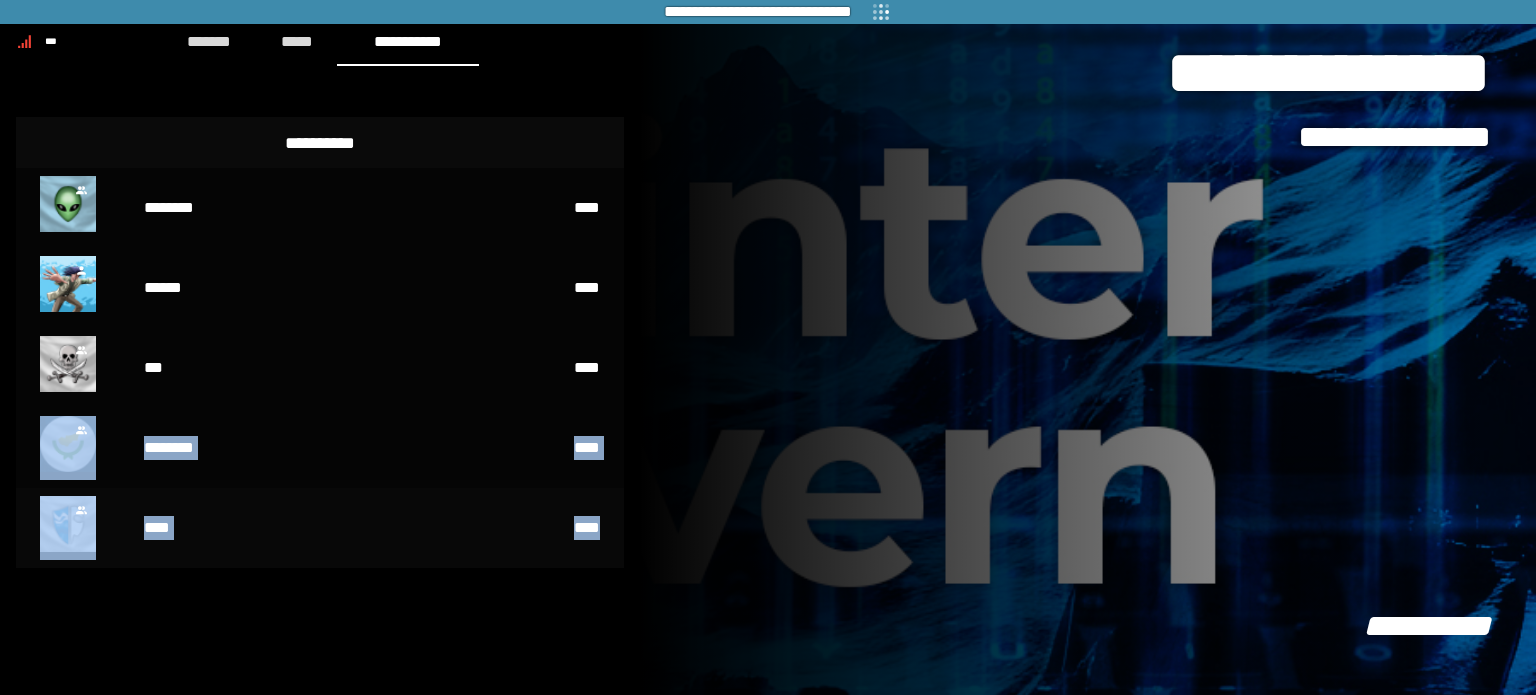 click on "******** **** ****** **** *** **** ******** **** **** ****" at bounding box center [320, 368] 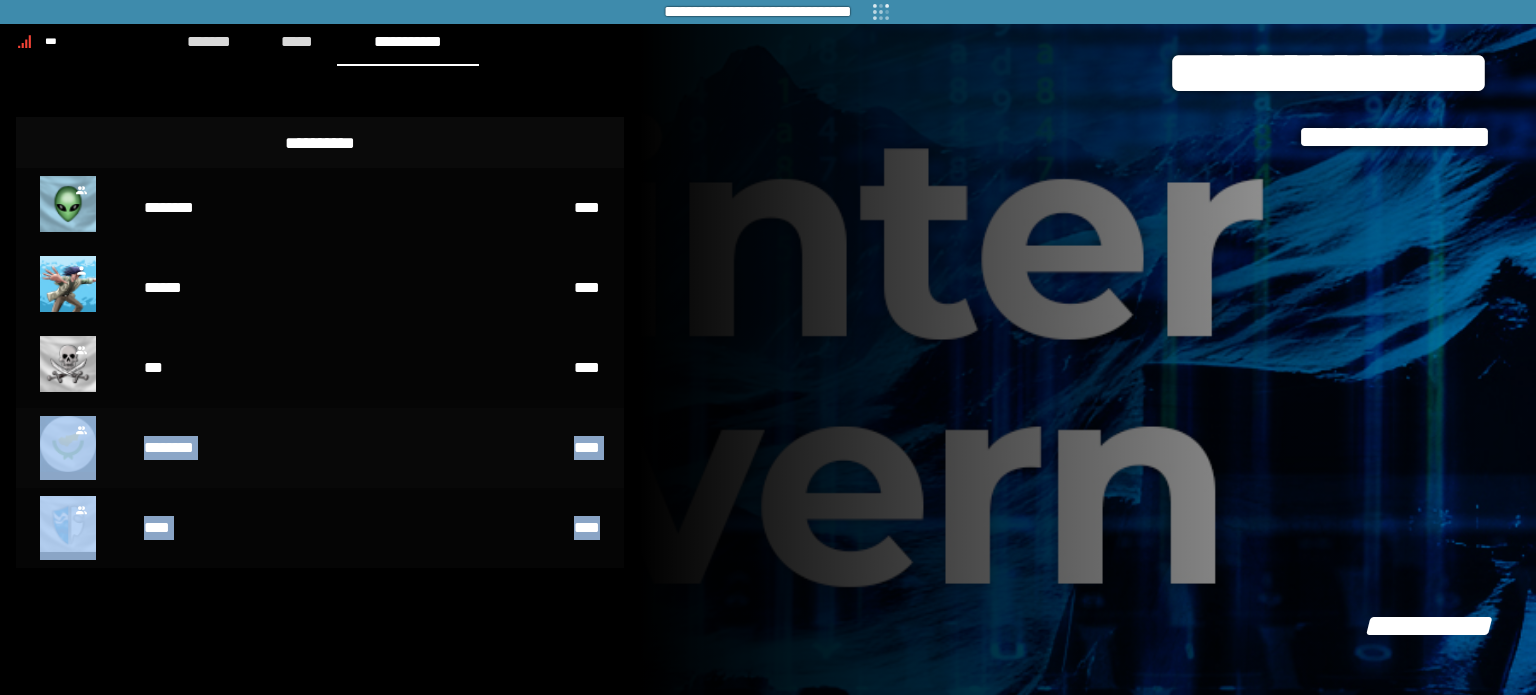 click on "****" at bounding box center (519, 448) 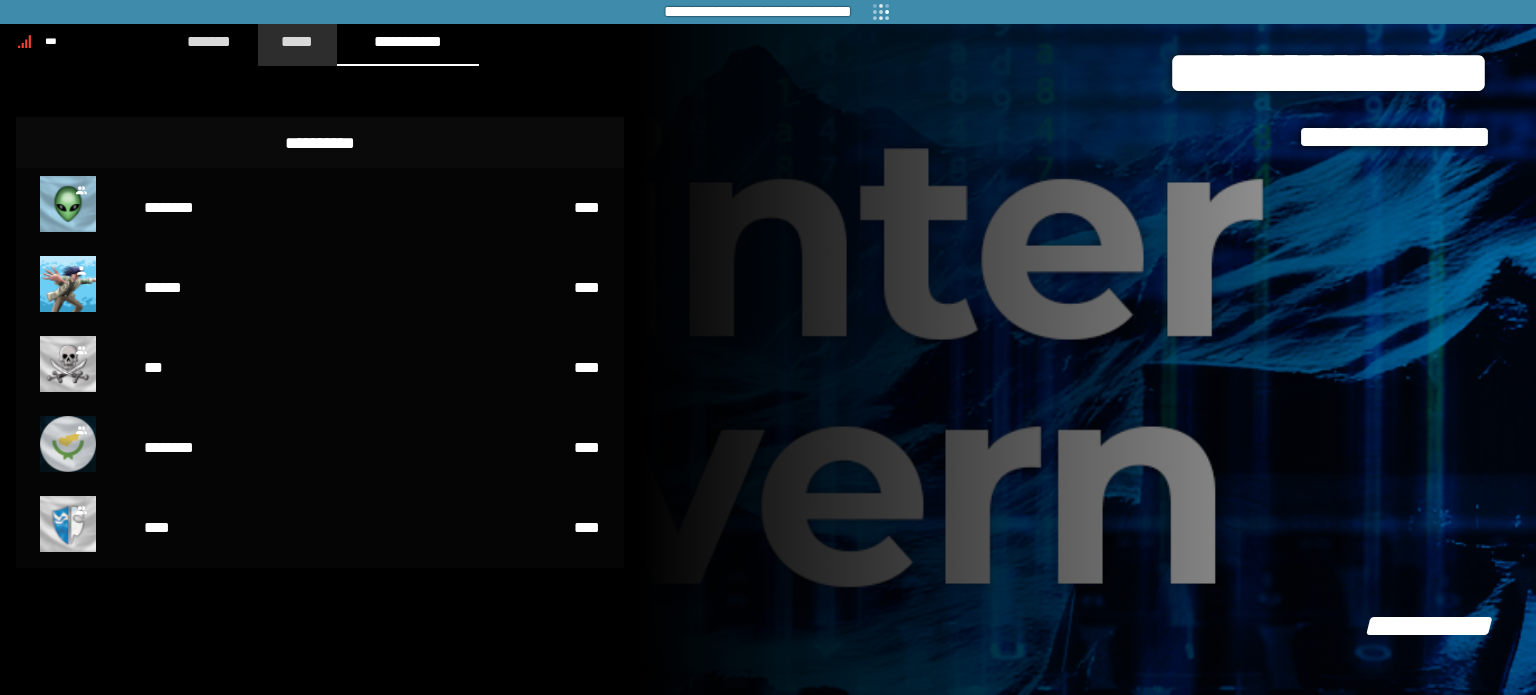 click on "*****" at bounding box center (298, 41) 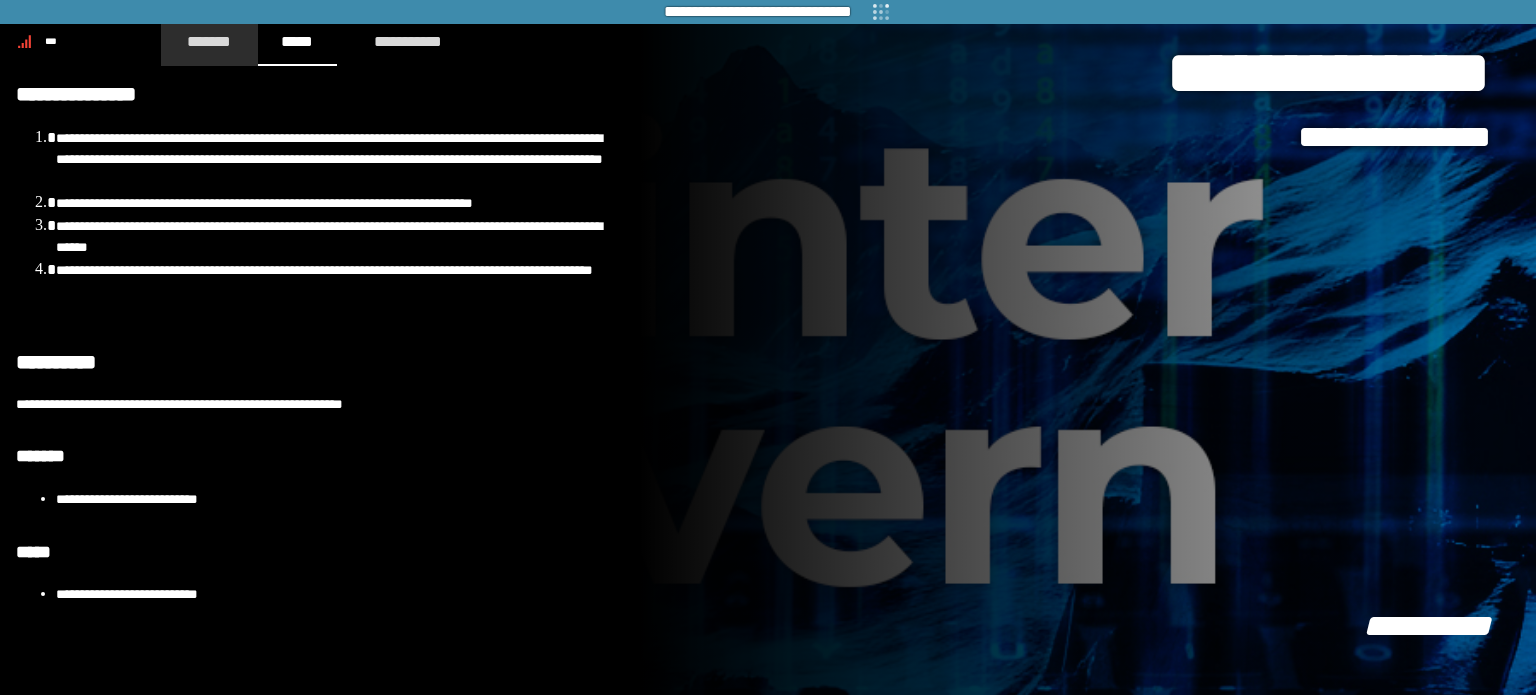 click on "*******" at bounding box center [209, 41] 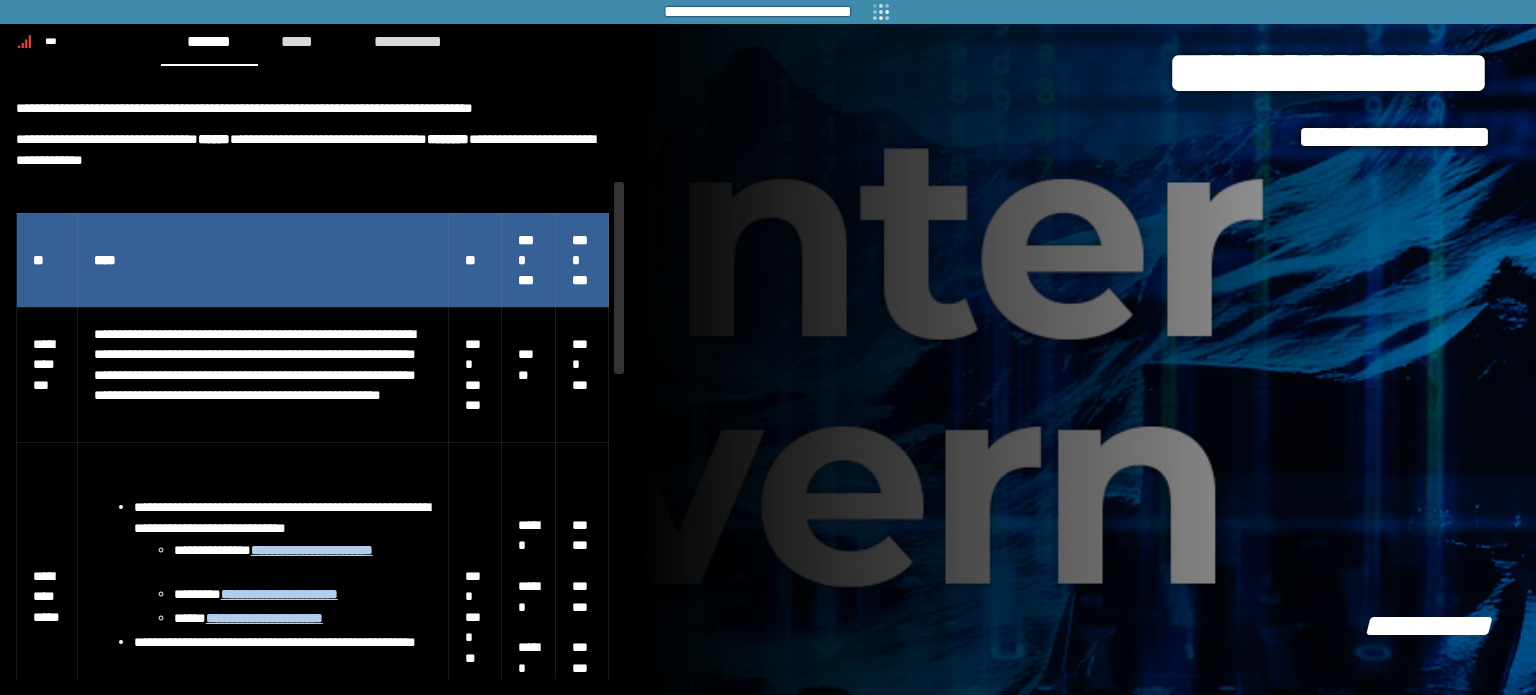drag, startPoint x: 616, startPoint y: 255, endPoint x: 625, endPoint y: 360, distance: 105.38501 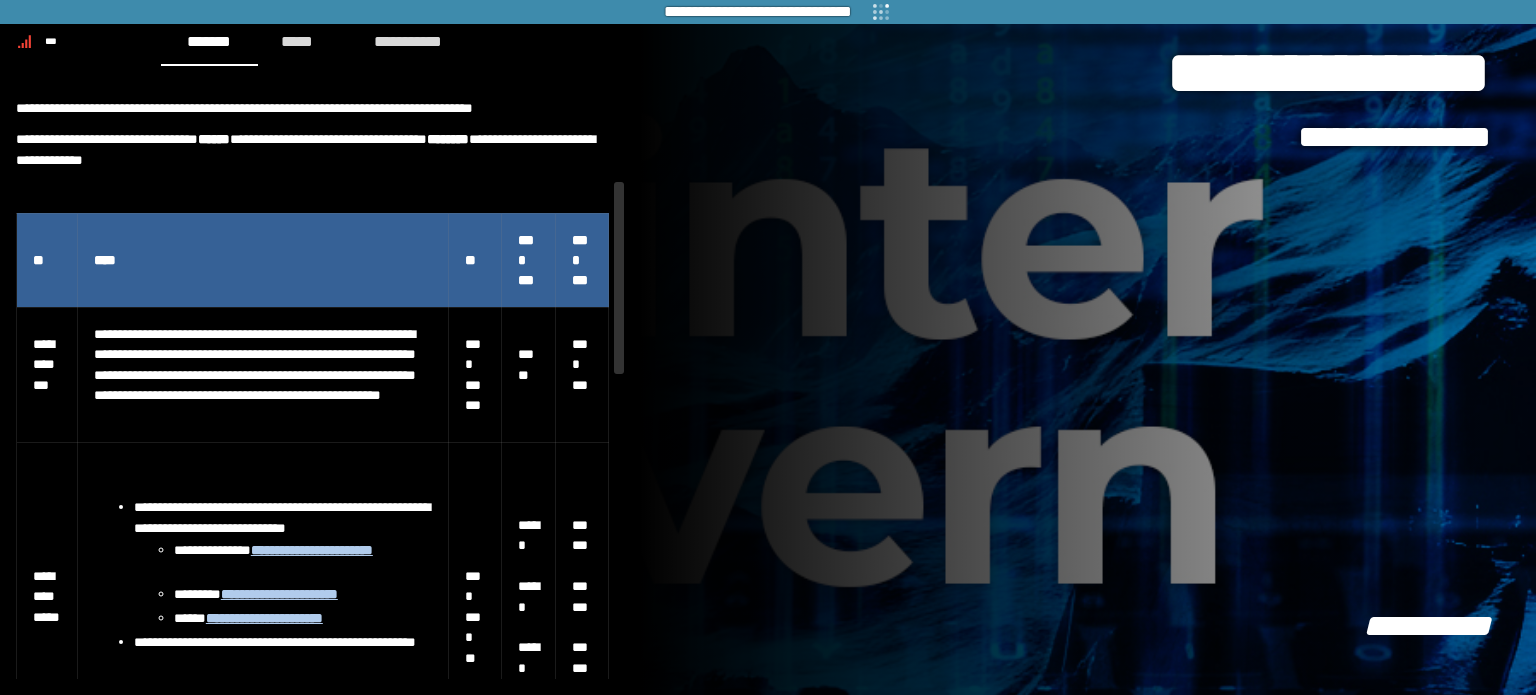 click on "**********" at bounding box center (768, 347) 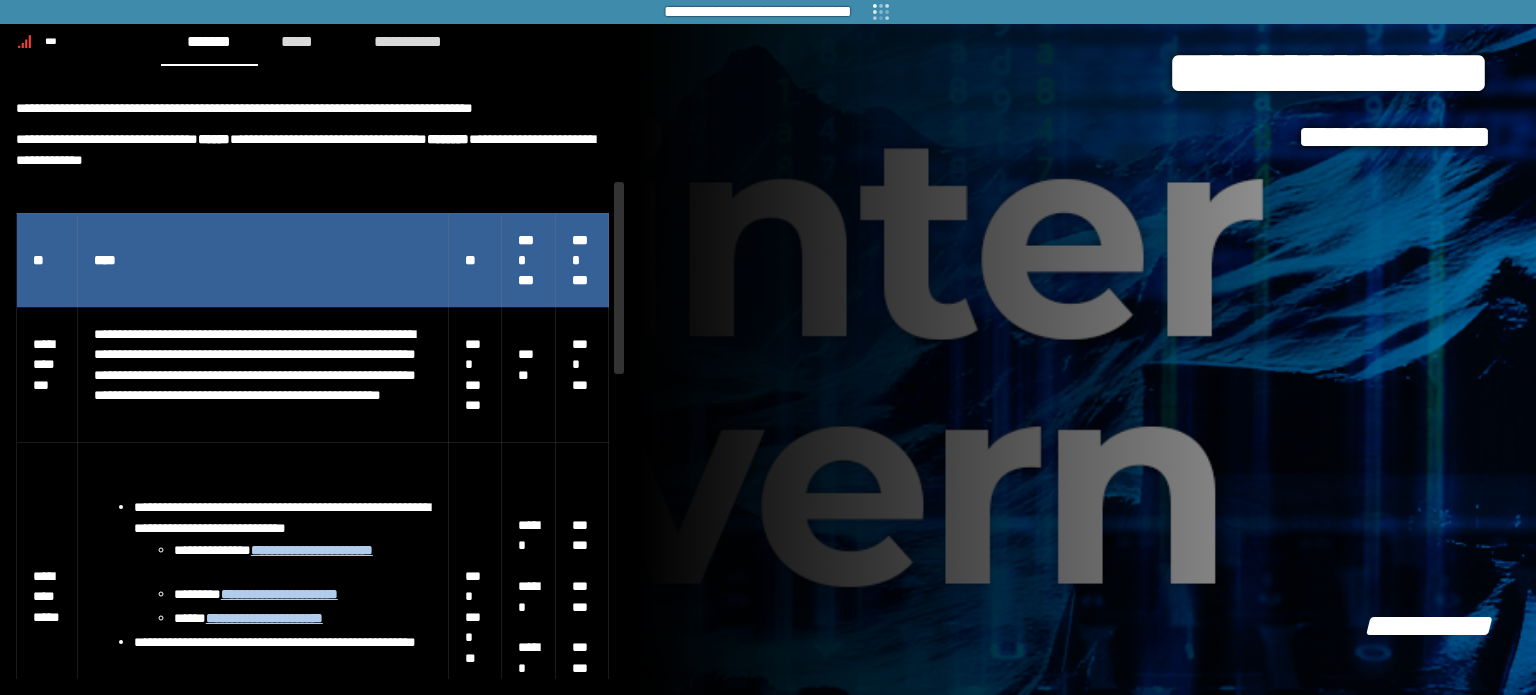 scroll, scrollTop: 328, scrollLeft: 0, axis: vertical 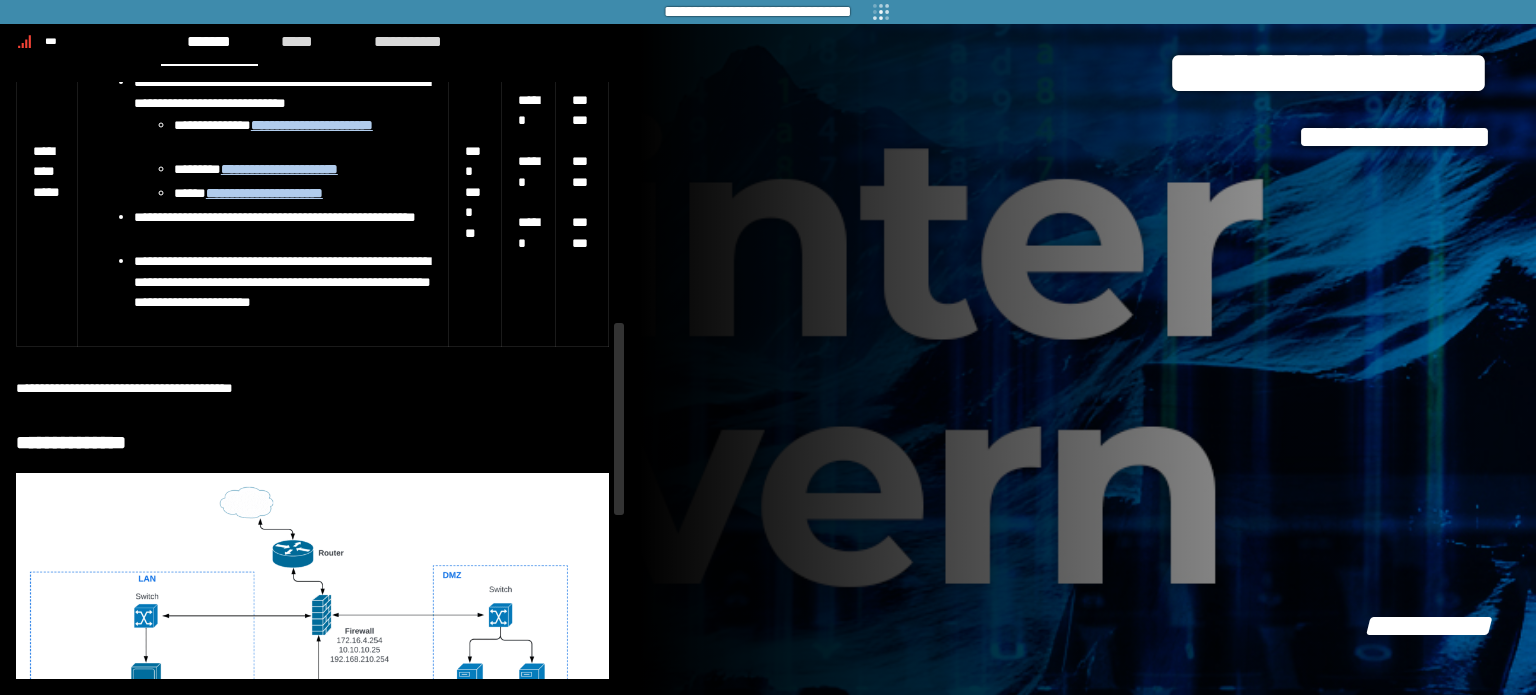 drag, startPoint x: 619, startPoint y: 370, endPoint x: 636, endPoint y: 509, distance: 140.0357 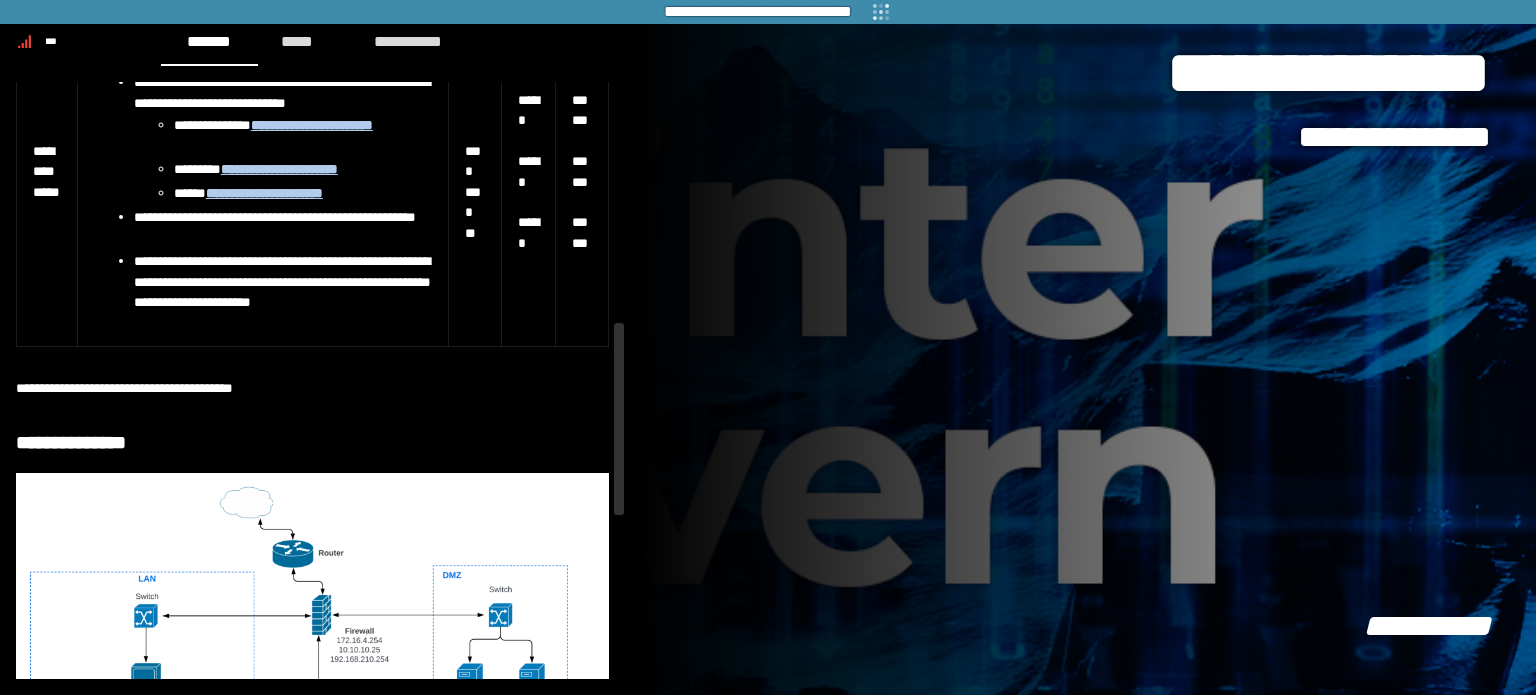 click on "**********" at bounding box center [768, 347] 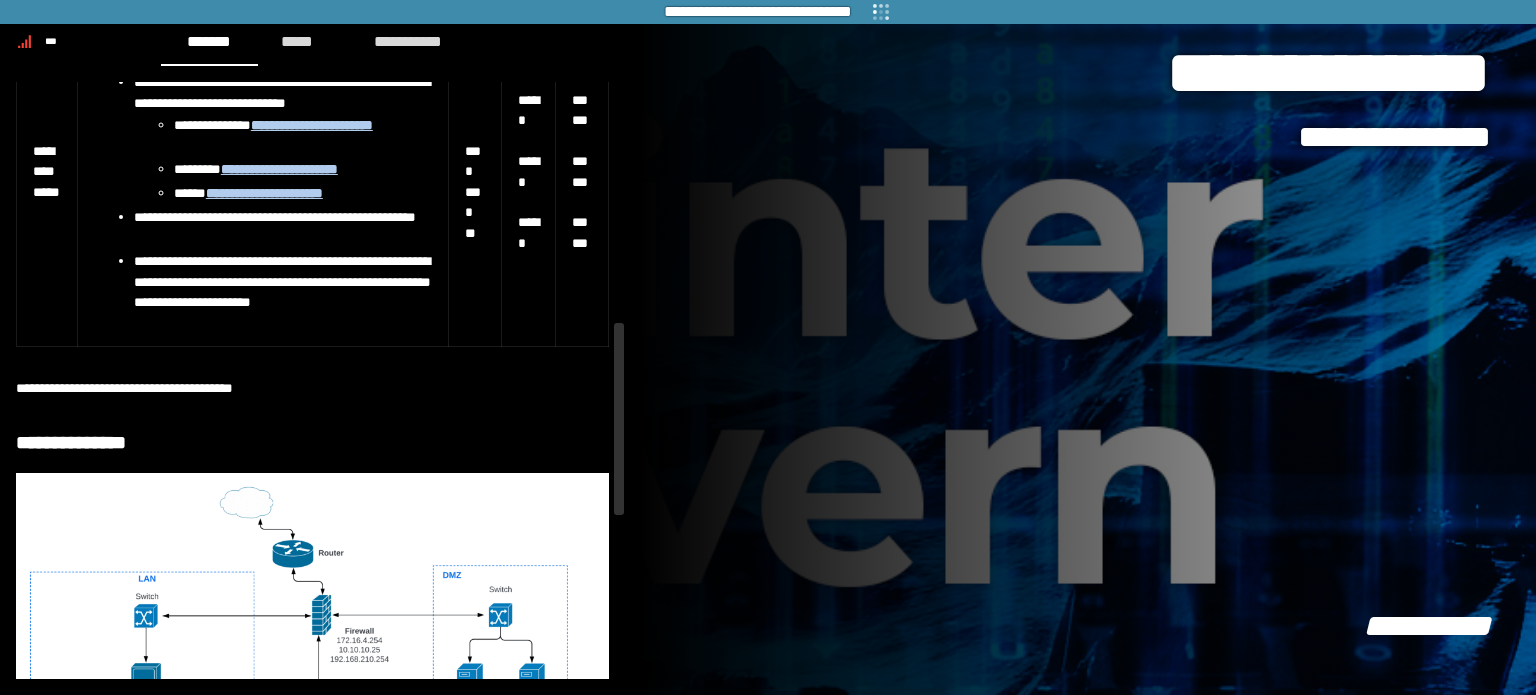 scroll, scrollTop: 761, scrollLeft: 0, axis: vertical 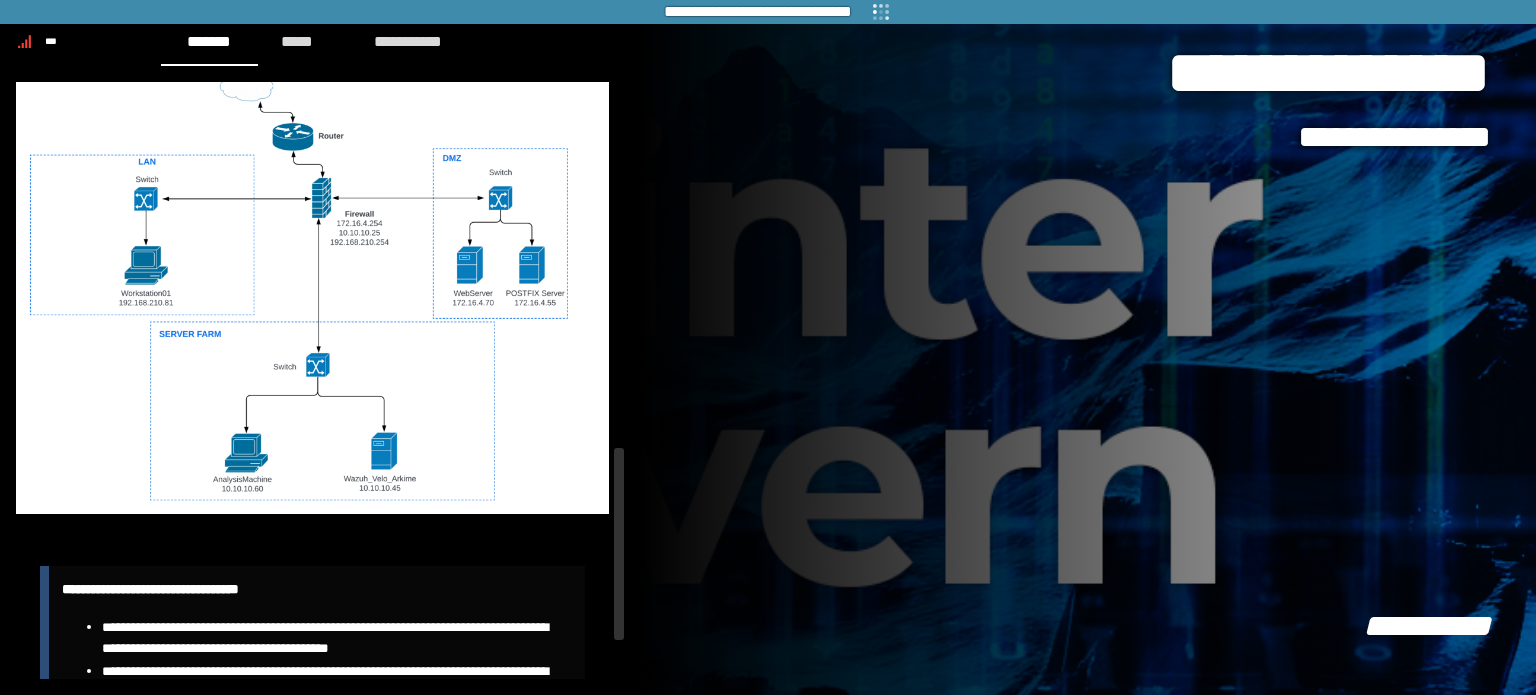 drag, startPoint x: 616, startPoint y: 504, endPoint x: 610, endPoint y: 631, distance: 127.141655 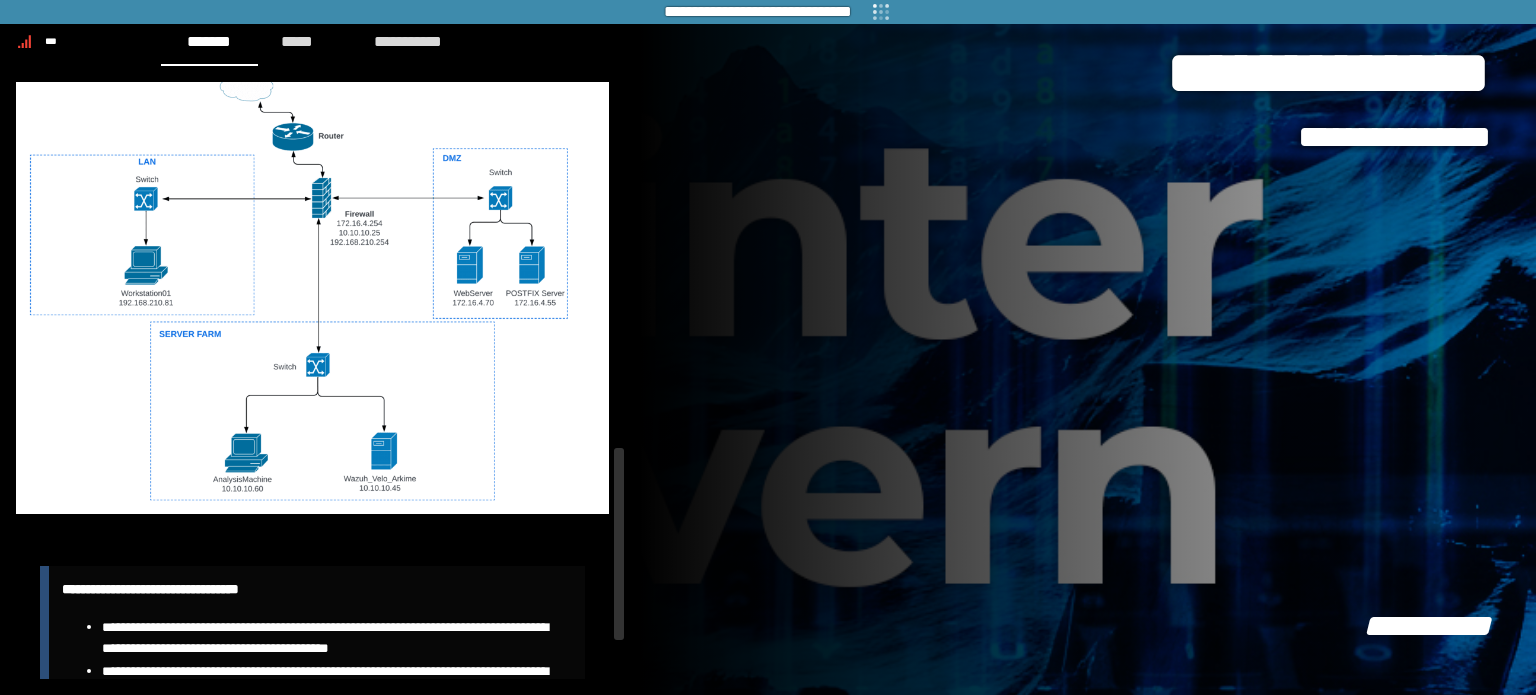 click on "**********" at bounding box center [768, 347] 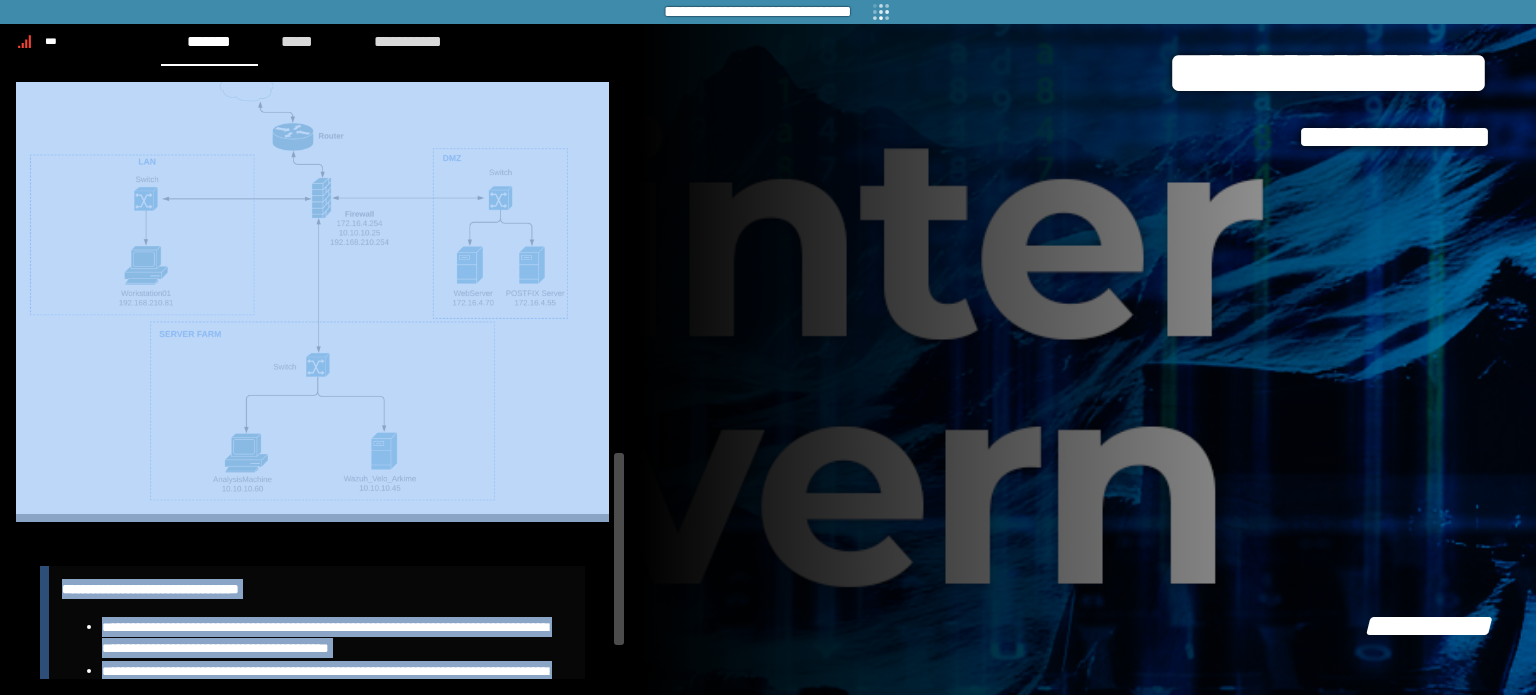 click on "**********" at bounding box center (320, 380) 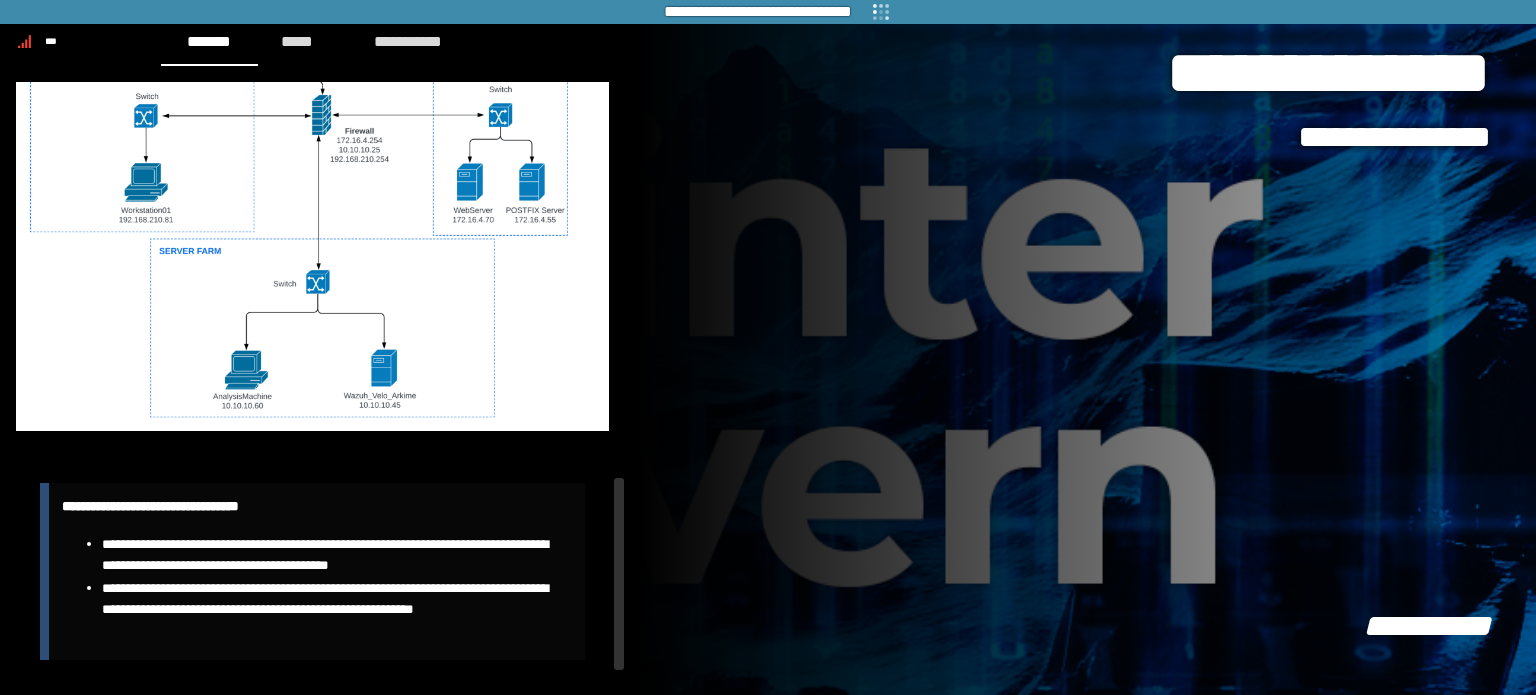 scroll, scrollTop: 1263, scrollLeft: 0, axis: vertical 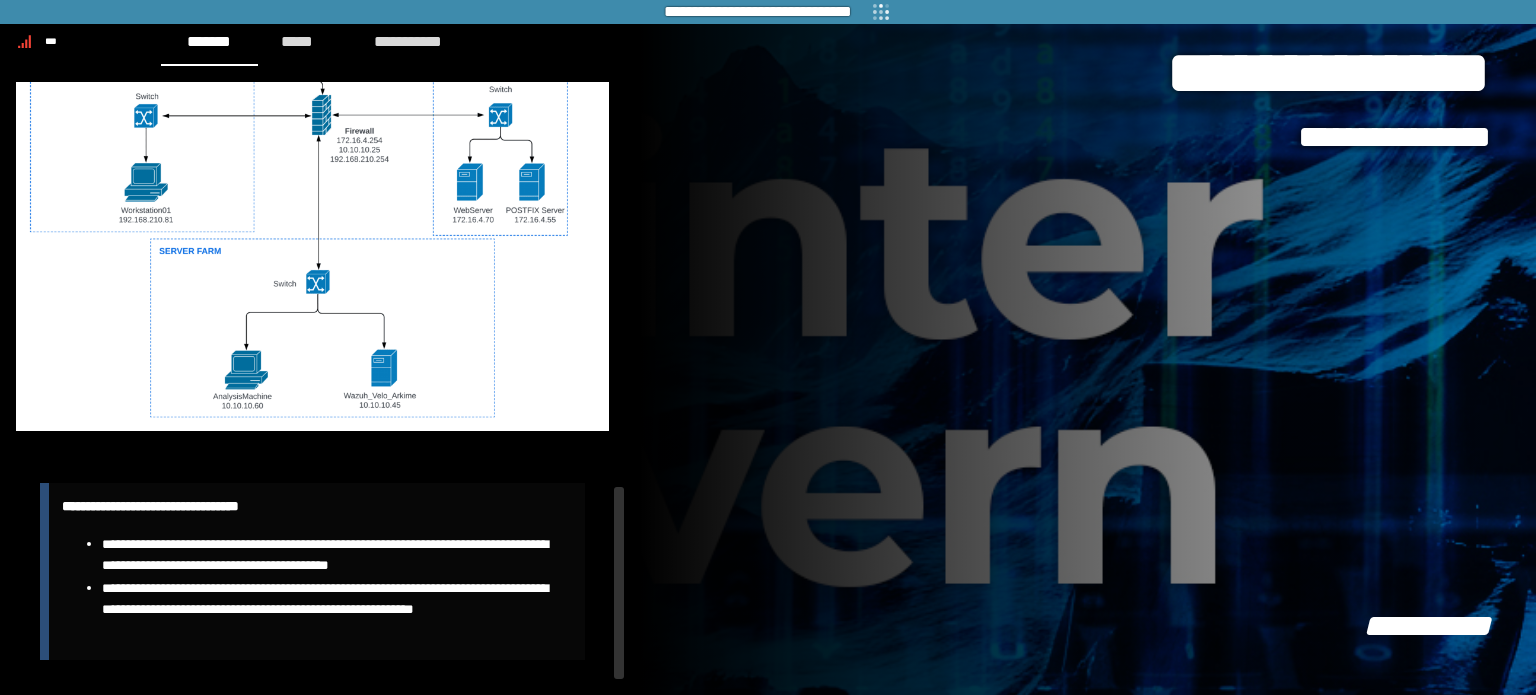 drag, startPoint x: 615, startPoint y: 626, endPoint x: 618, endPoint y: 683, distance: 57.07889 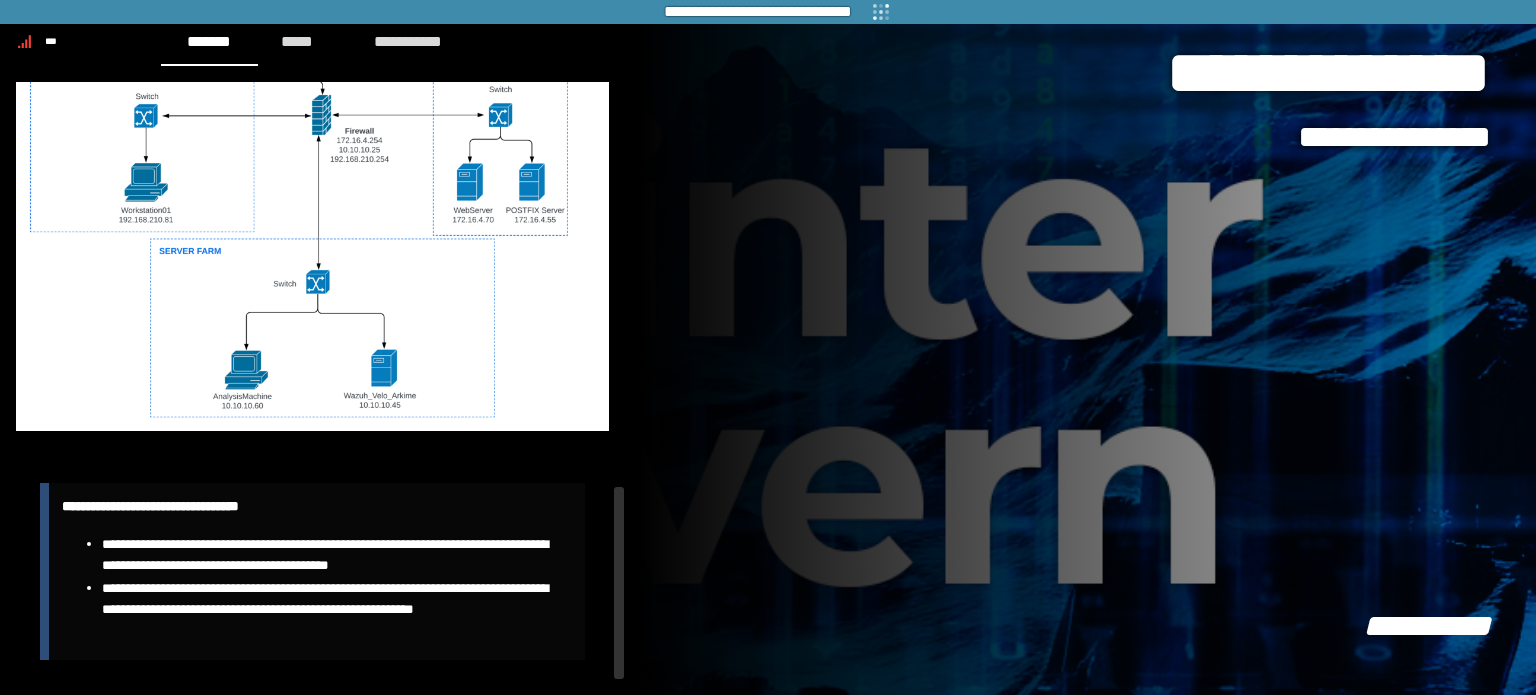 click on "**********" at bounding box center (768, 347) 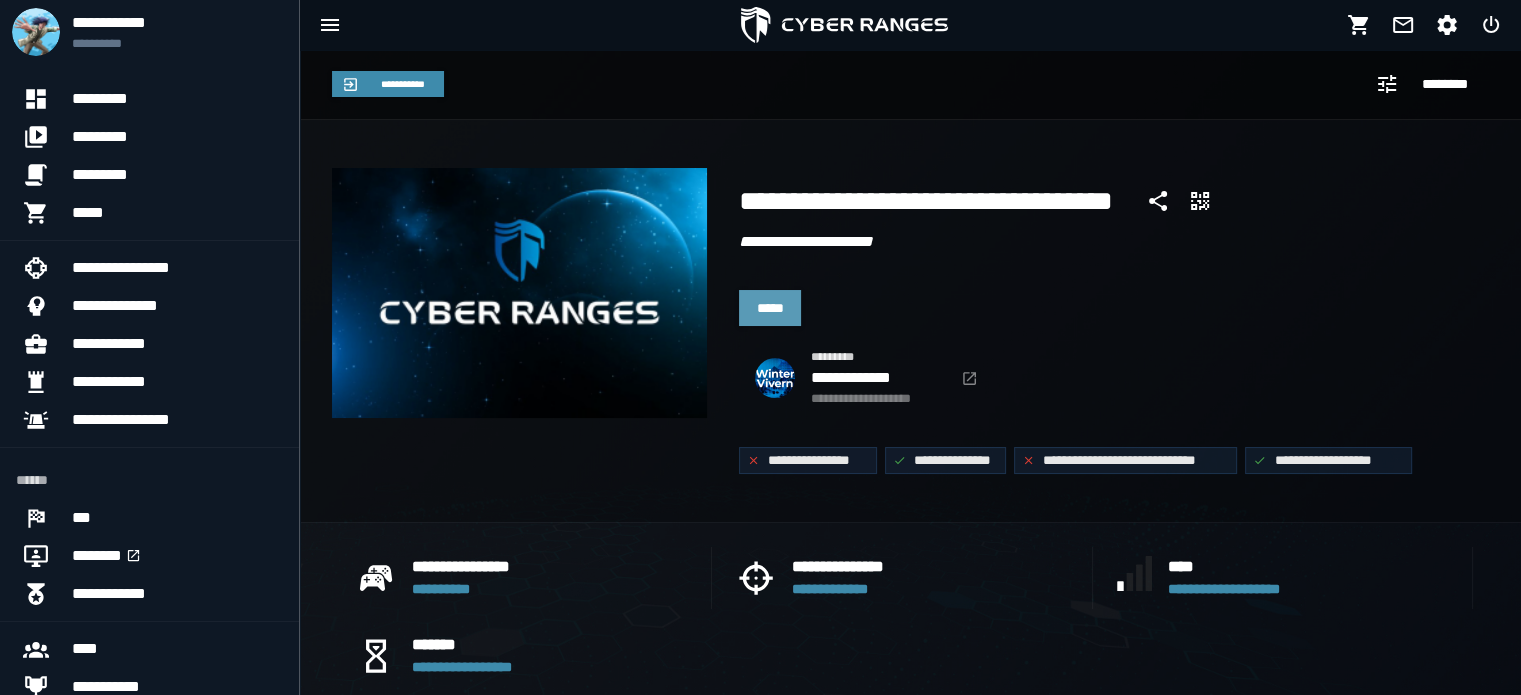 click on "*****" at bounding box center (770, 308) 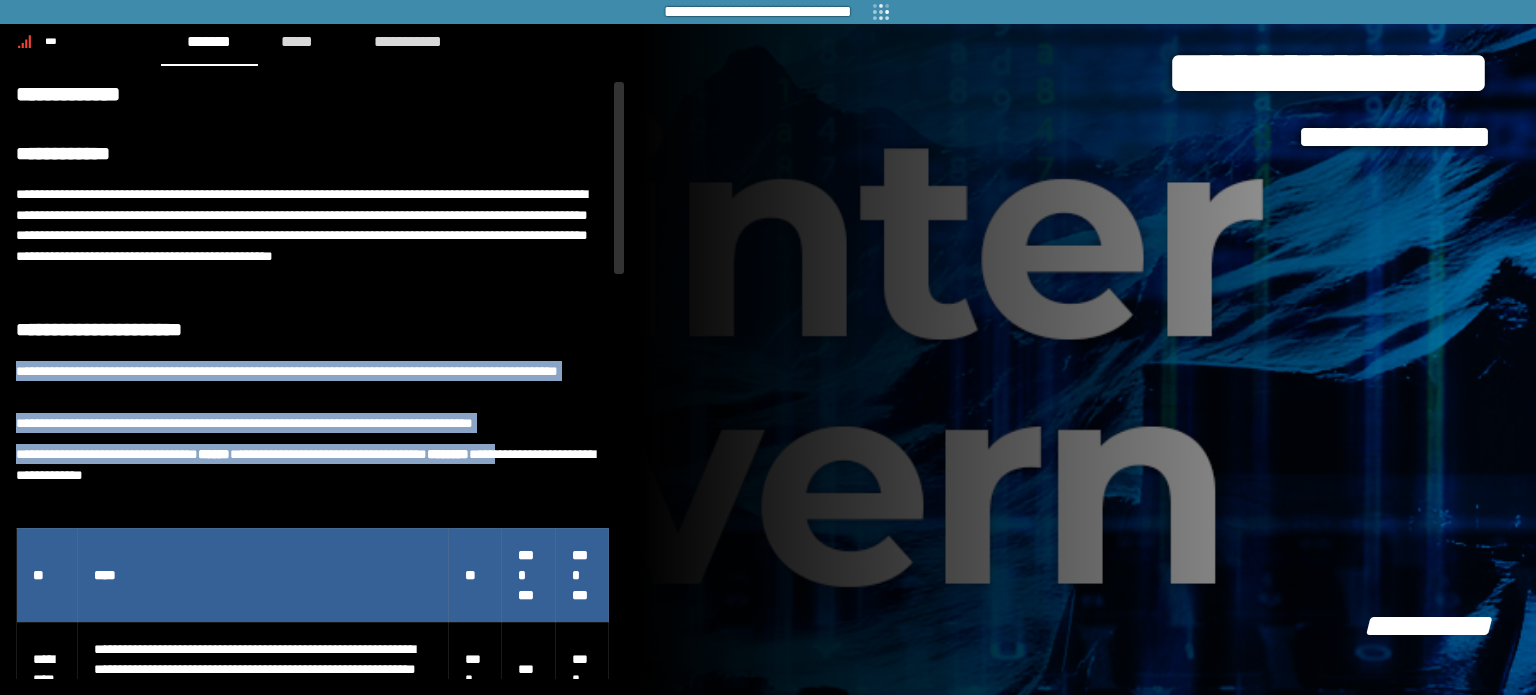 drag, startPoint x: 552, startPoint y: 297, endPoint x: 556, endPoint y: 470, distance: 173.04623 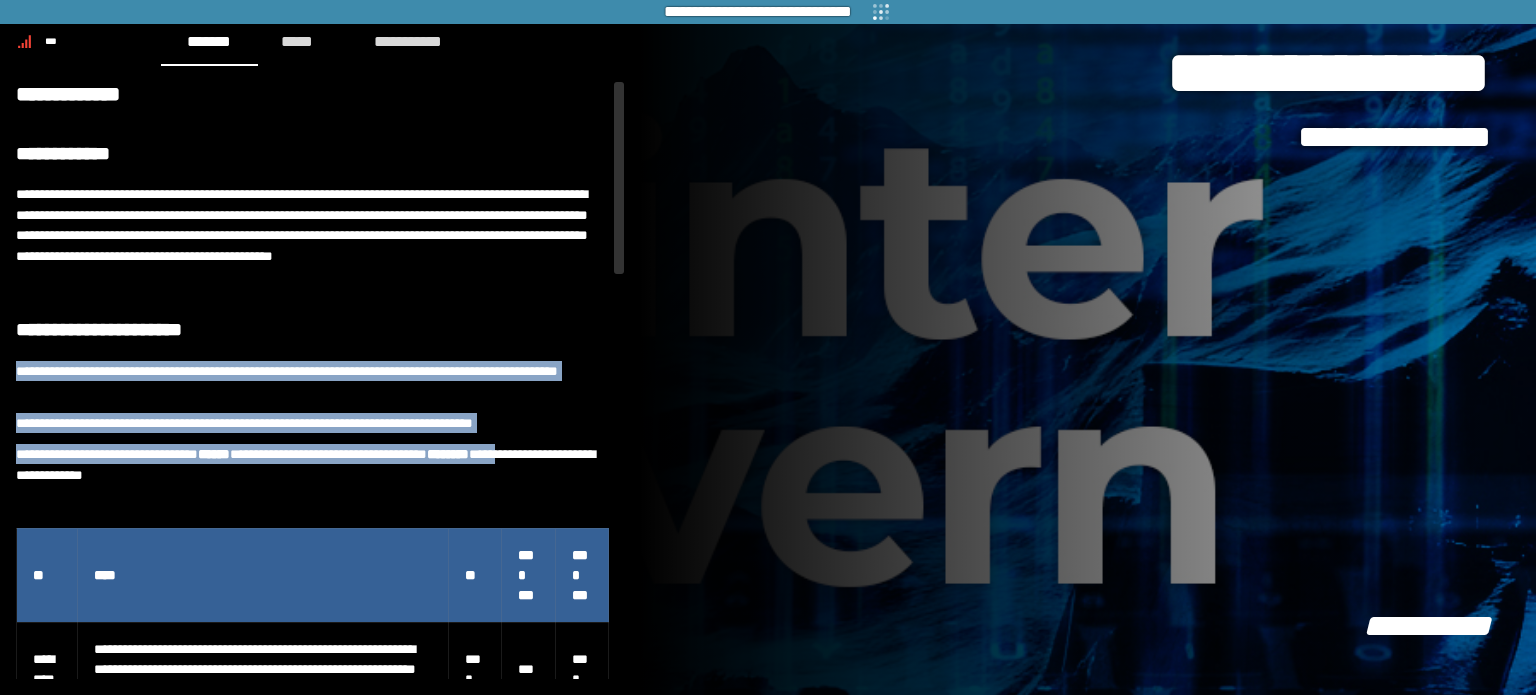click on "**********" at bounding box center (312, 1000) 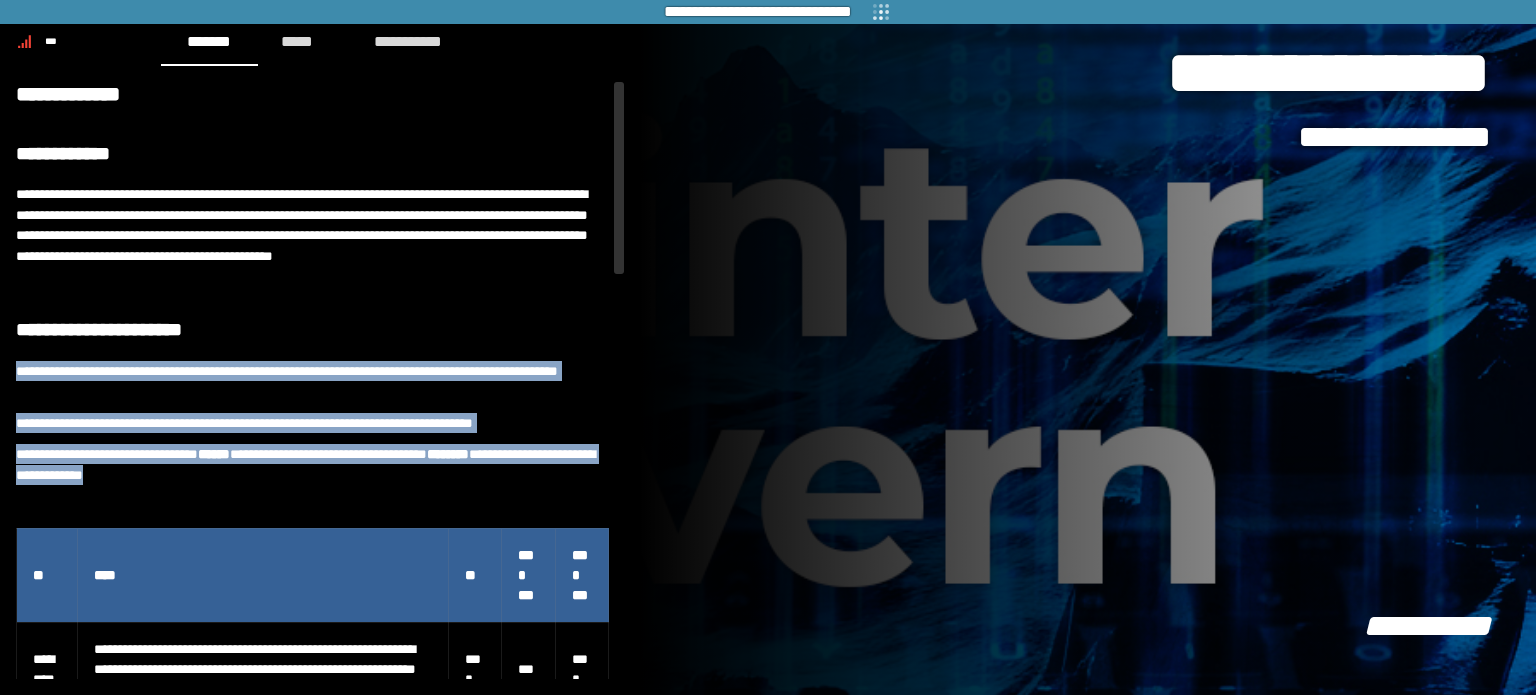 click on "**********" at bounding box center [312, 381] 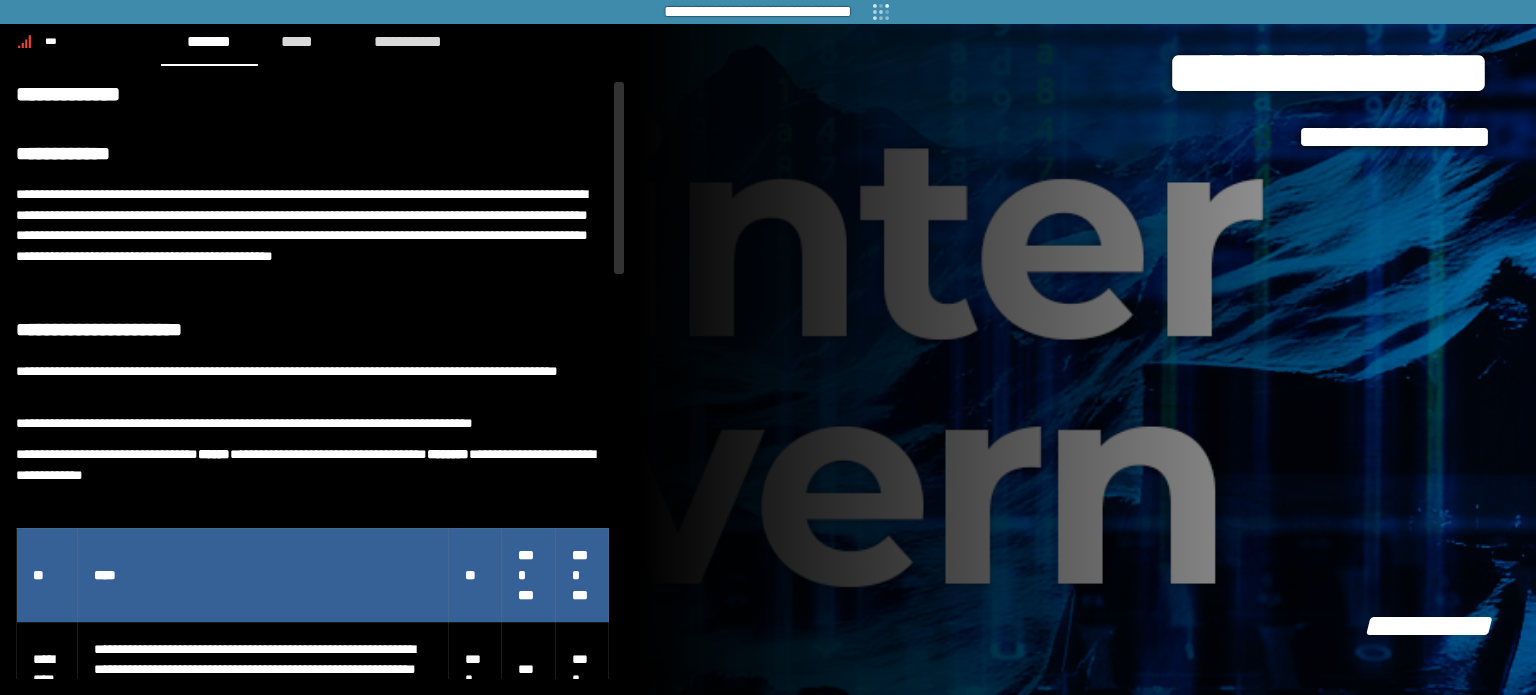 scroll, scrollTop: 1263, scrollLeft: 0, axis: vertical 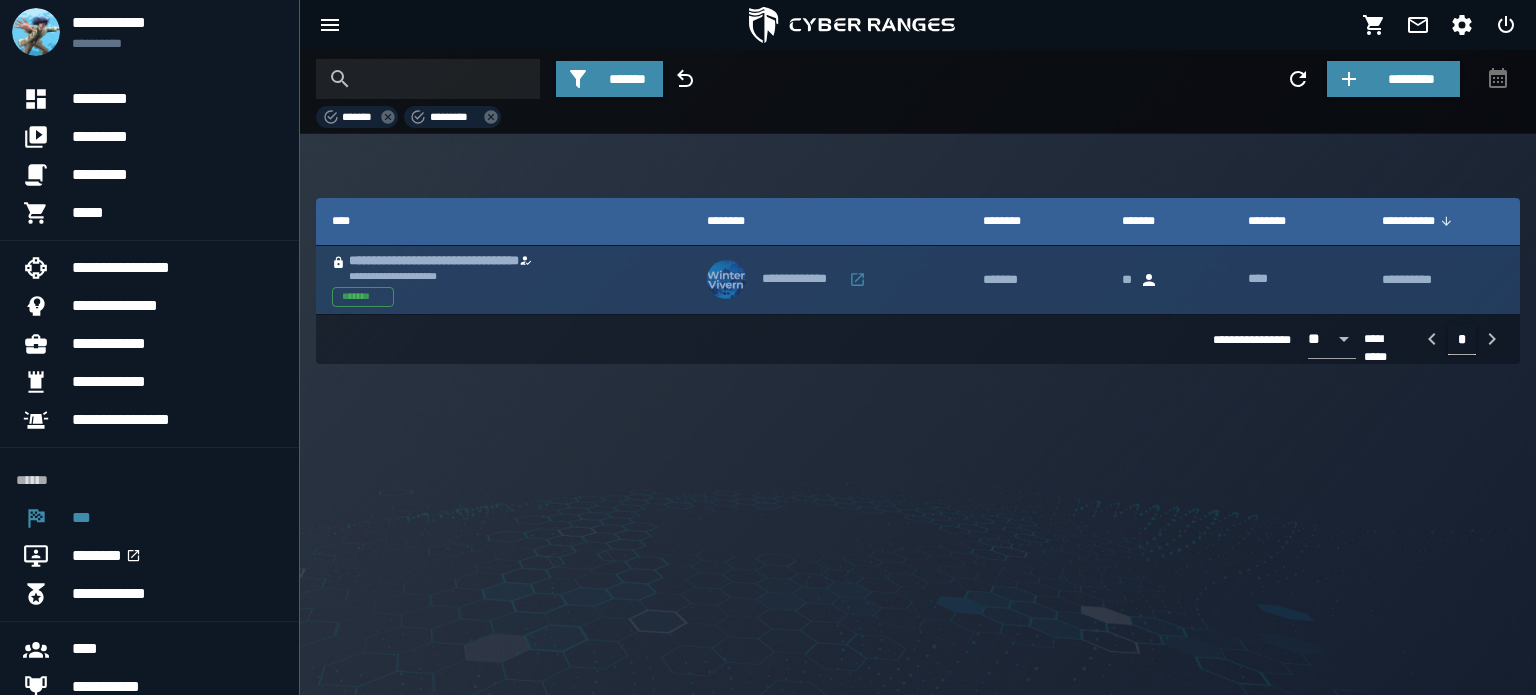 click on "**********" at bounding box center [458, 261] 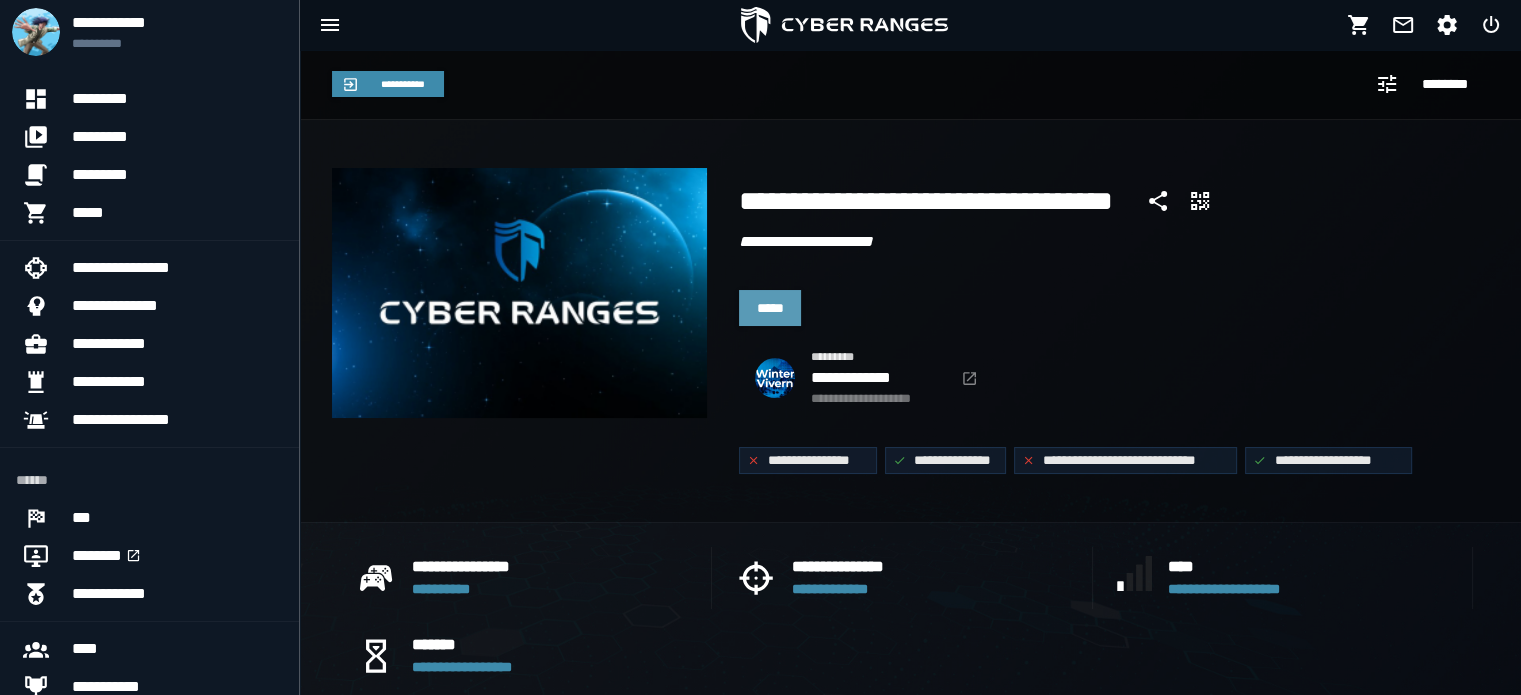 click on "*****" at bounding box center [770, 308] 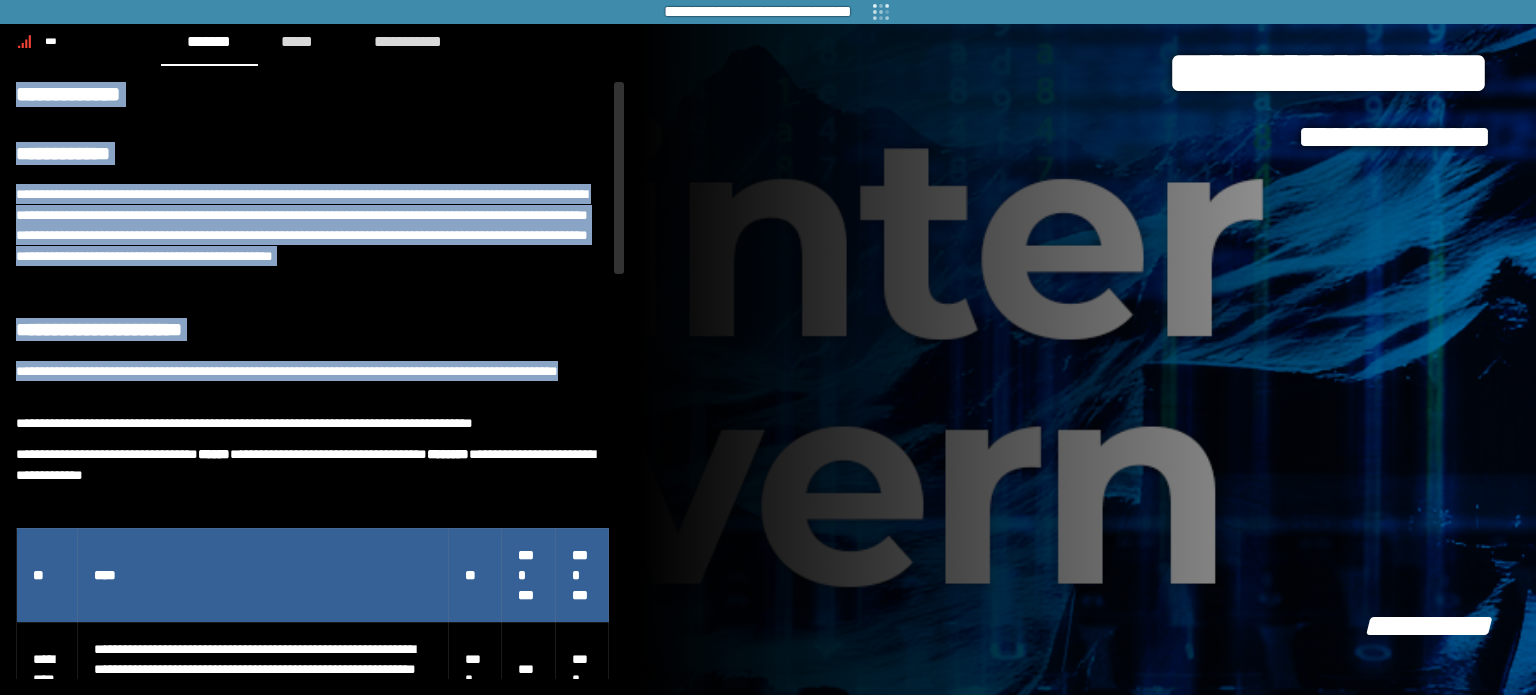 drag, startPoint x: 624, startPoint y: 255, endPoint x: 568, endPoint y: 391, distance: 147.07822 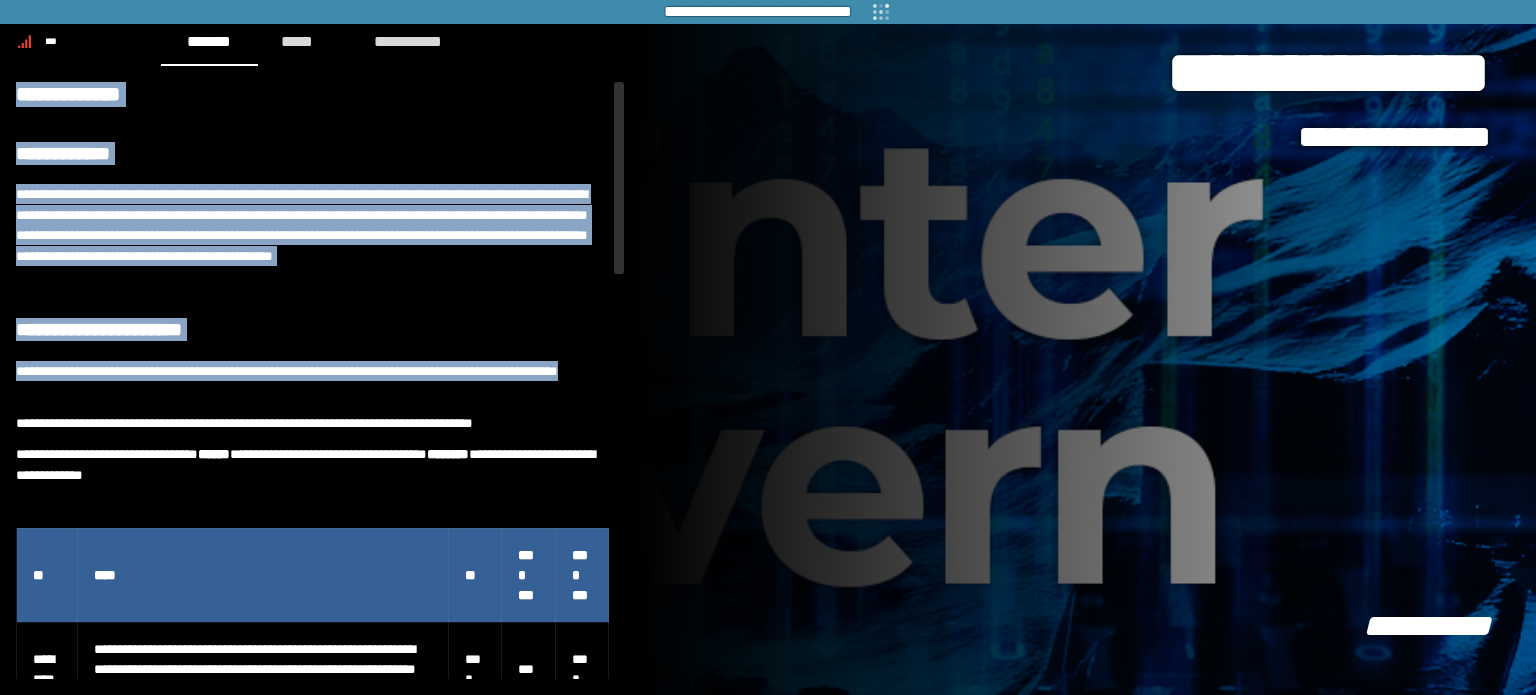 click on "**********" at bounding box center [320, 380] 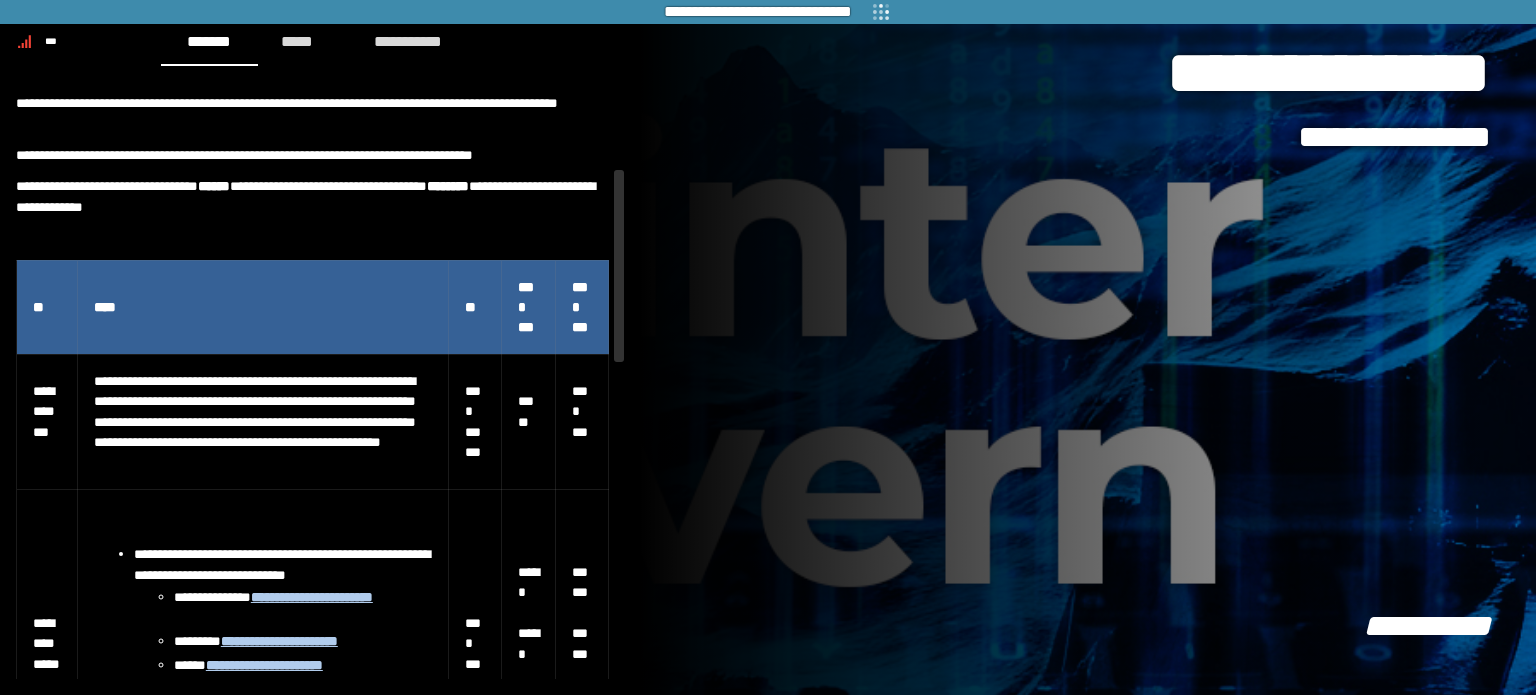 scroll, scrollTop: 293, scrollLeft: 0, axis: vertical 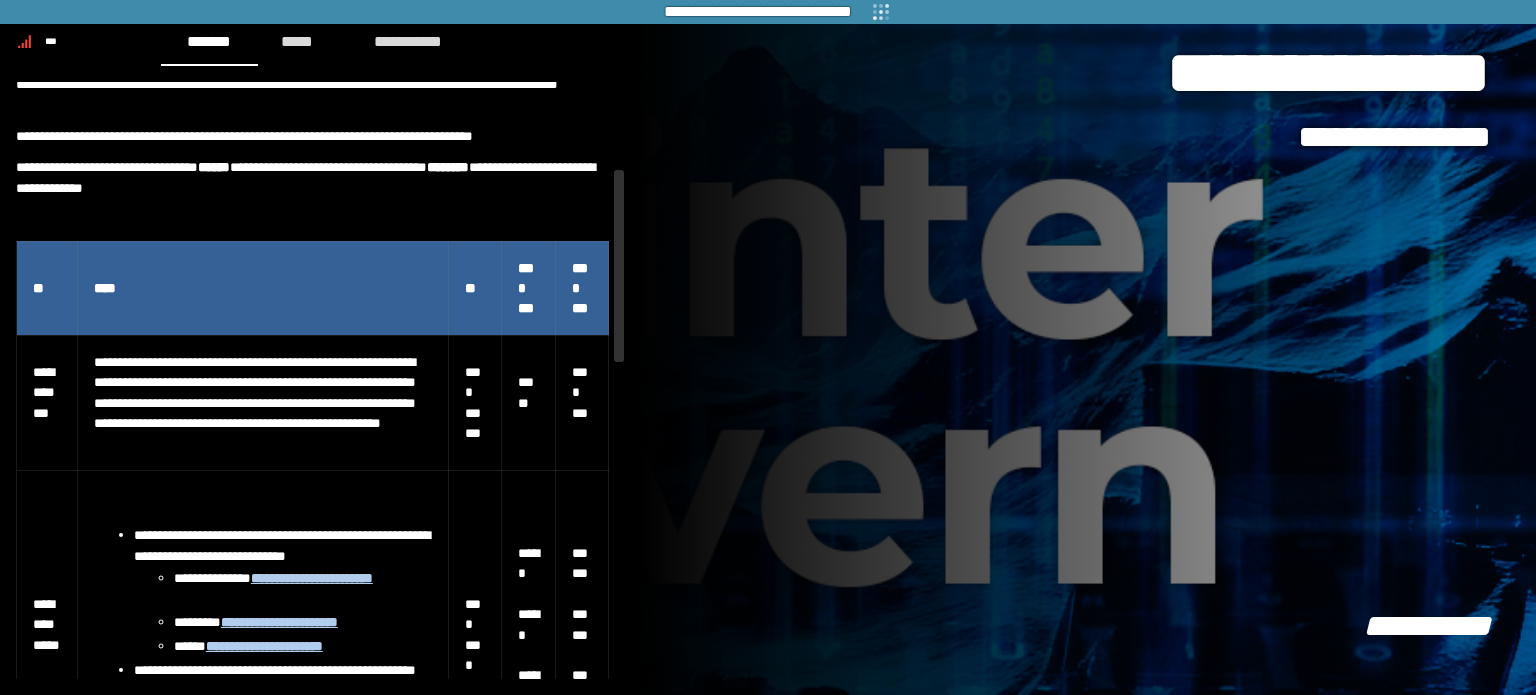drag, startPoint x: 622, startPoint y: 175, endPoint x: 636, endPoint y: 269, distance: 95.036835 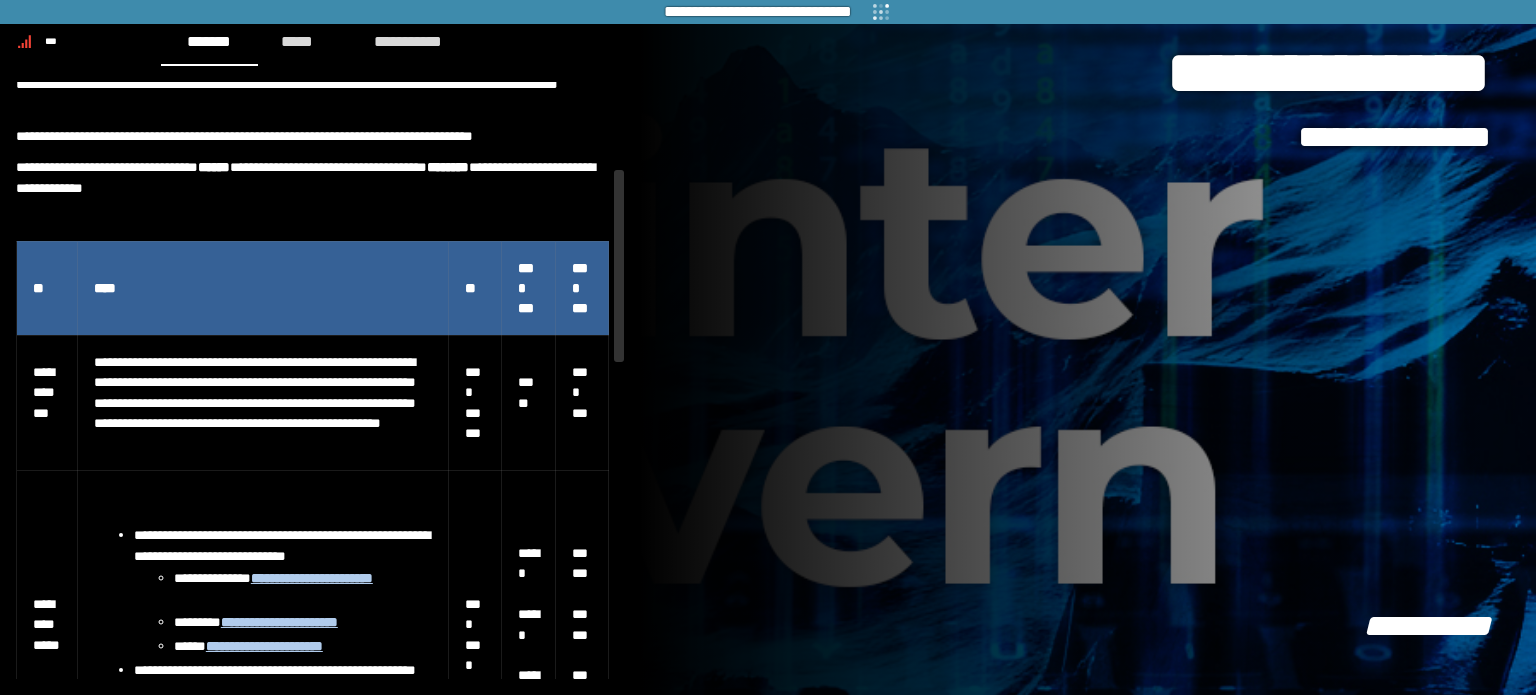 click on "**********" at bounding box center (768, 347) 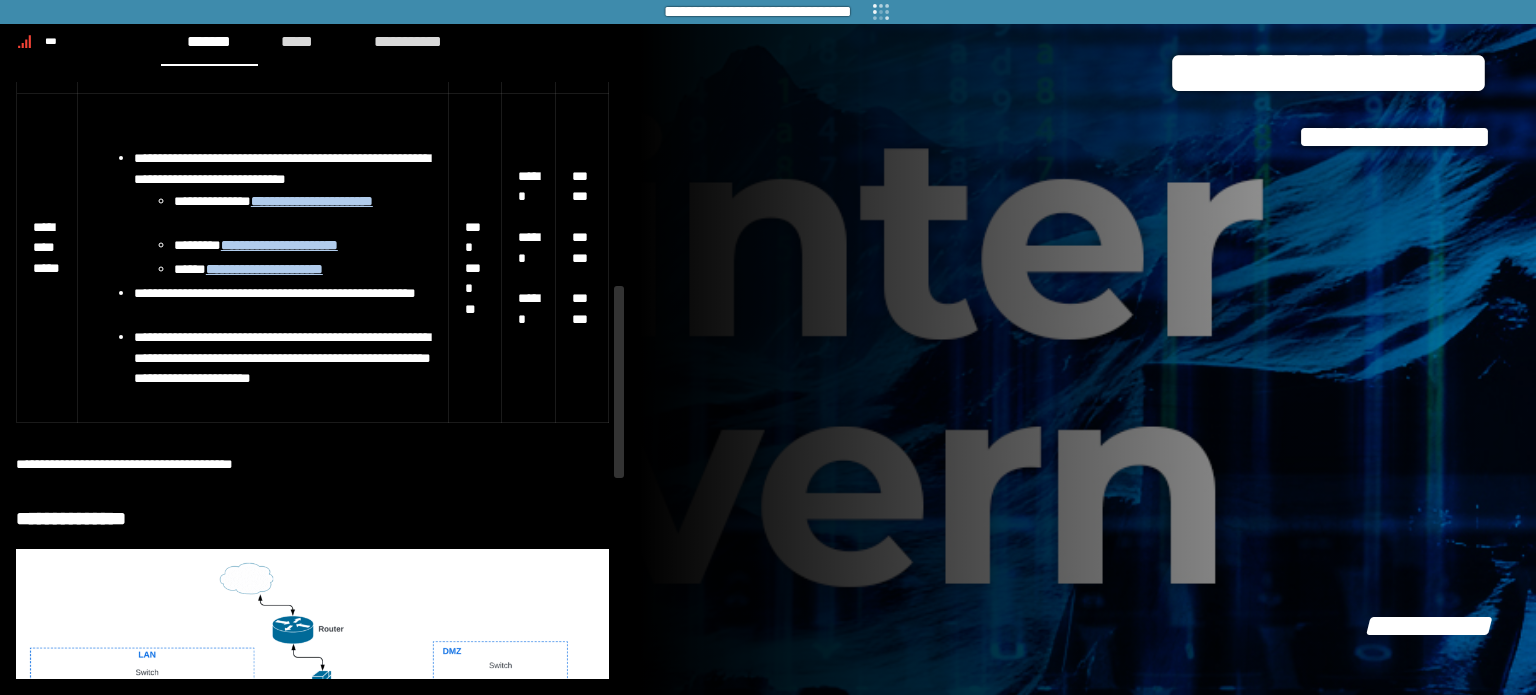 drag, startPoint x: 621, startPoint y: 286, endPoint x: 639, endPoint y: 406, distance: 121.34249 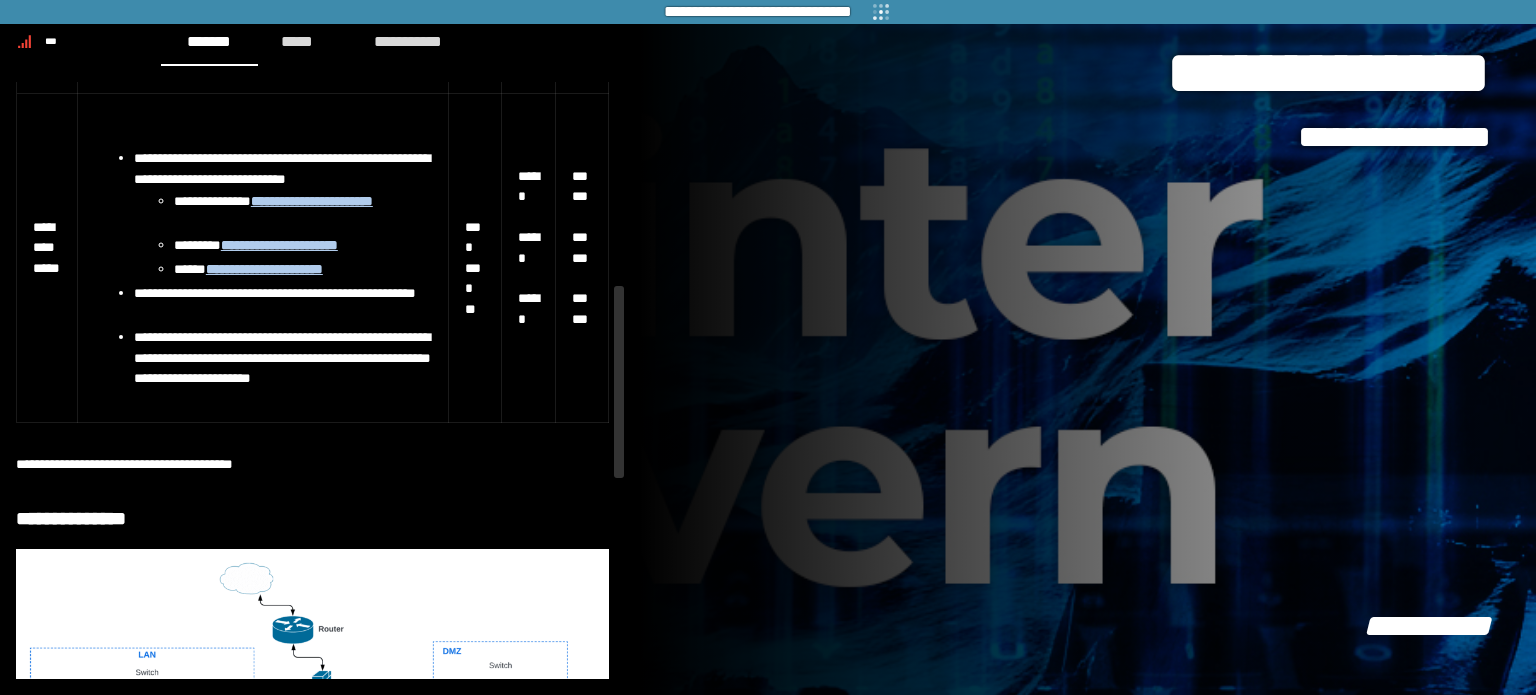 click on "**********" at bounding box center (768, 347) 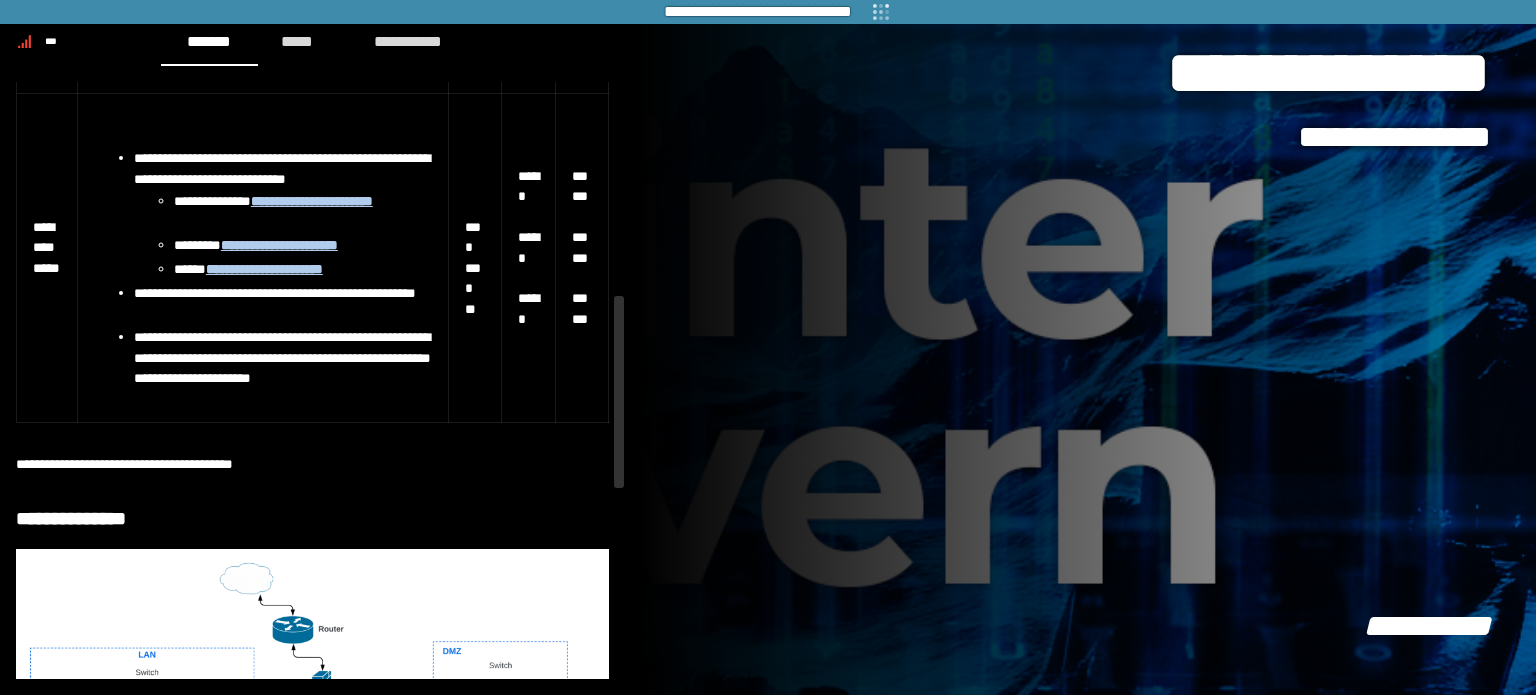scroll, scrollTop: 668, scrollLeft: 0, axis: vertical 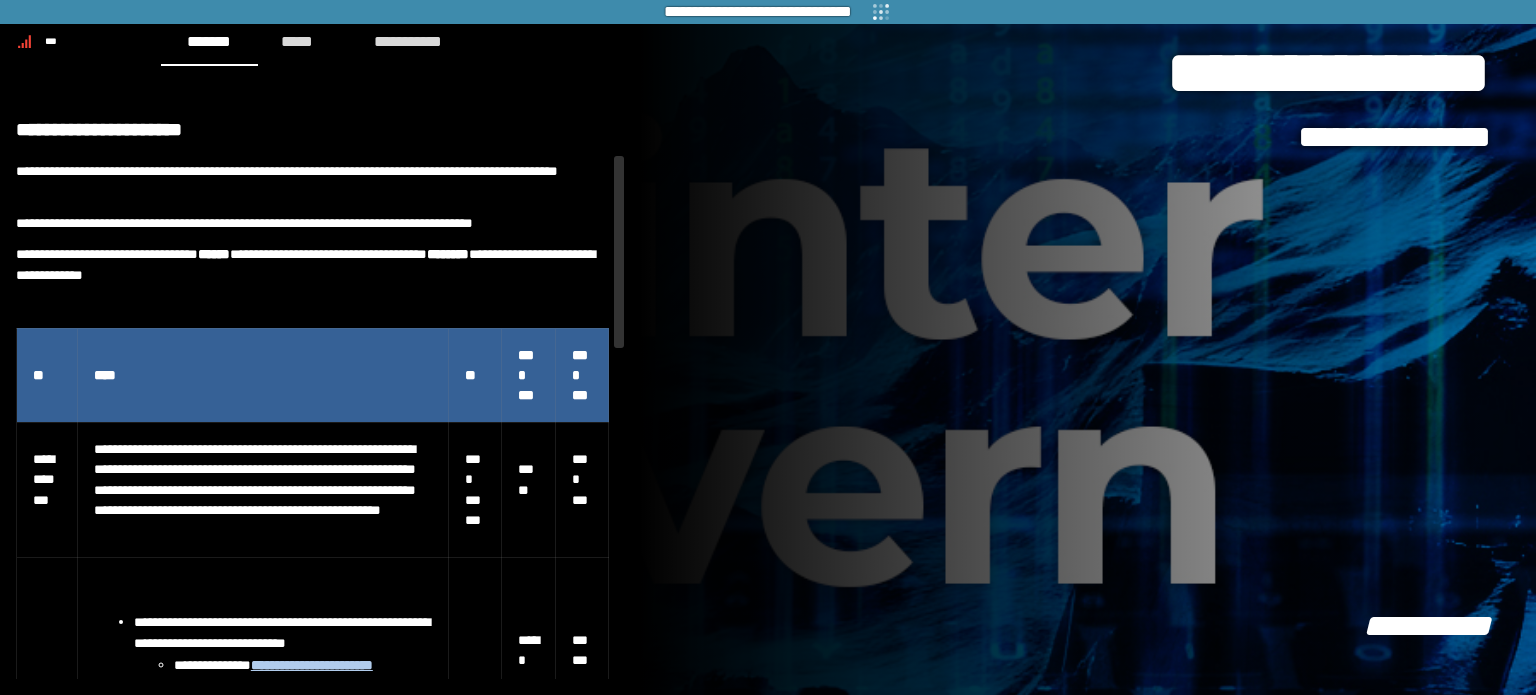 drag, startPoint x: 618, startPoint y: 415, endPoint x: 656, endPoint y: 262, distance: 157.64835 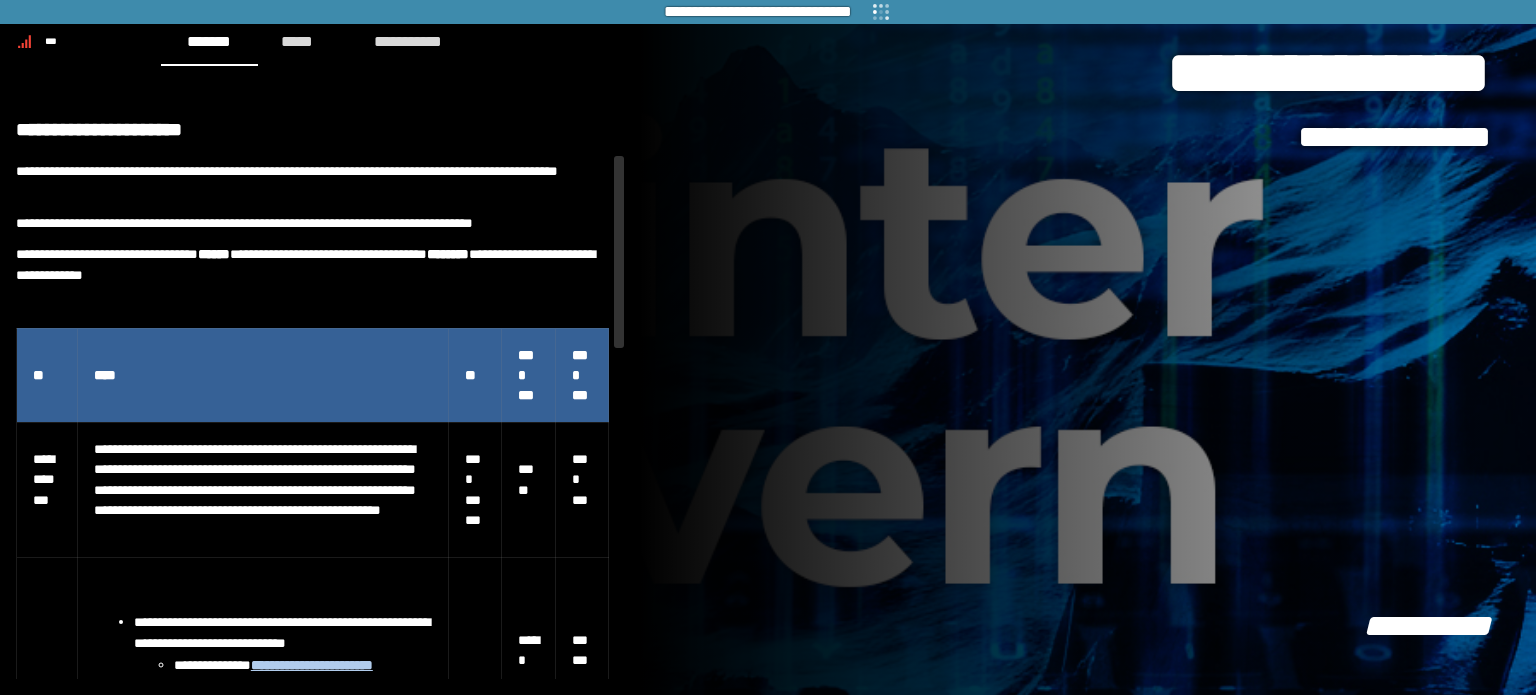 click on "**********" at bounding box center [768, 347] 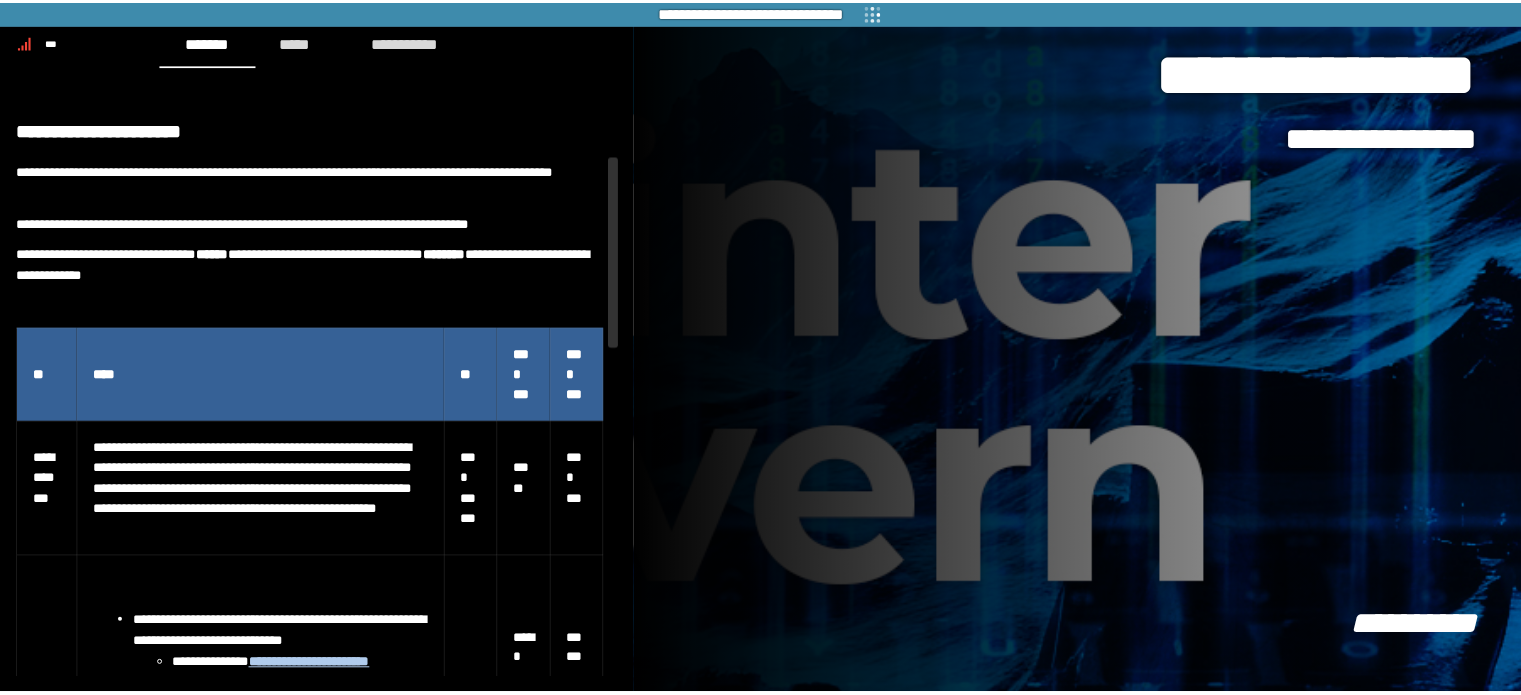 scroll, scrollTop: 190, scrollLeft: 0, axis: vertical 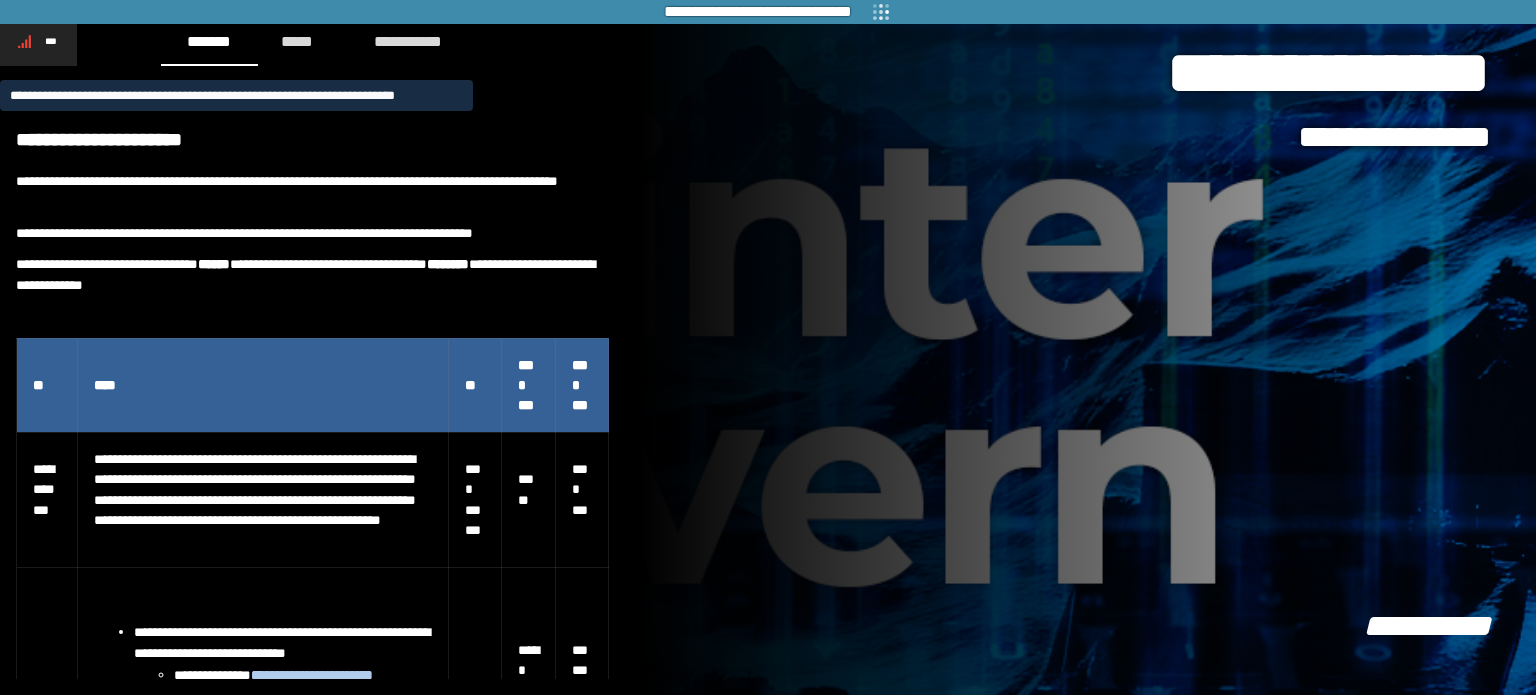 click on "***" at bounding box center (51, 41) 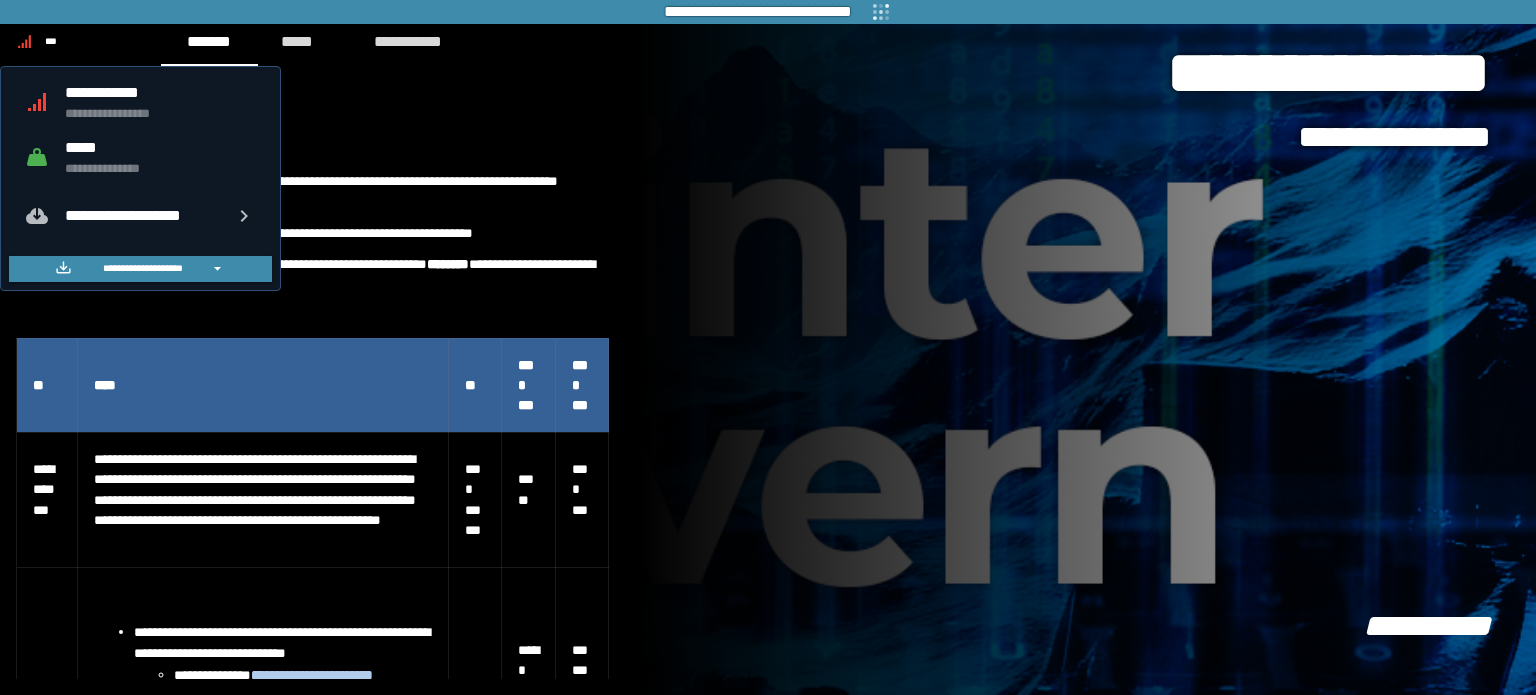 click on "**********" at bounding box center [160, 92] 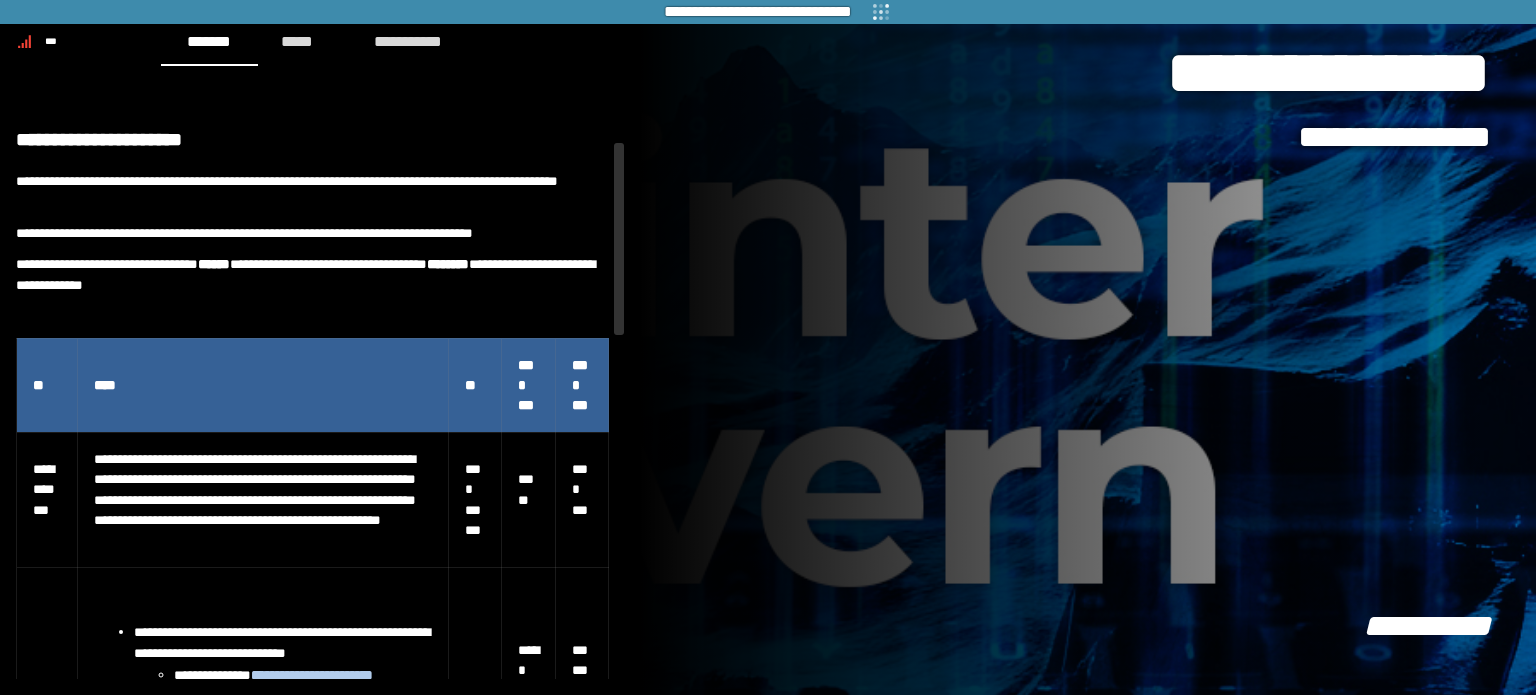 click on "**********" at bounding box center [1088, 347] 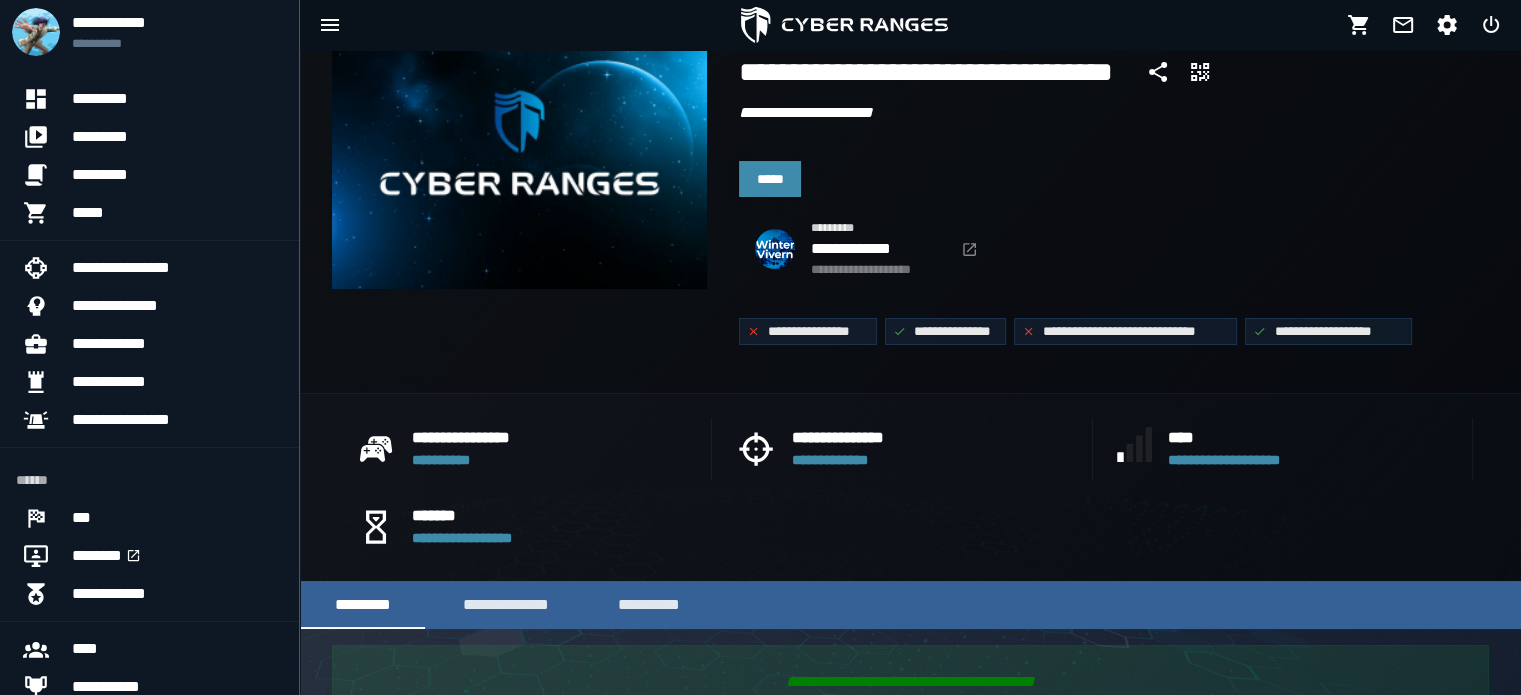 scroll, scrollTop: 103, scrollLeft: 0, axis: vertical 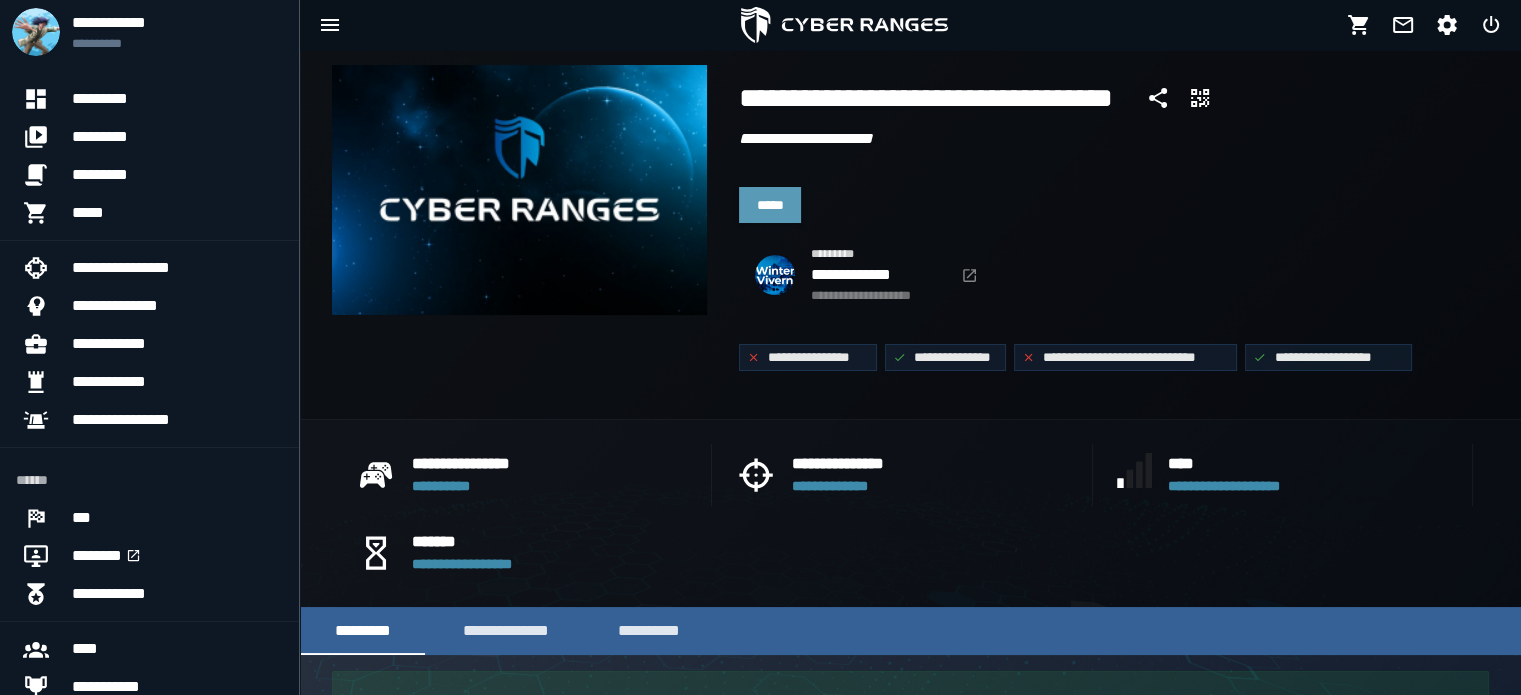 click on "*****" at bounding box center [770, 205] 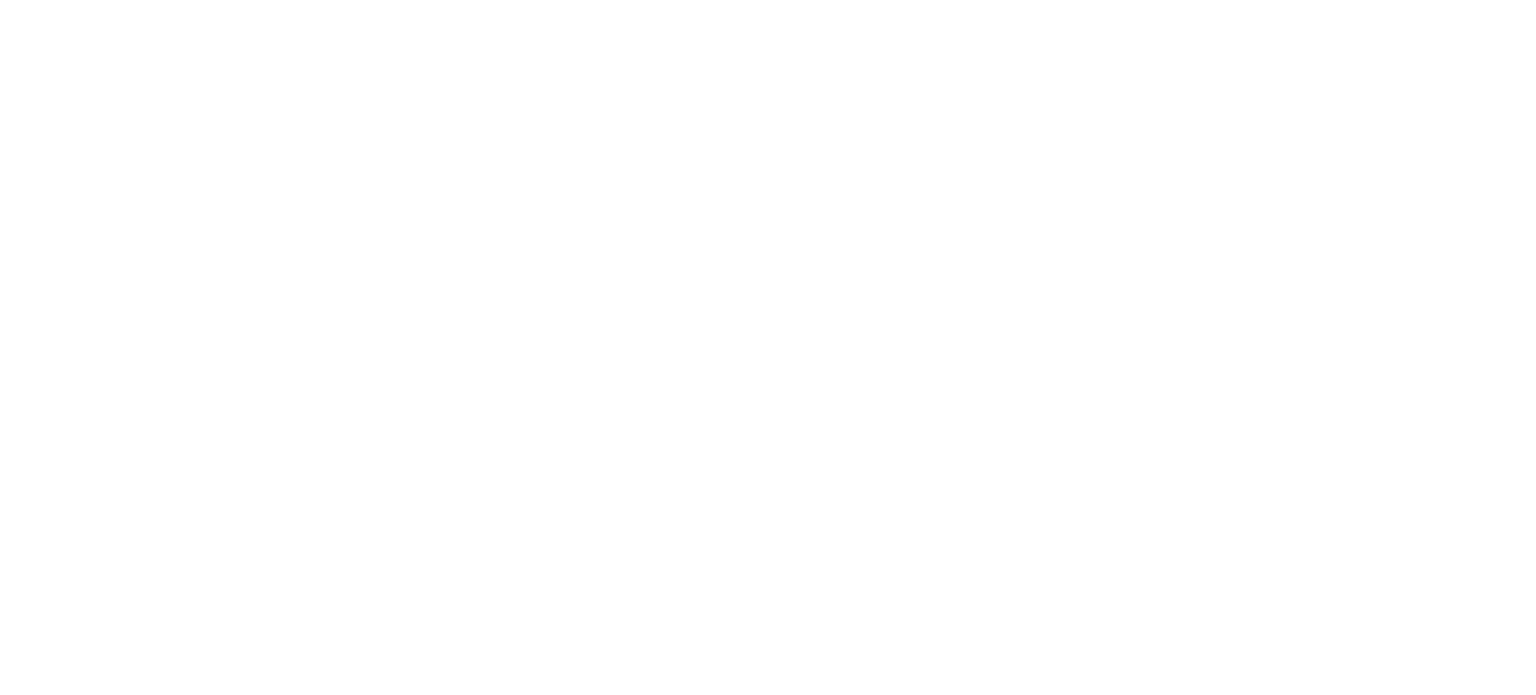scroll, scrollTop: 0, scrollLeft: 0, axis: both 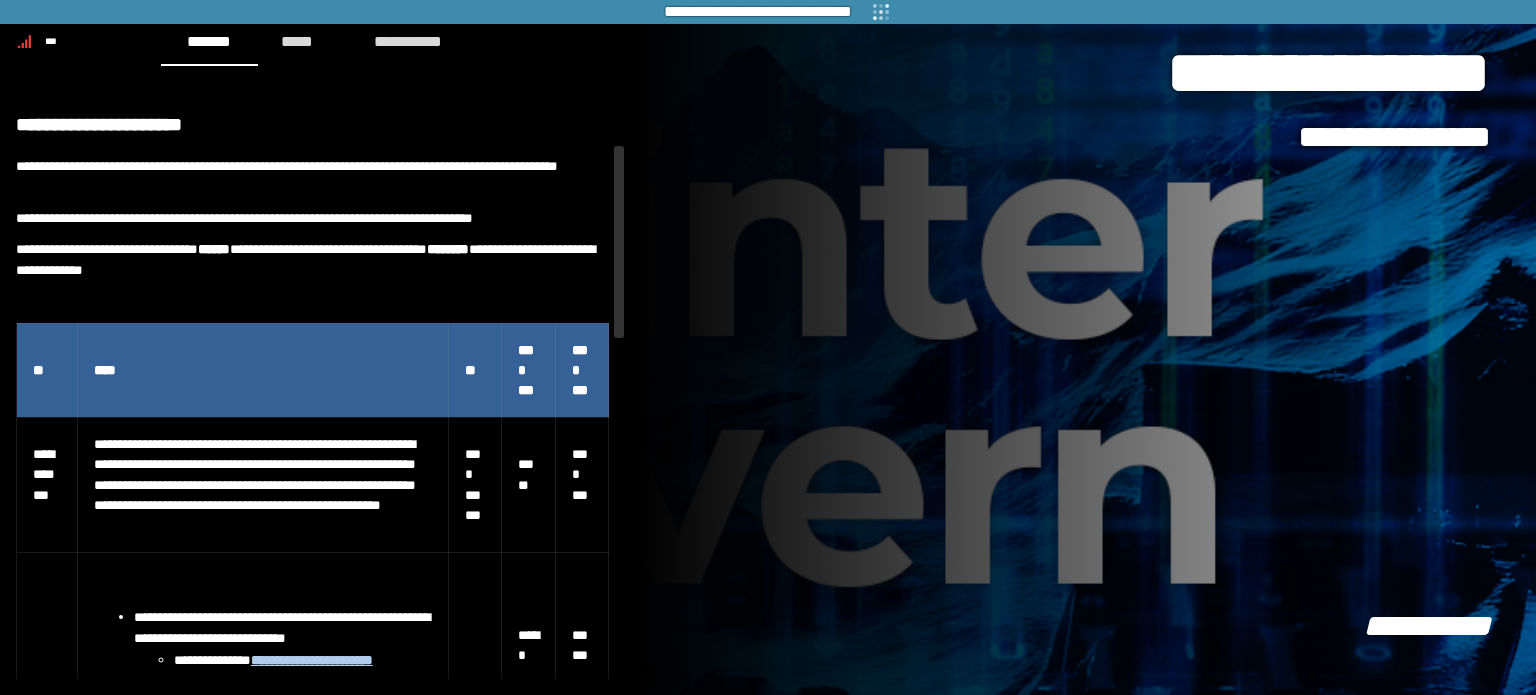 drag, startPoint x: 619, startPoint y: 203, endPoint x: 631, endPoint y: 280, distance: 77.92946 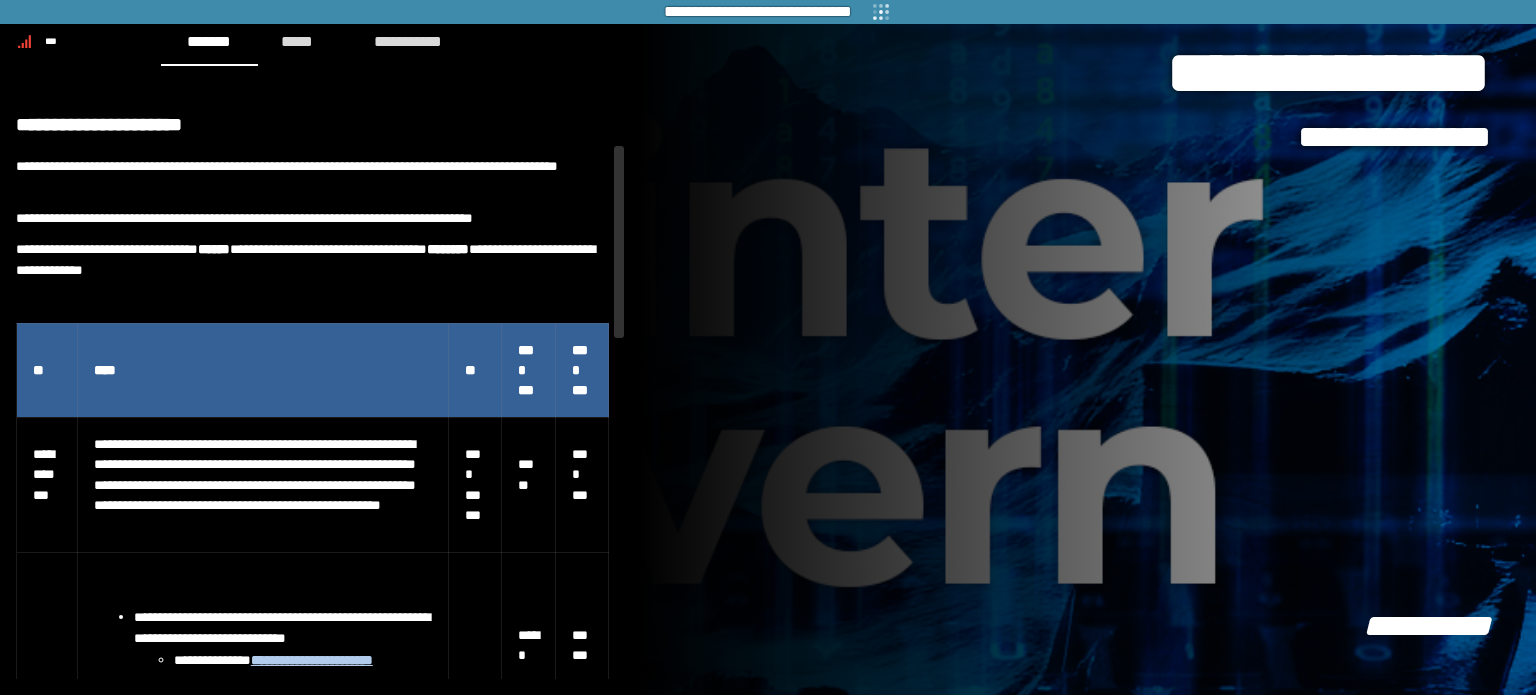 click on "**********" at bounding box center [768, 347] 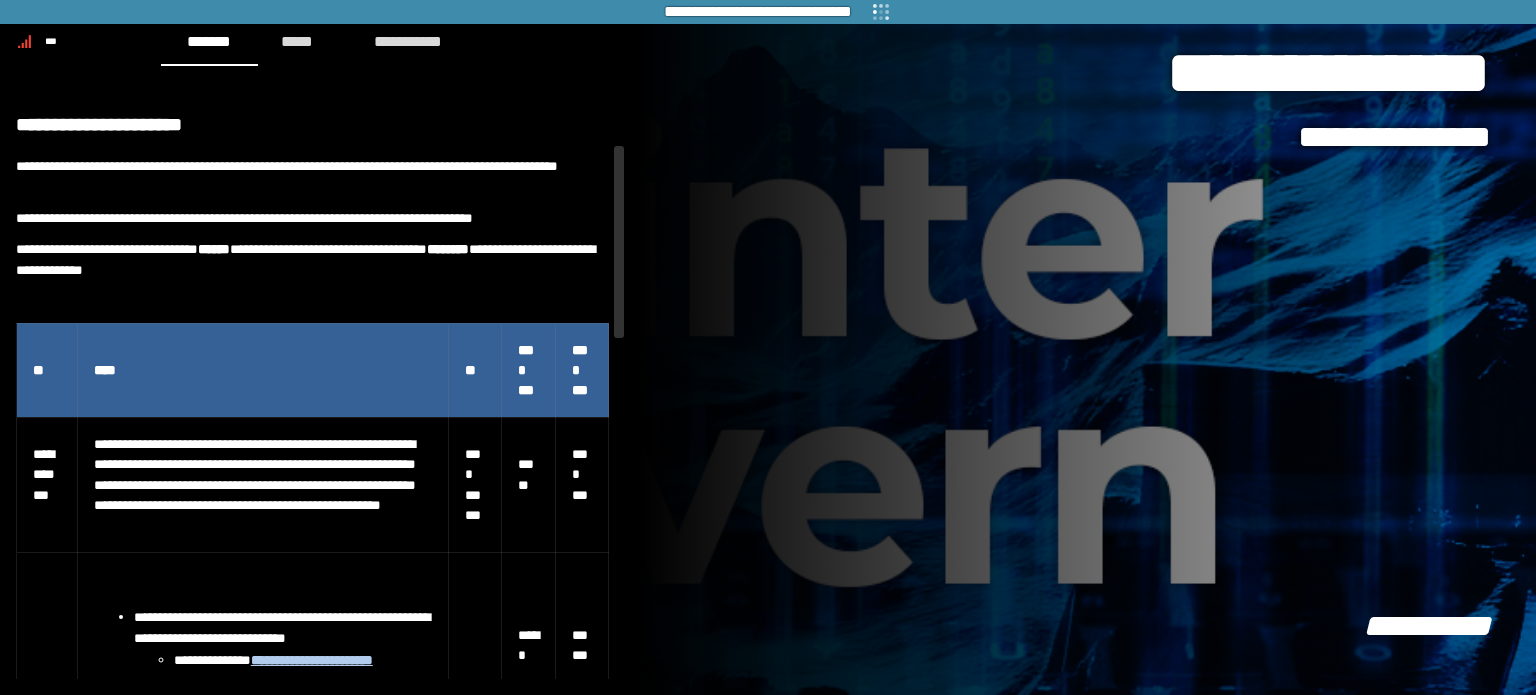 scroll, scrollTop: 240, scrollLeft: 0, axis: vertical 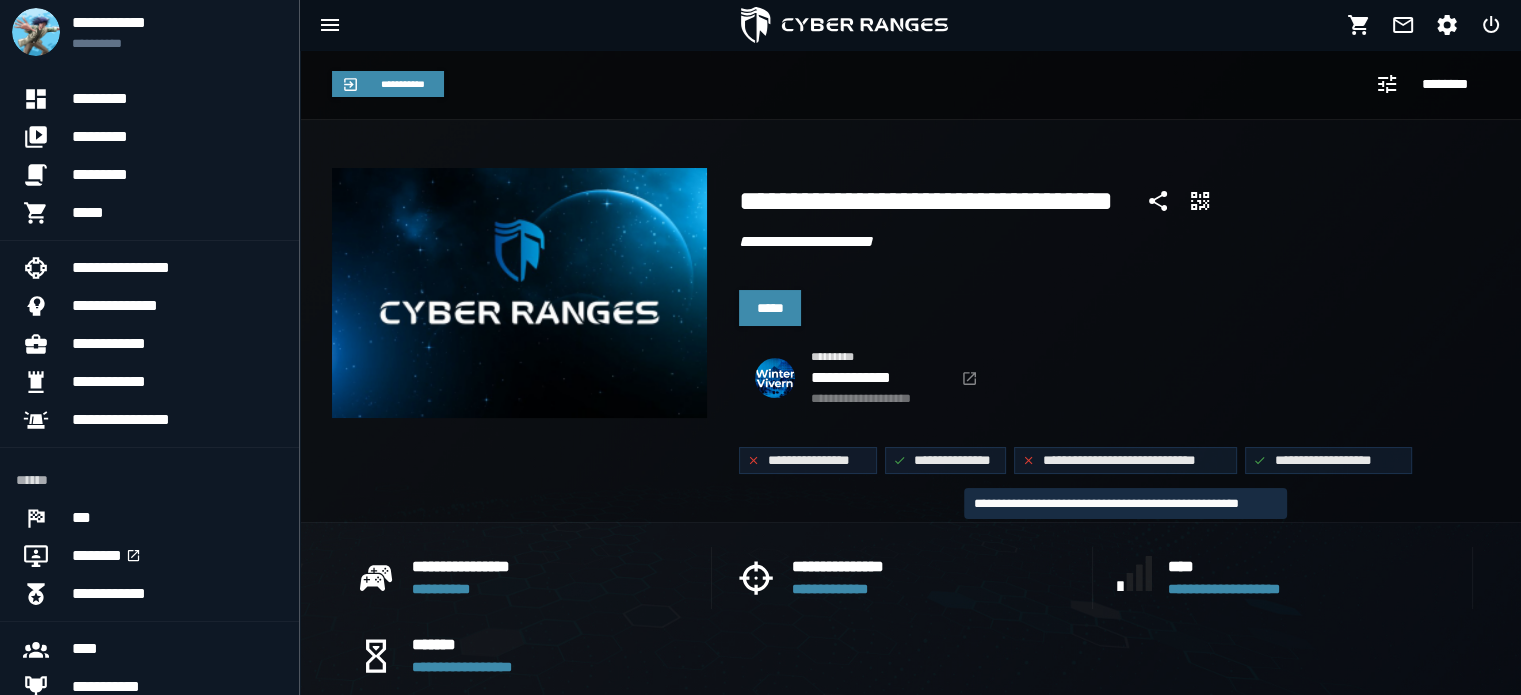 click on "**********" 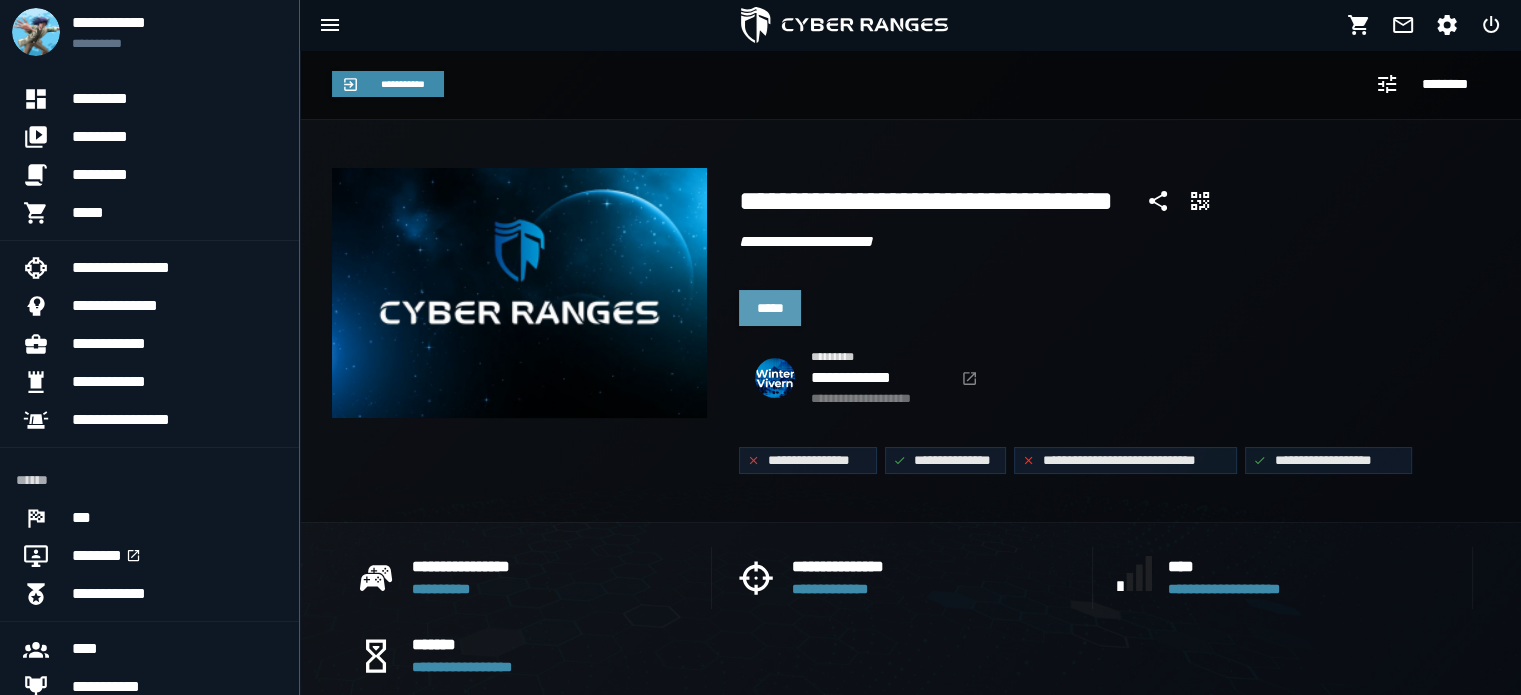 click on "*****" at bounding box center (770, 308) 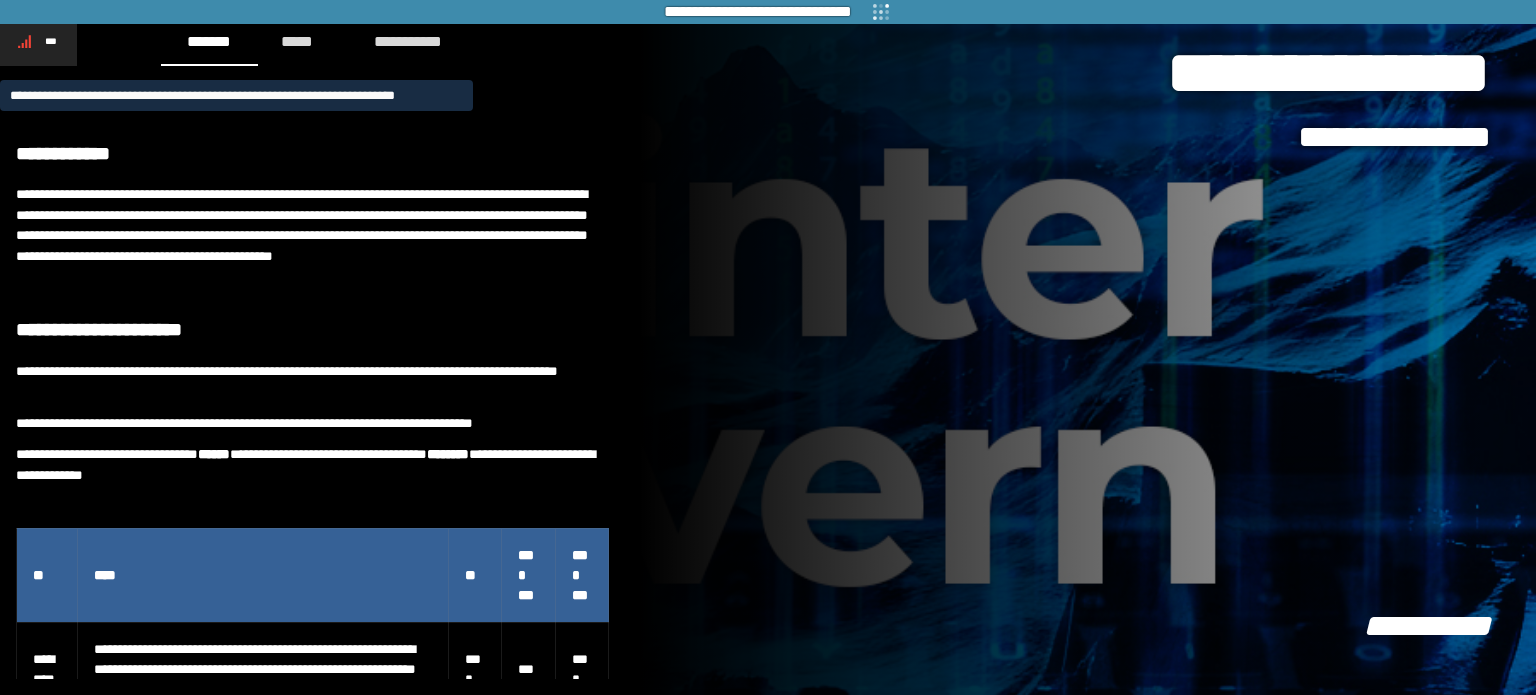 click on "***" at bounding box center (51, 41) 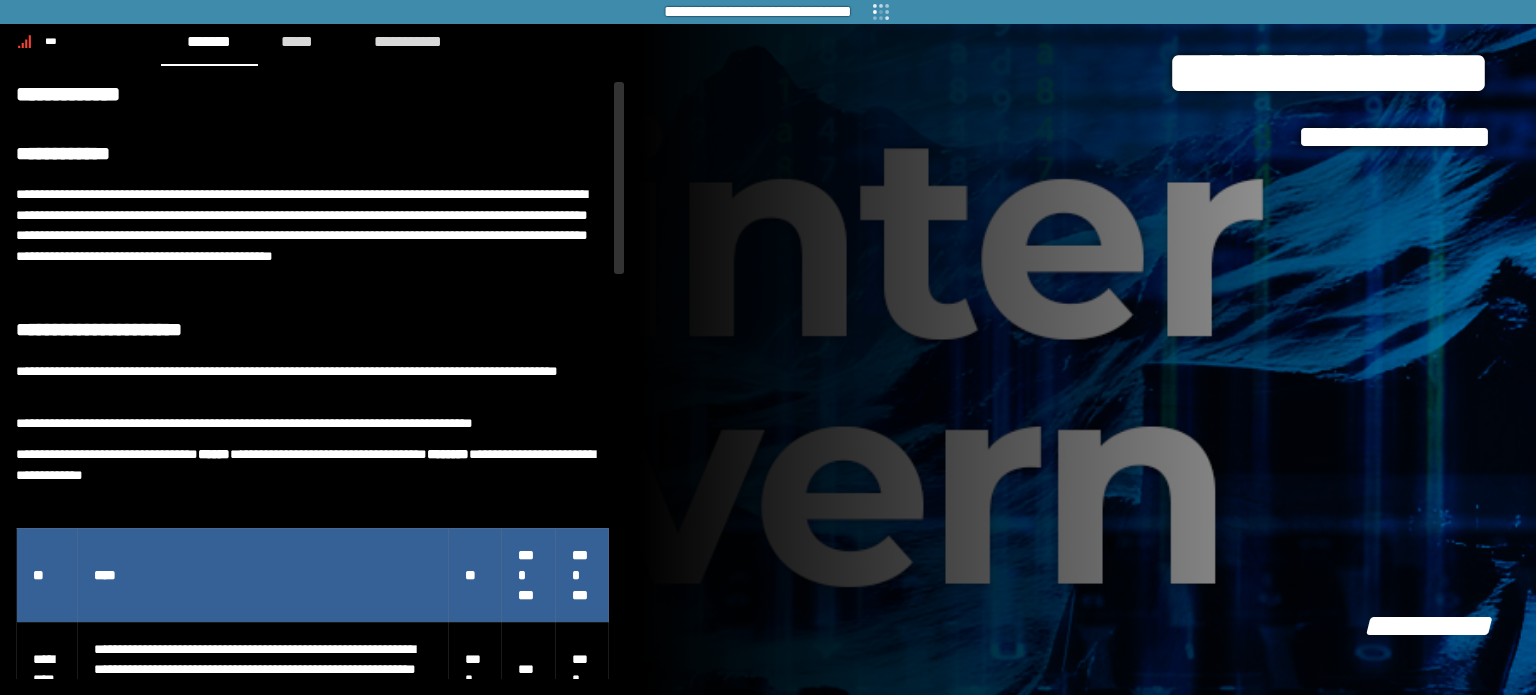 scroll, scrollTop: 0, scrollLeft: 0, axis: both 